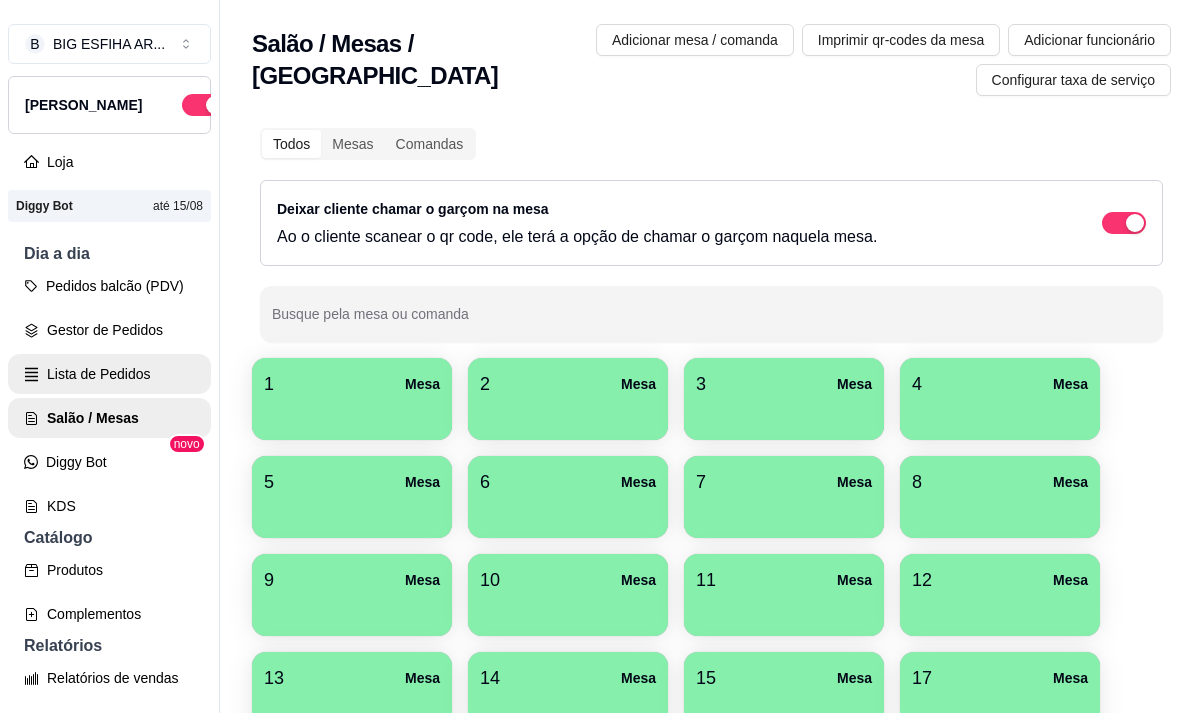 scroll, scrollTop: 0, scrollLeft: 0, axis: both 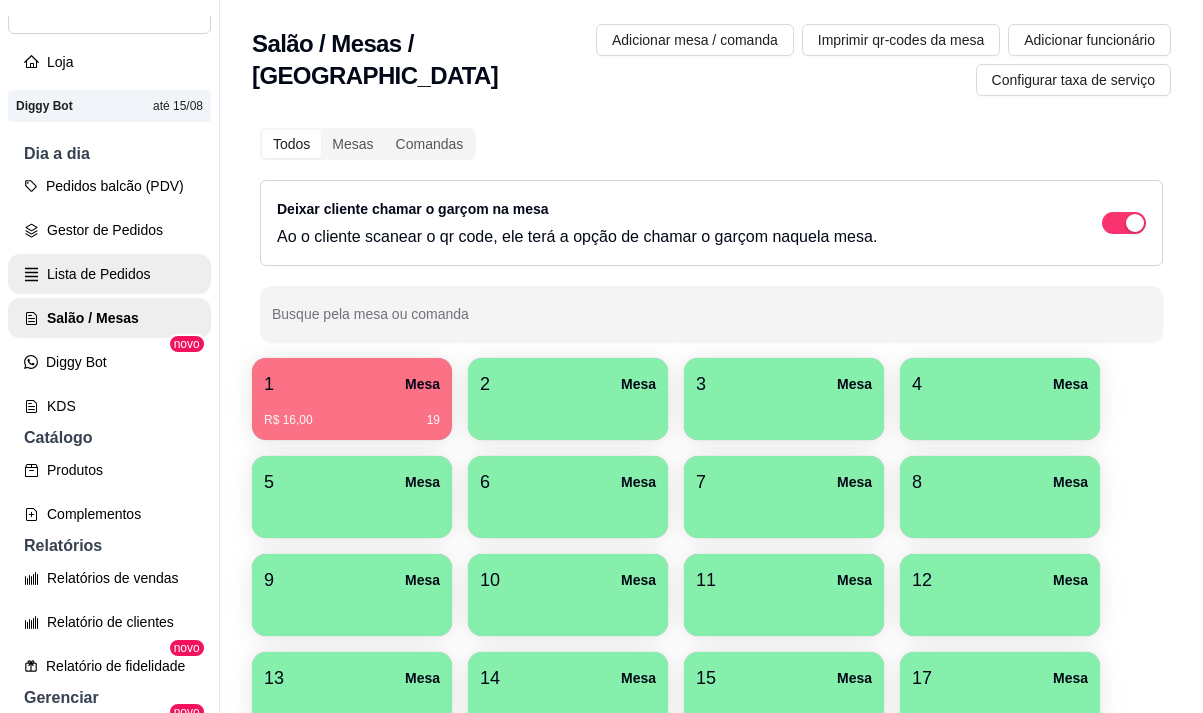click on "Lista de Pedidos" at bounding box center (109, 274) 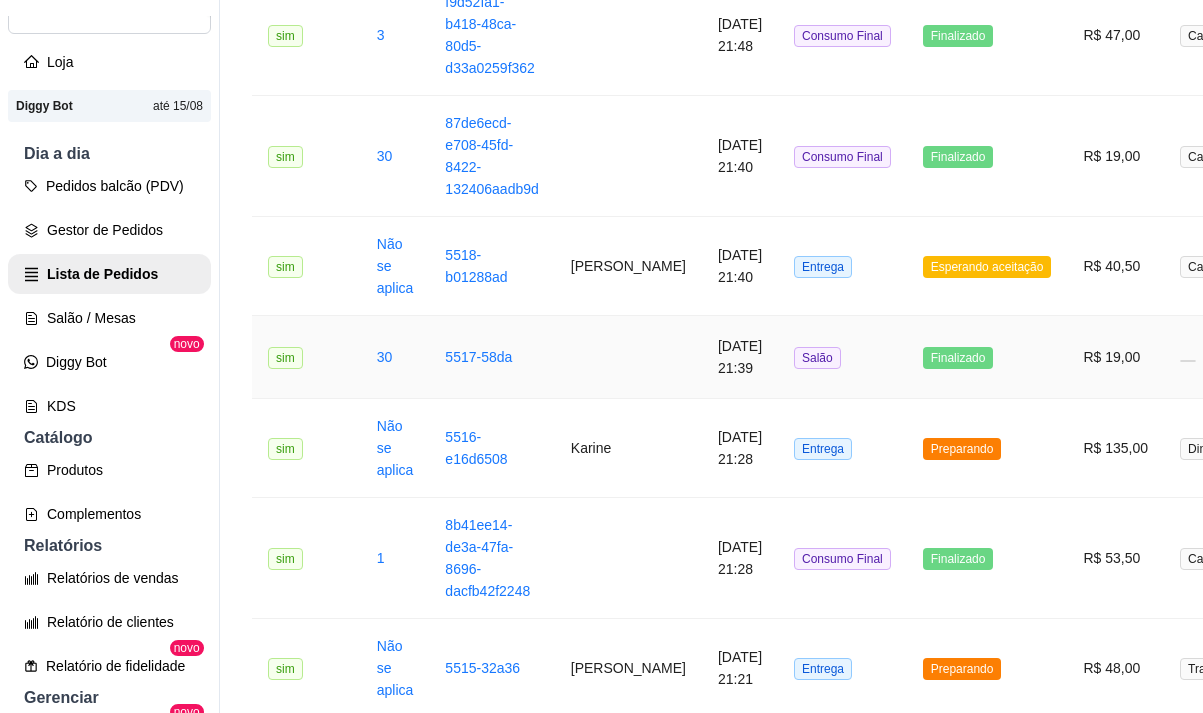 scroll, scrollTop: 400, scrollLeft: 0, axis: vertical 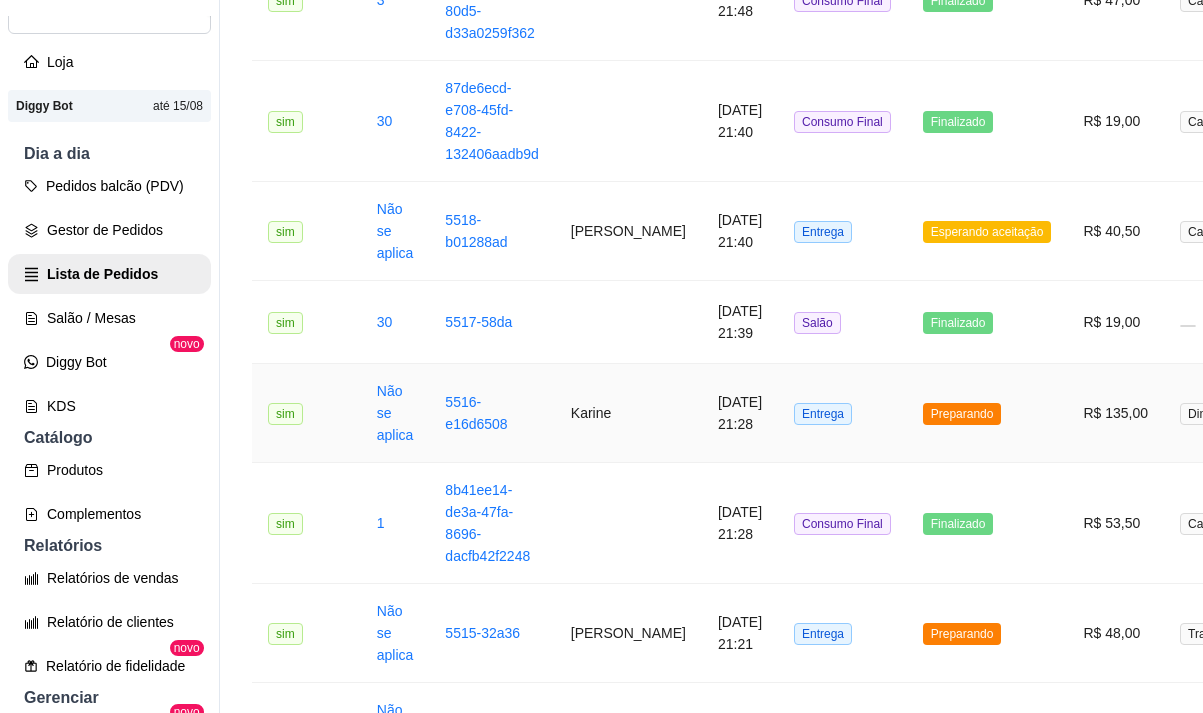 click on "[DATE] 21:28" at bounding box center (740, 413) 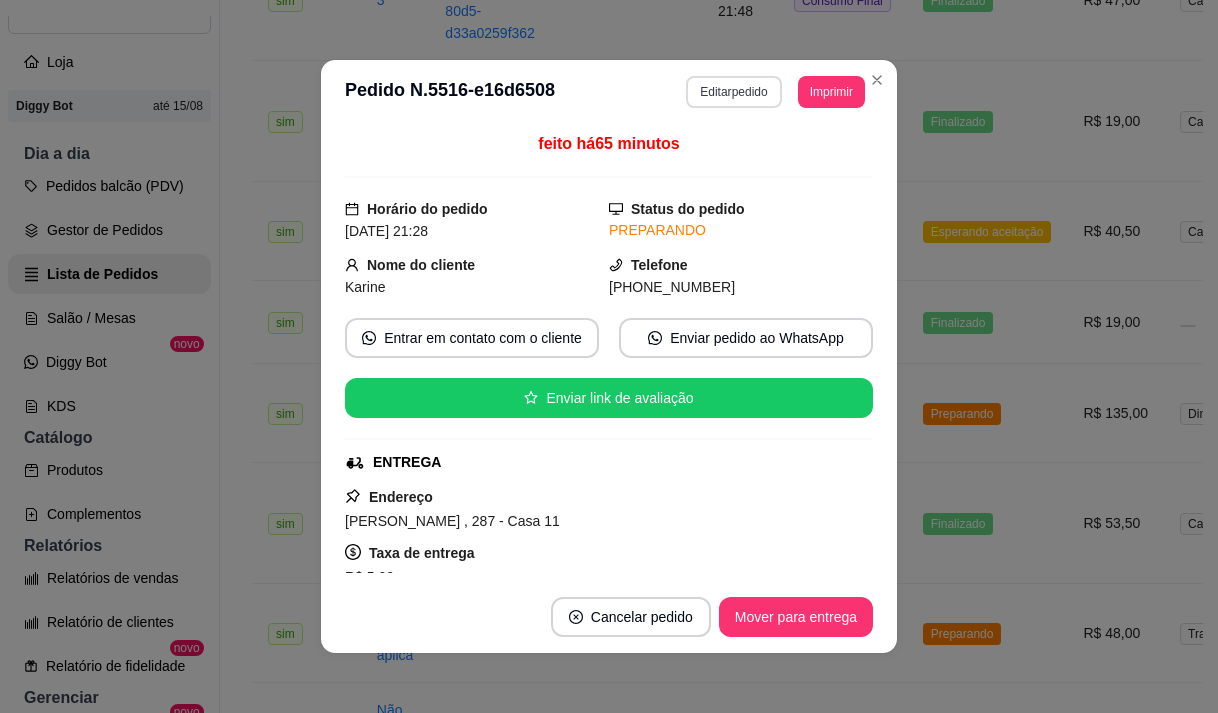 click on "Editar  pedido" at bounding box center [733, 92] 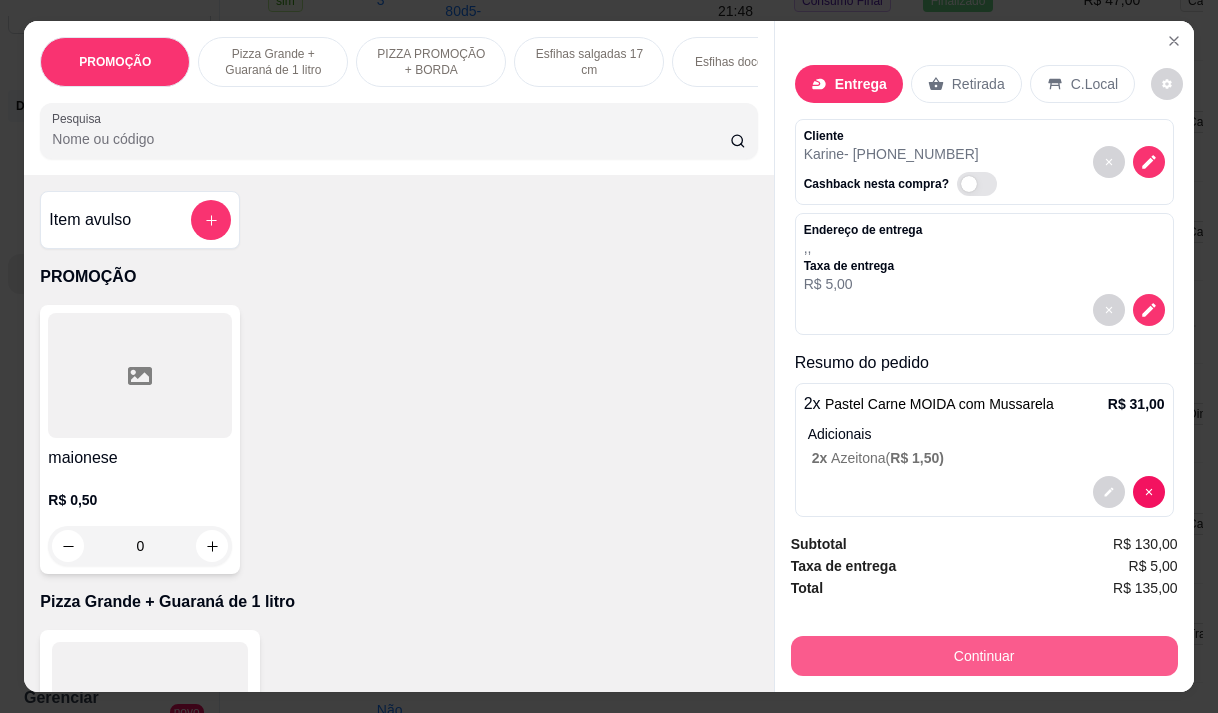 click on "Continuar" at bounding box center [984, 656] 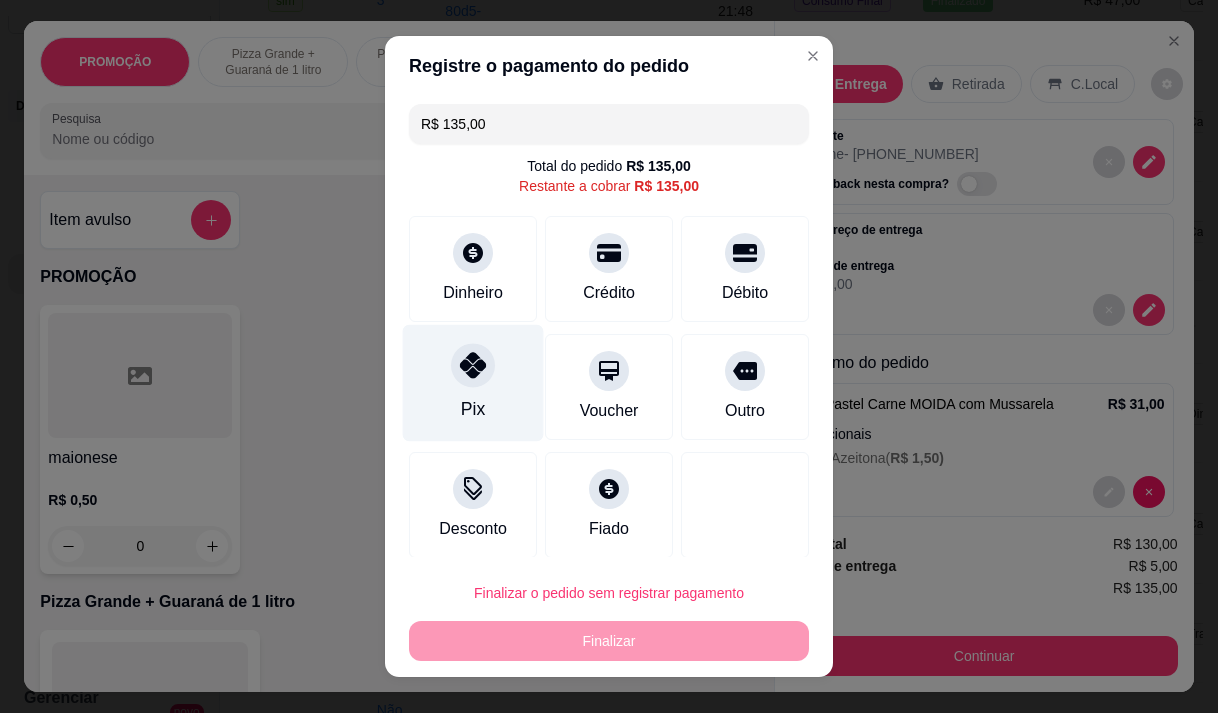 click on "Pix" at bounding box center [473, 382] 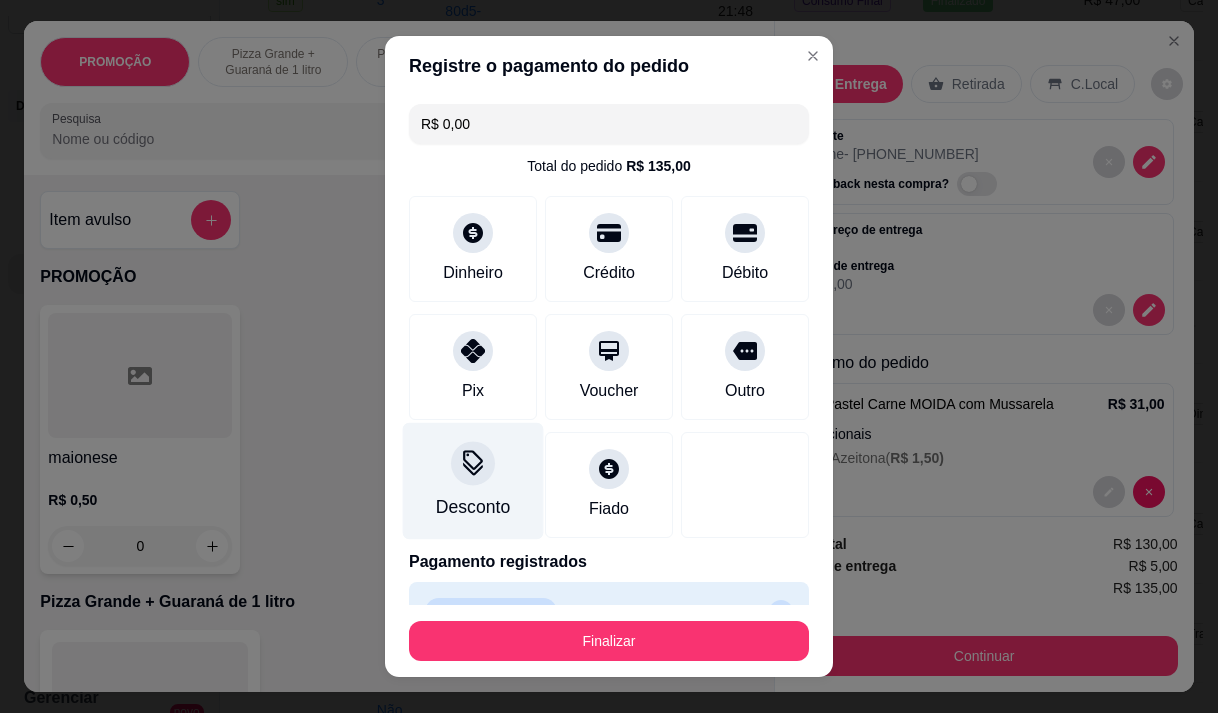 type on "R$ 0,00" 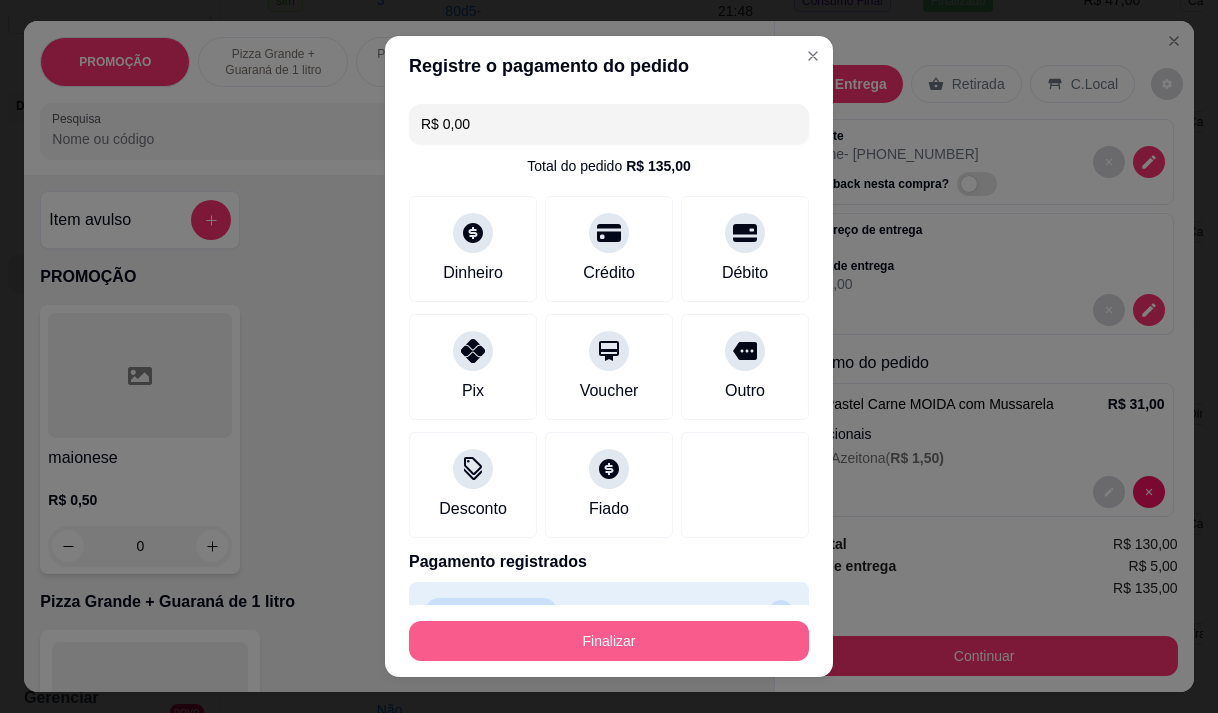 click on "Finalizar" at bounding box center (609, 641) 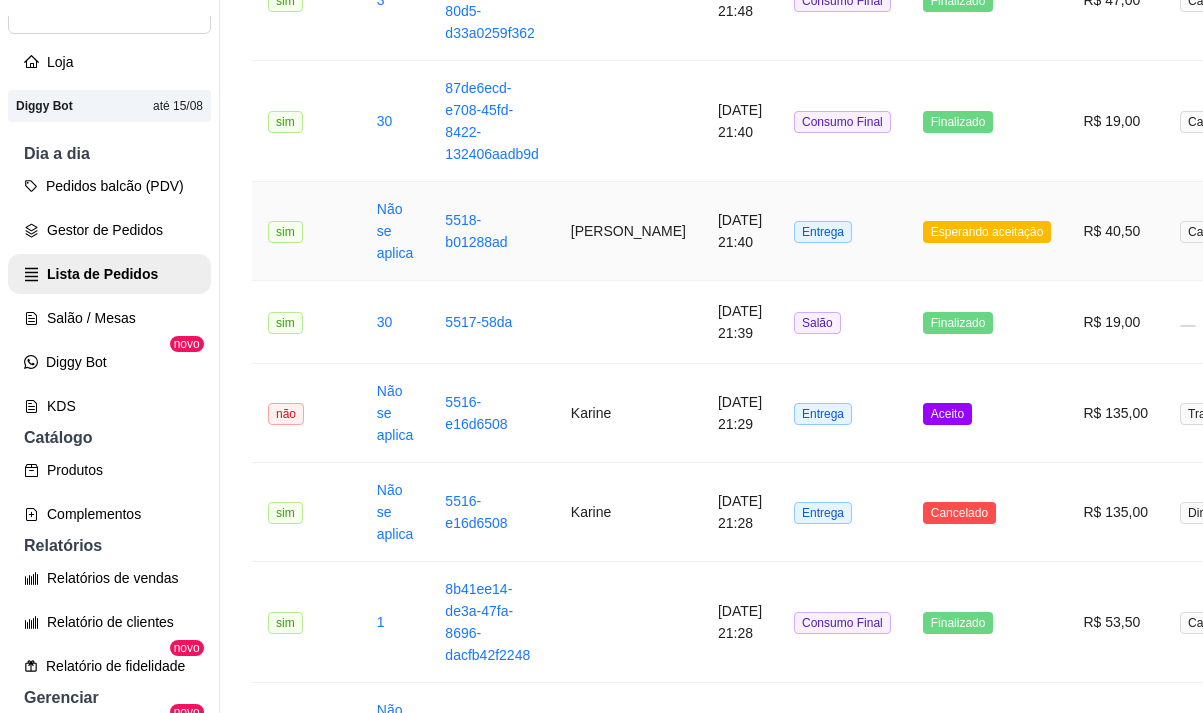 click on "[PERSON_NAME]" at bounding box center [628, 231] 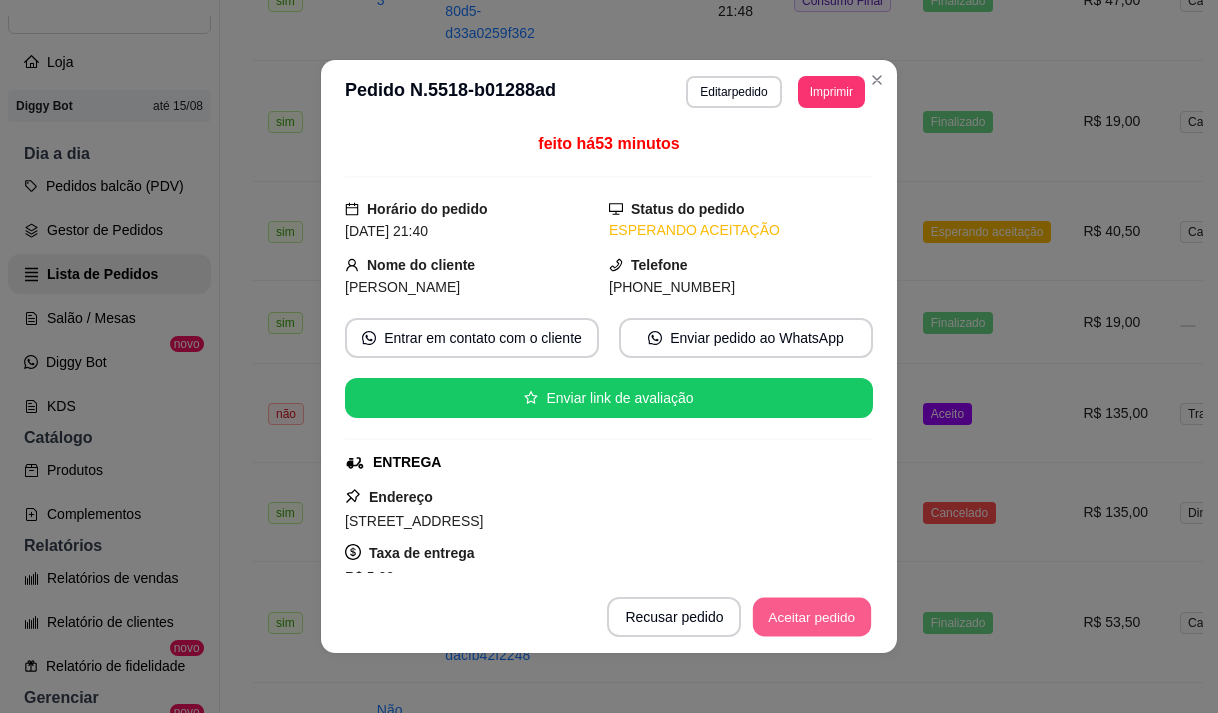 click on "Aceitar pedido" at bounding box center (812, 617) 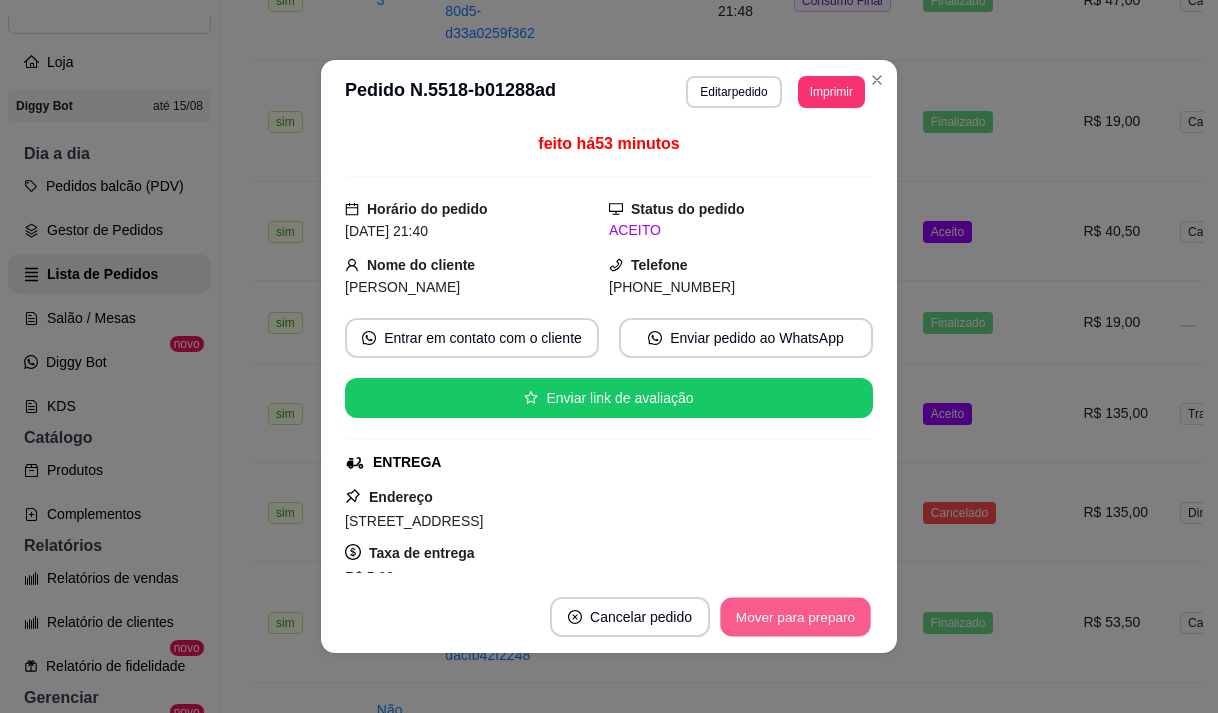 click on "Mover para preparo" at bounding box center [795, 617] 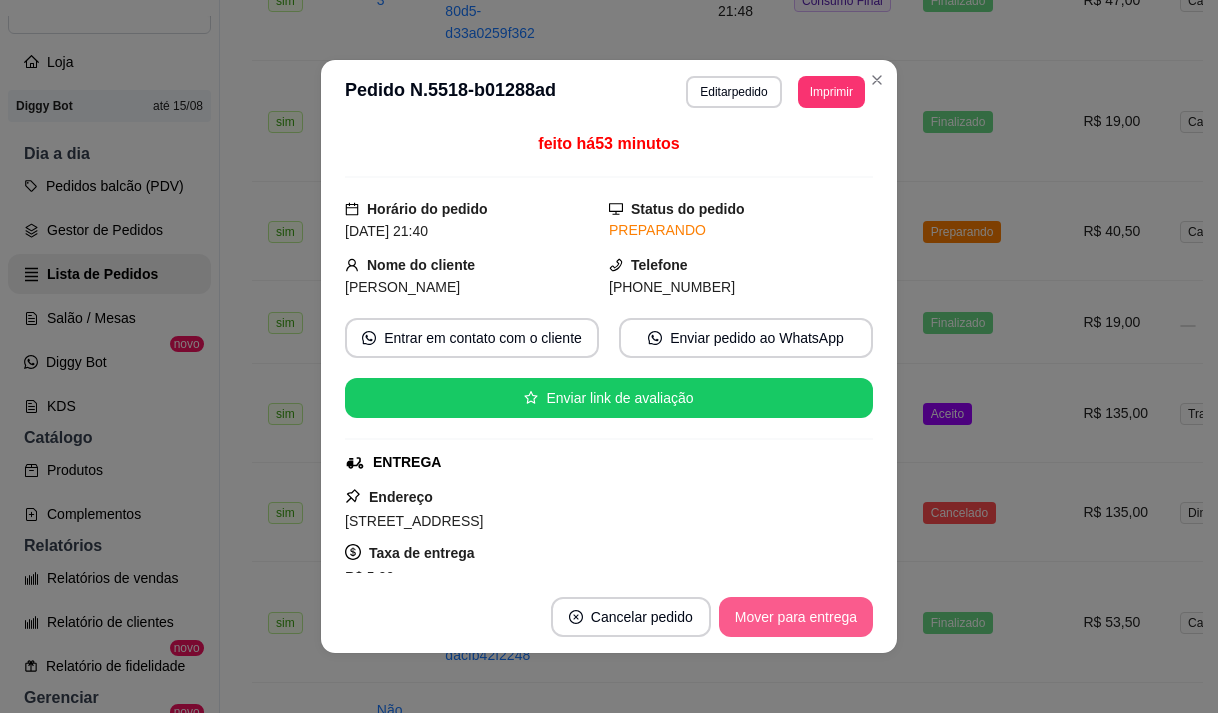 click on "Mover para entrega" at bounding box center (796, 617) 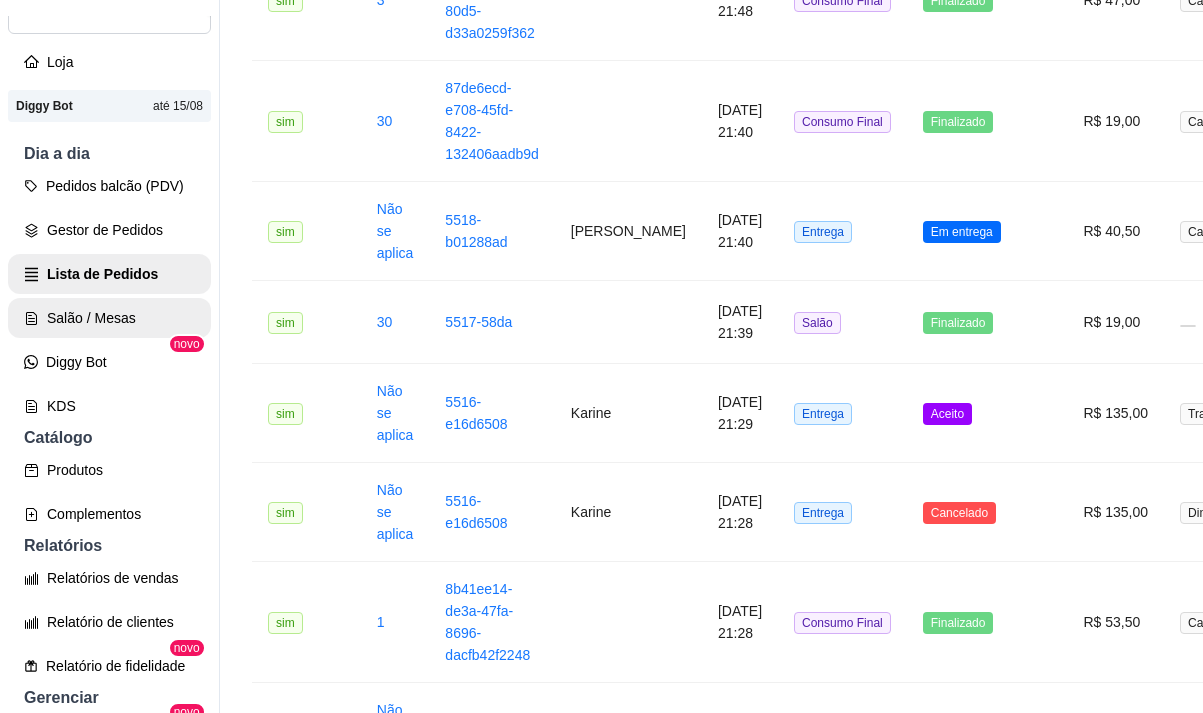click on "Salão / Mesas" at bounding box center (109, 318) 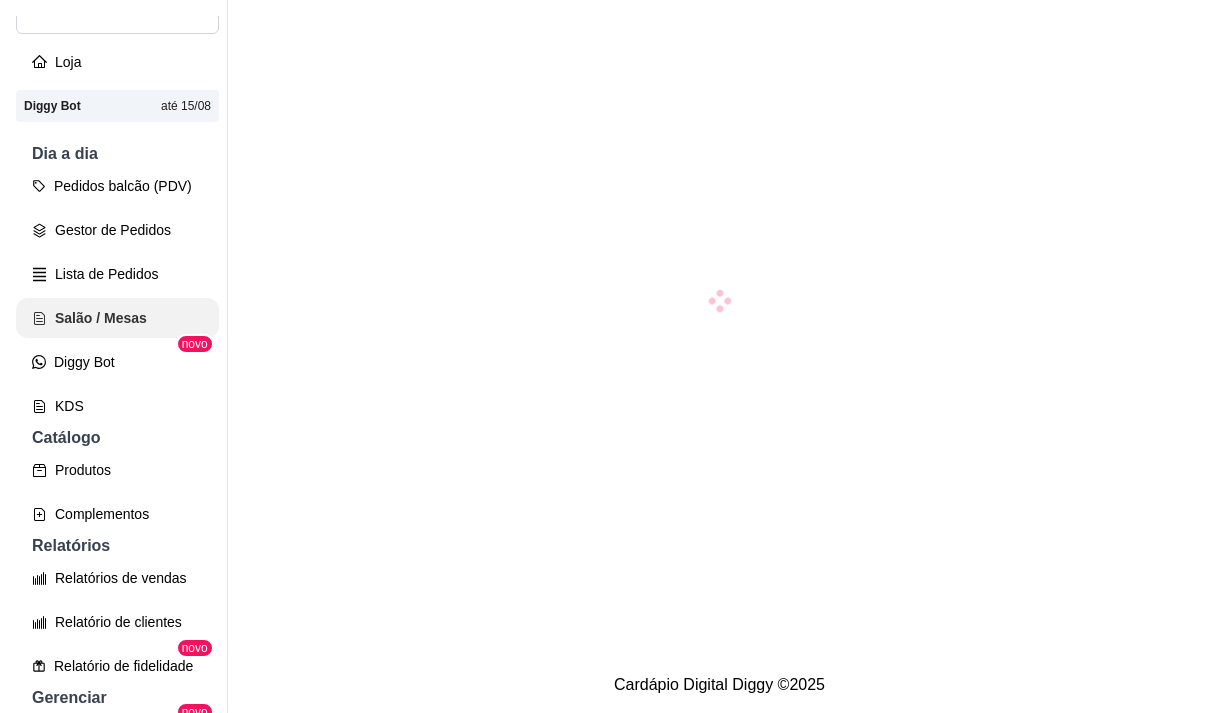 scroll, scrollTop: 0, scrollLeft: 0, axis: both 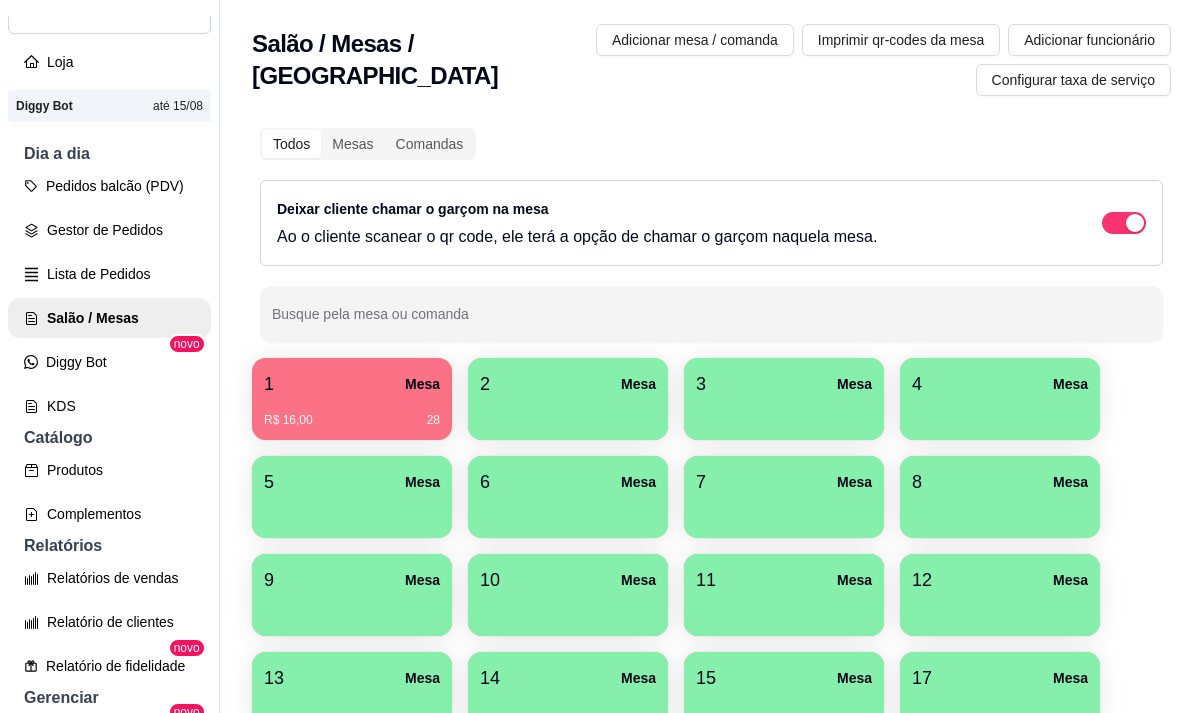 click on "Todos Mesas Comandas Deixar cliente chamar o garçom na mesa Ao o cliente scanear o qr code, ele terá a opção de chamar o garçom naquela mesa. Busque pela mesa ou comanda
1 Mesa R$ 16,00 28 2 Mesa 3 Mesa 4 Mesa 5 Mesa 6 Mesa 7 Mesa 8 [GEOGRAPHIC_DATA] 10 [GEOGRAPHIC_DATA] 12 [GEOGRAPHIC_DATA] 14 [GEOGRAPHIC_DATA] 15 [GEOGRAPHIC_DATA] 18 [GEOGRAPHIC_DATA] 19 [GEOGRAPHIC_DATA] 21 [GEOGRAPHIC_DATA] 22 [GEOGRAPHIC_DATA] 23 [GEOGRAPHIC_DATA] 24 [GEOGRAPHIC_DATA] 26 [GEOGRAPHIC_DATA] 27 [GEOGRAPHIC_DATA] 28 [GEOGRAPHIC_DATA] 30 [GEOGRAPHIC_DATA]" at bounding box center (711, 629) 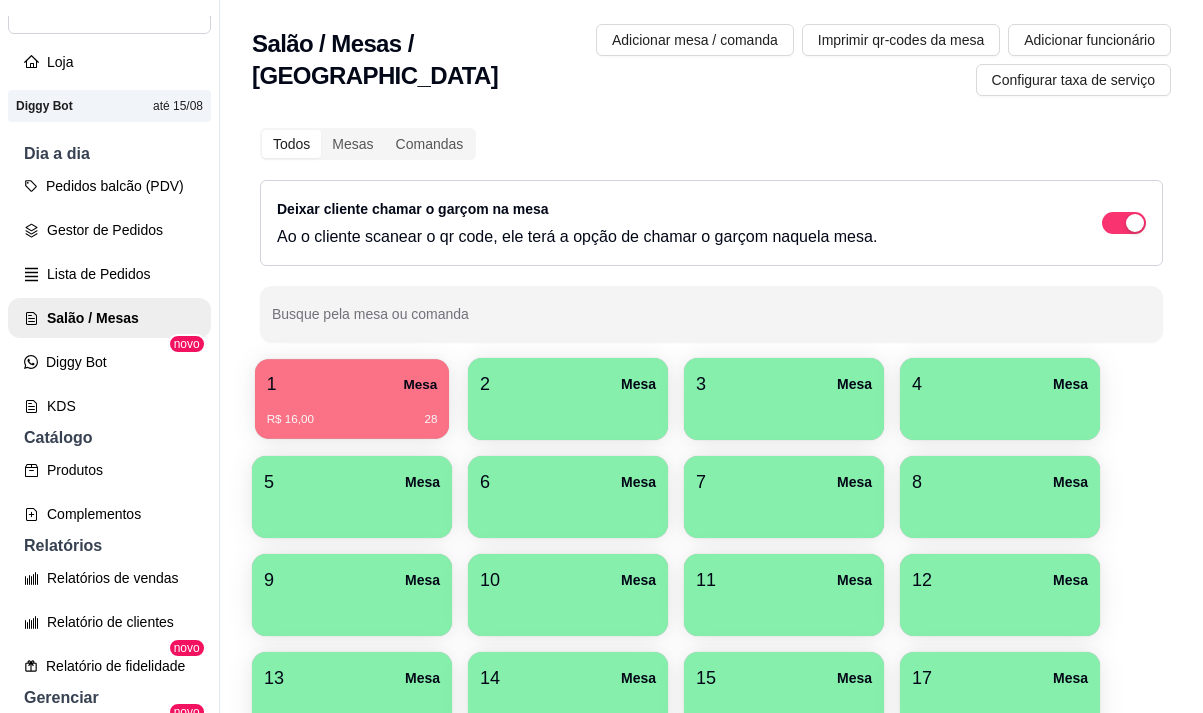 click on "R$ 16,00 28" at bounding box center [352, 420] 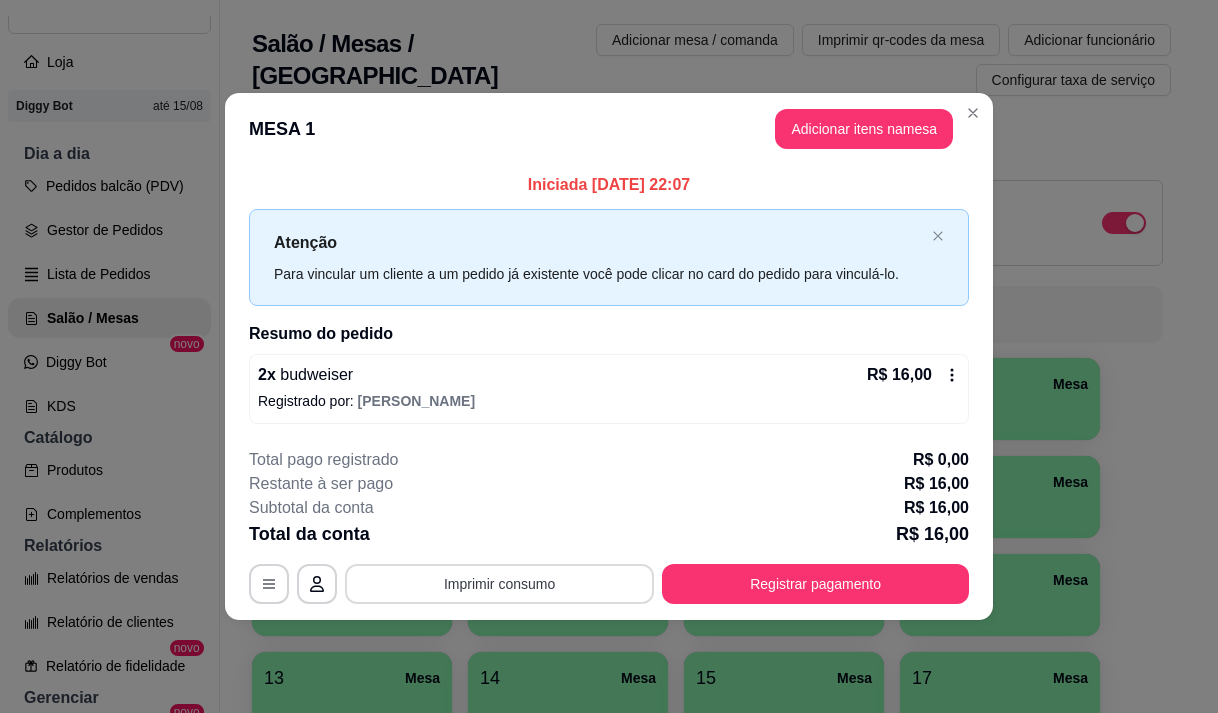 click on "Imprimir consumo" at bounding box center (499, 584) 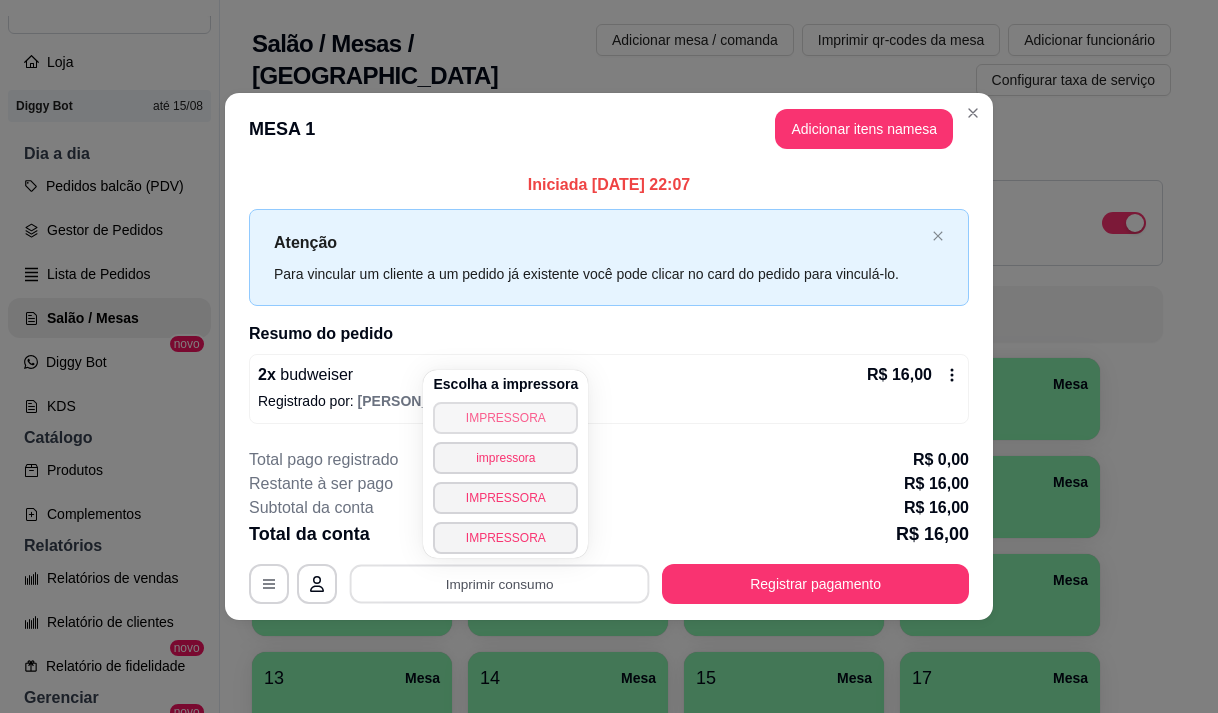 click on "IMPRESSORA" at bounding box center [505, 418] 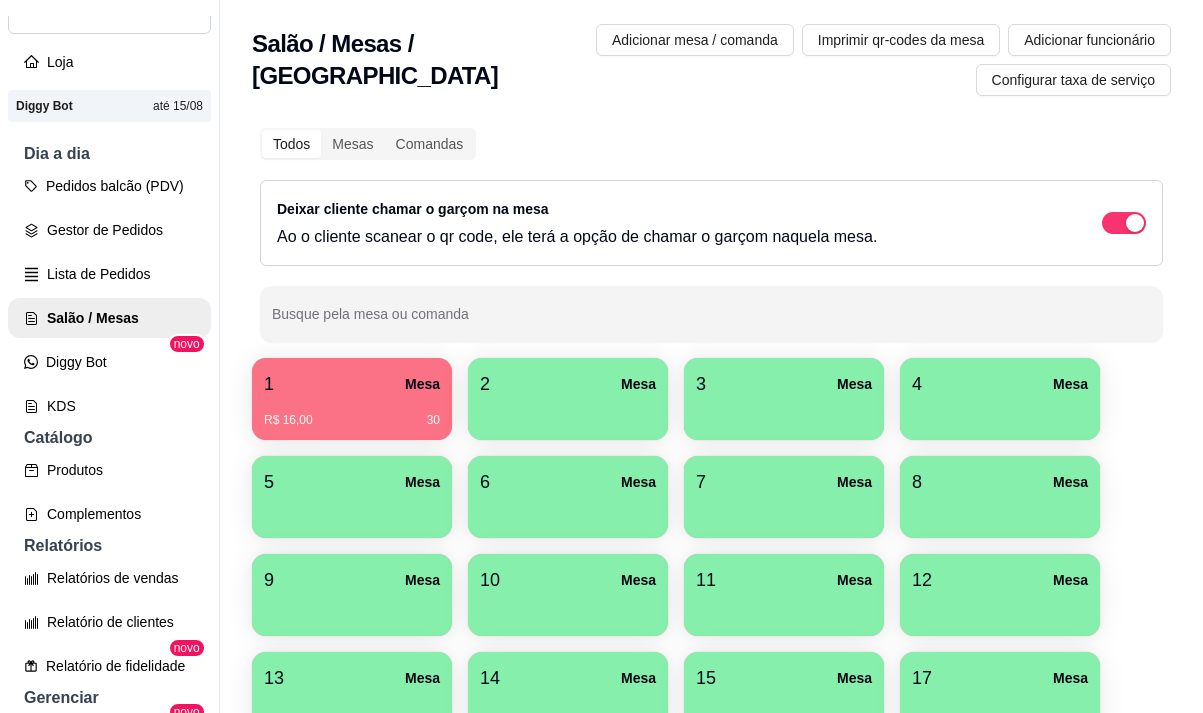 click on "R$ 16,00" at bounding box center (288, 420) 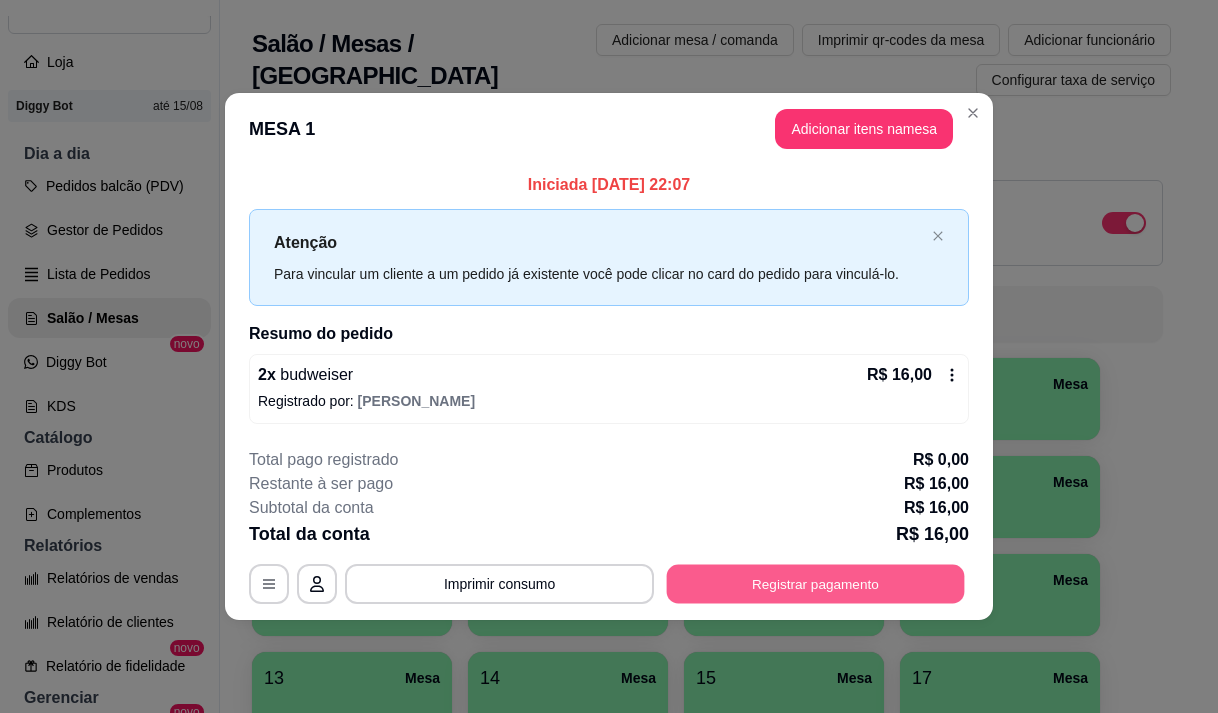 click on "Registrar pagamento" at bounding box center (816, 584) 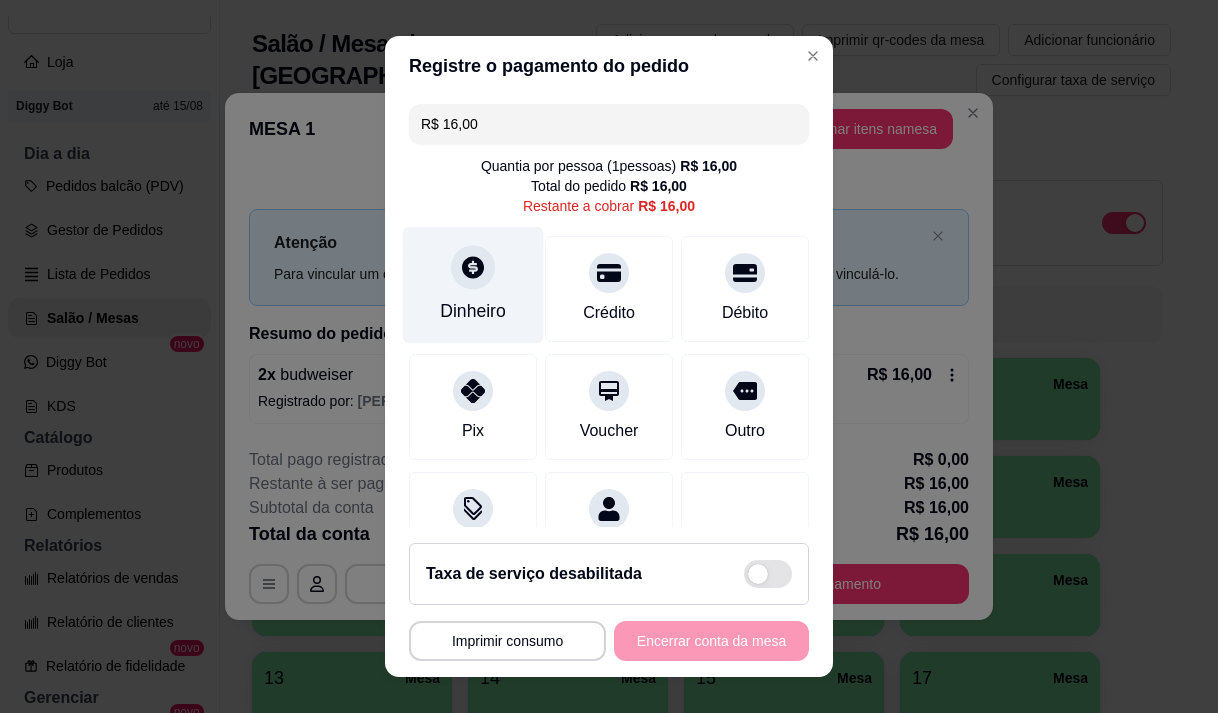 click on "Dinheiro" at bounding box center (473, 311) 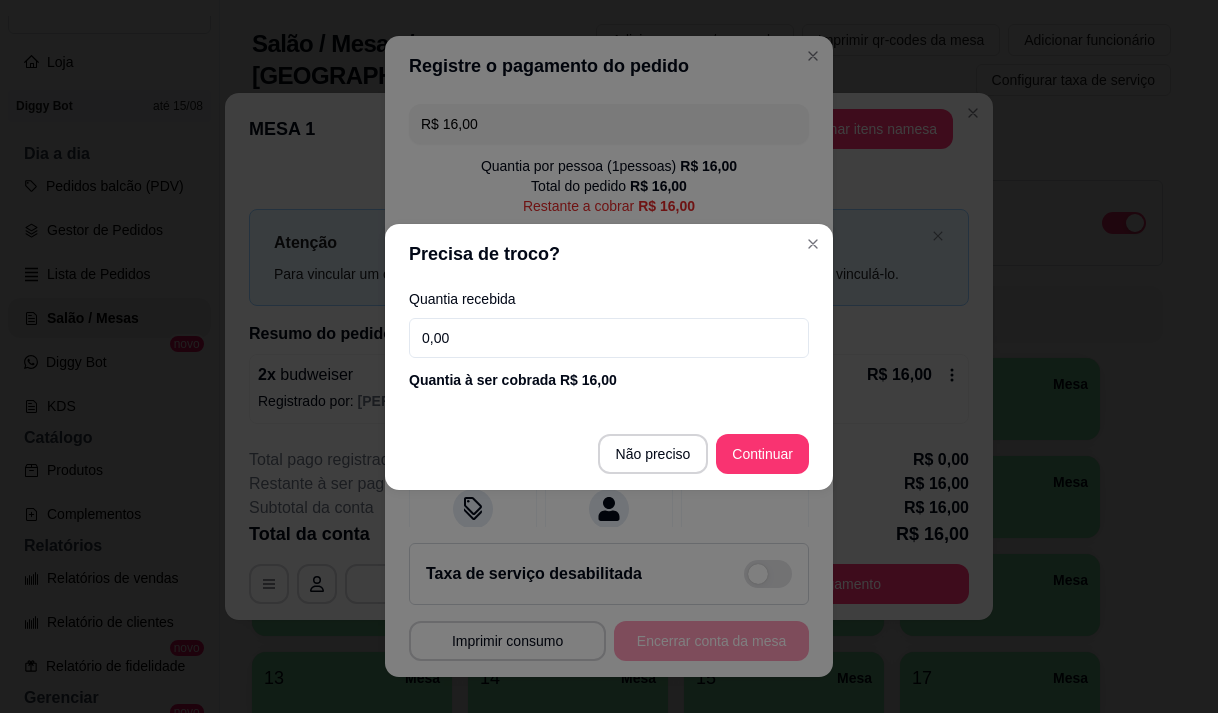 click on "0,00" at bounding box center [609, 338] 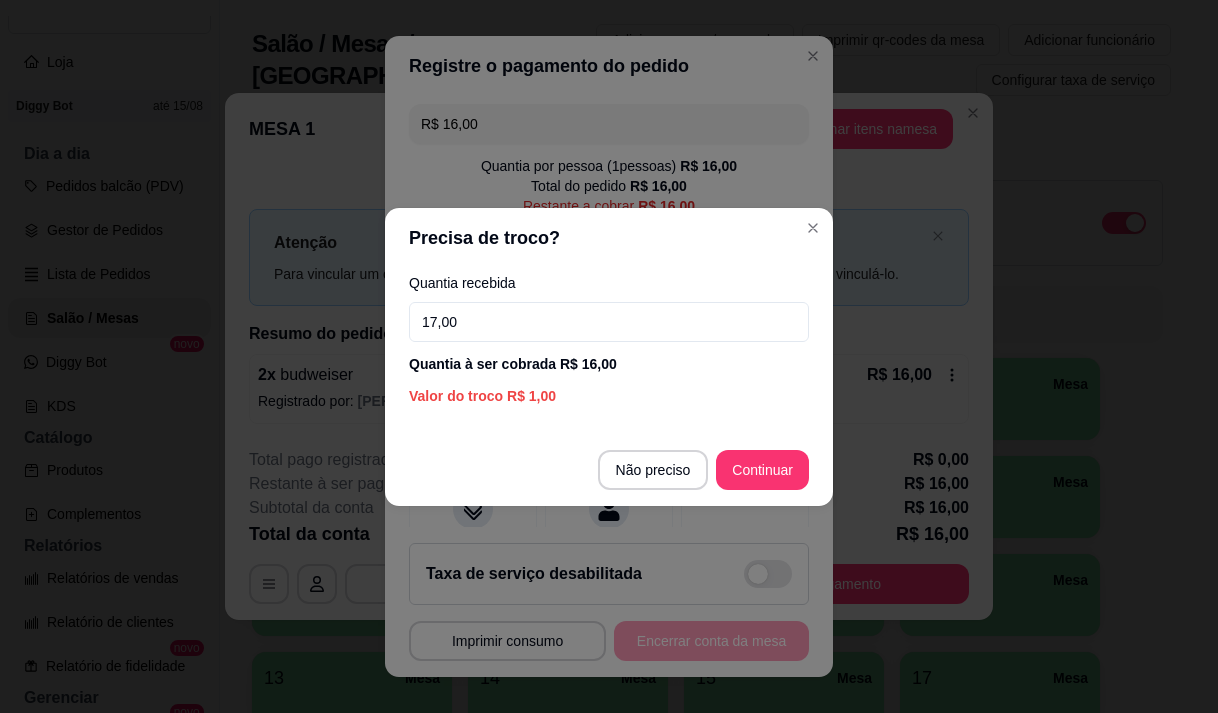 type on "17,00" 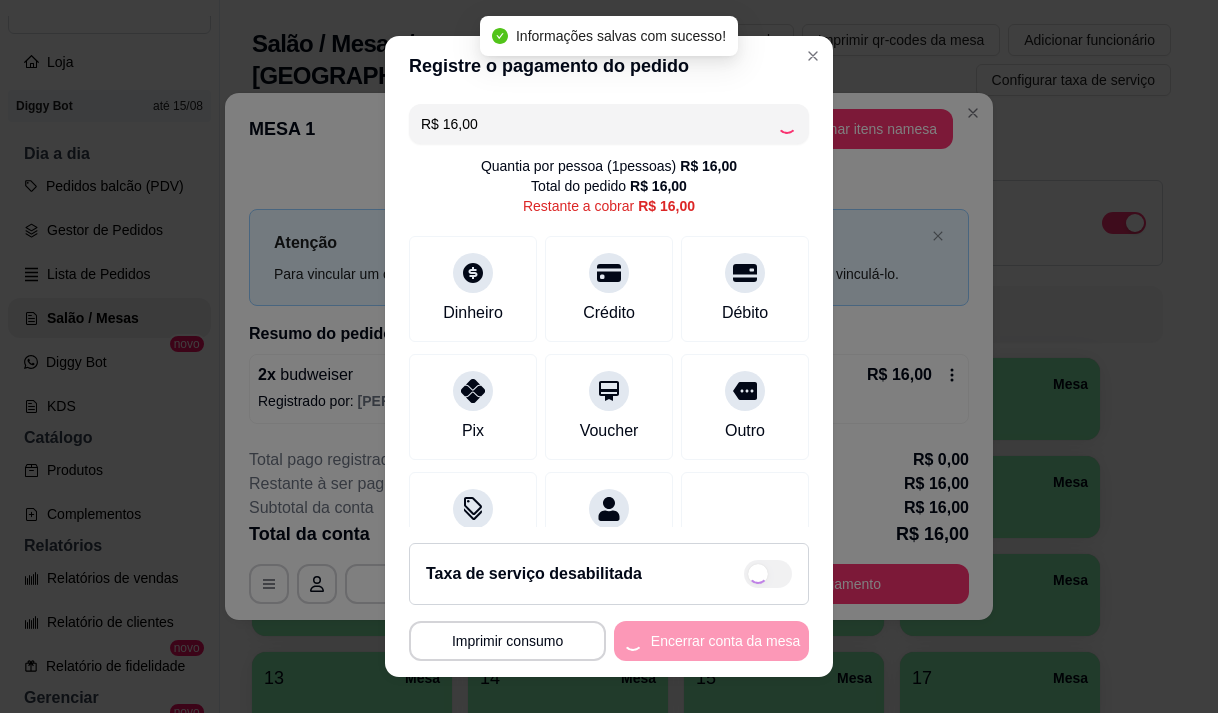 type on "R$ 0,00" 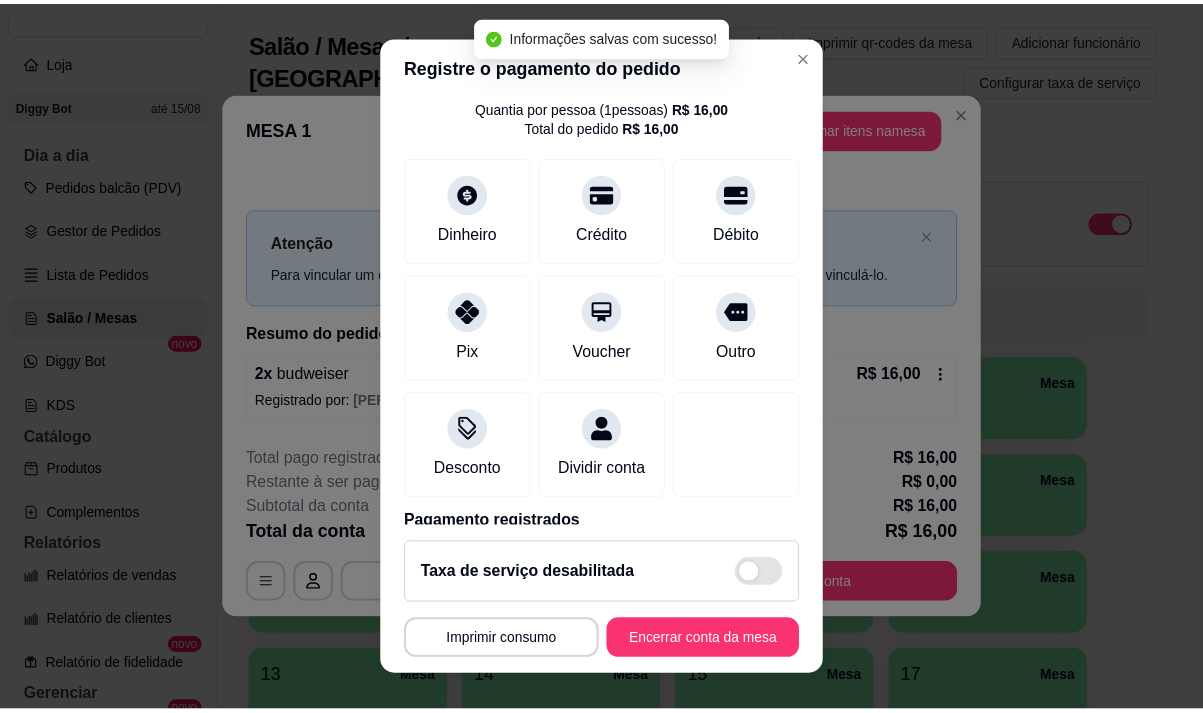 scroll, scrollTop: 166, scrollLeft: 0, axis: vertical 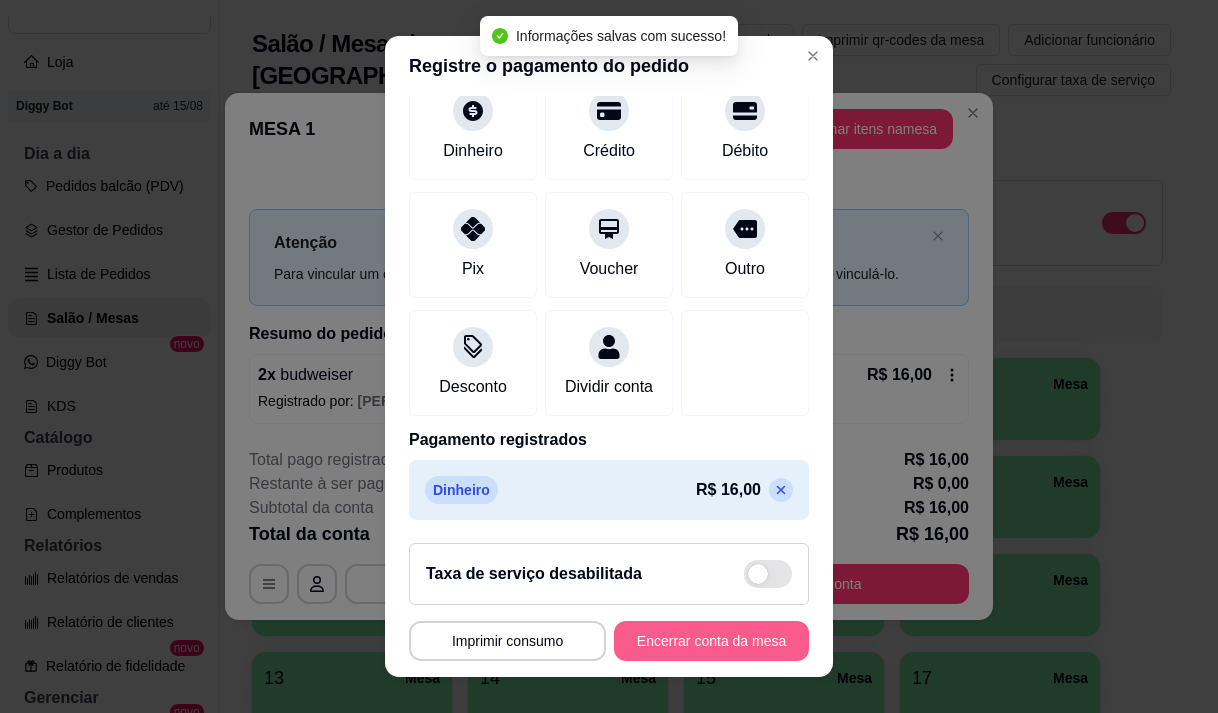 click on "Encerrar conta da mesa" at bounding box center (711, 641) 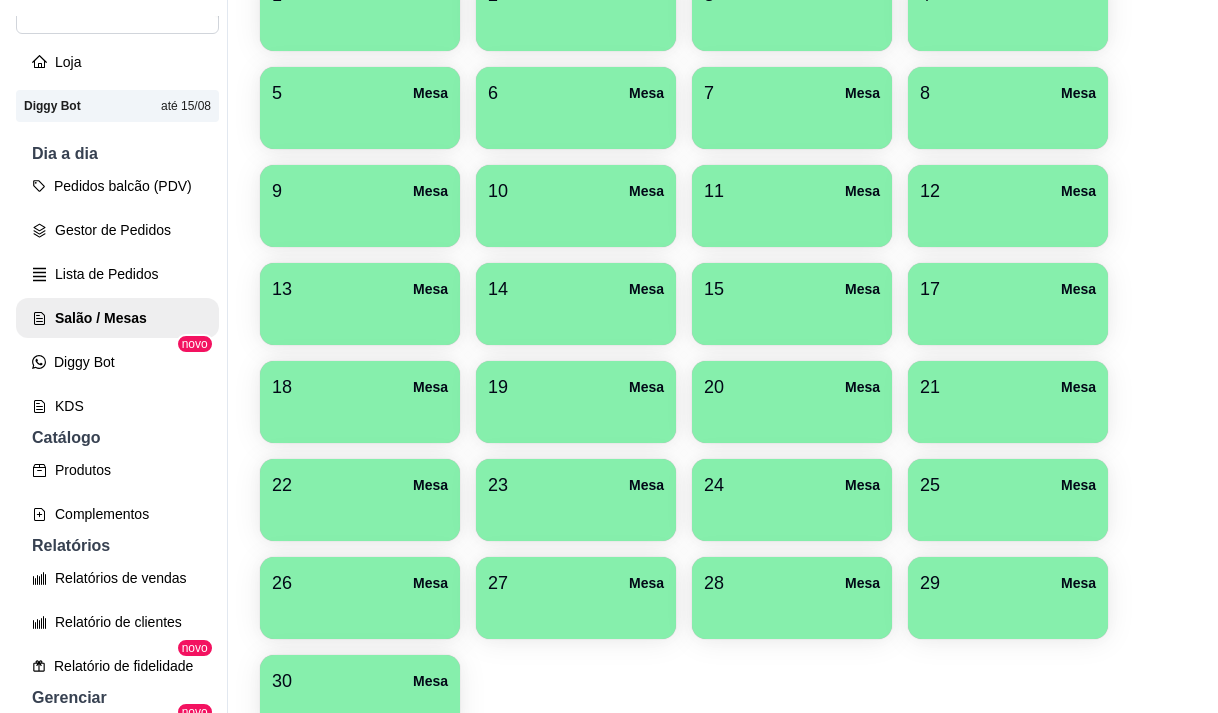 scroll, scrollTop: 508, scrollLeft: 0, axis: vertical 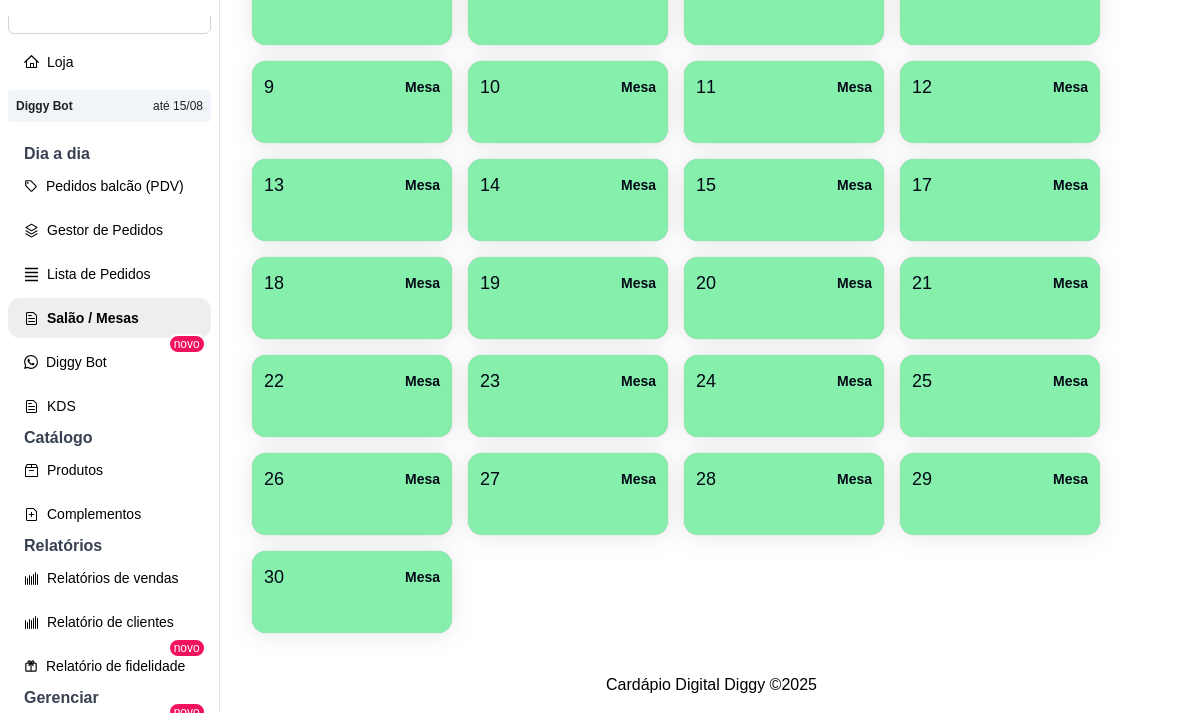 click on "30 Mesa" at bounding box center (352, 577) 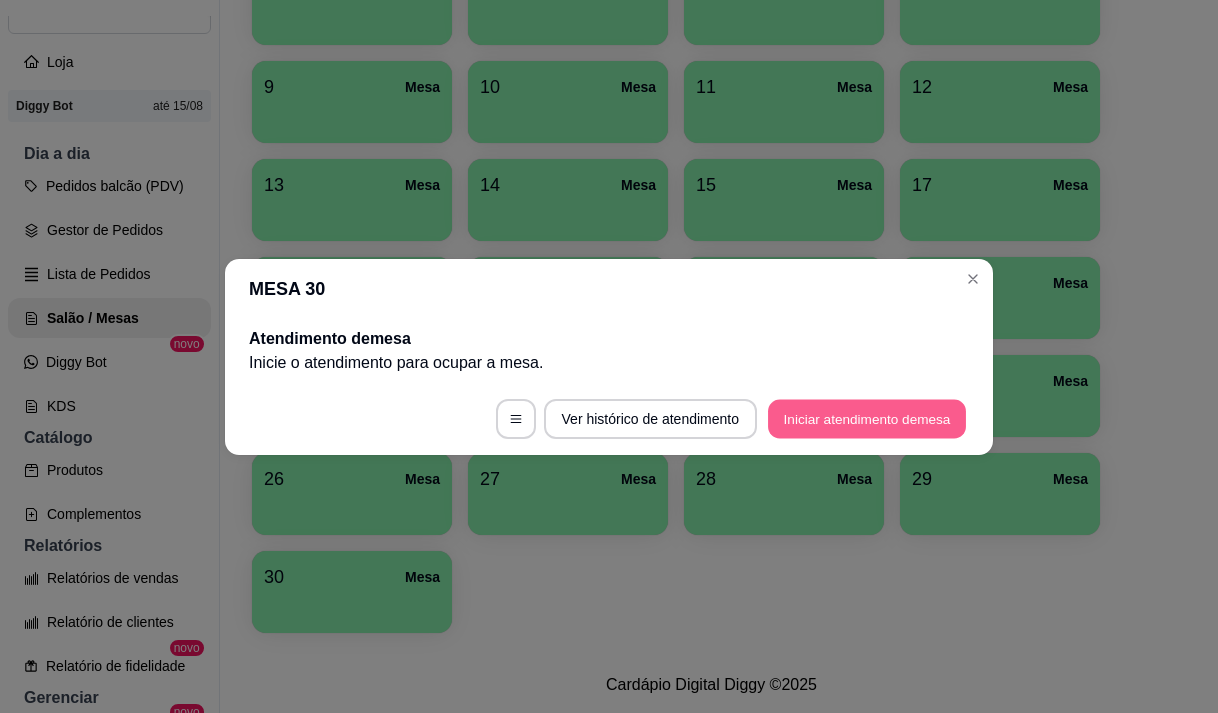 click on "Iniciar atendimento de  mesa" at bounding box center (867, 418) 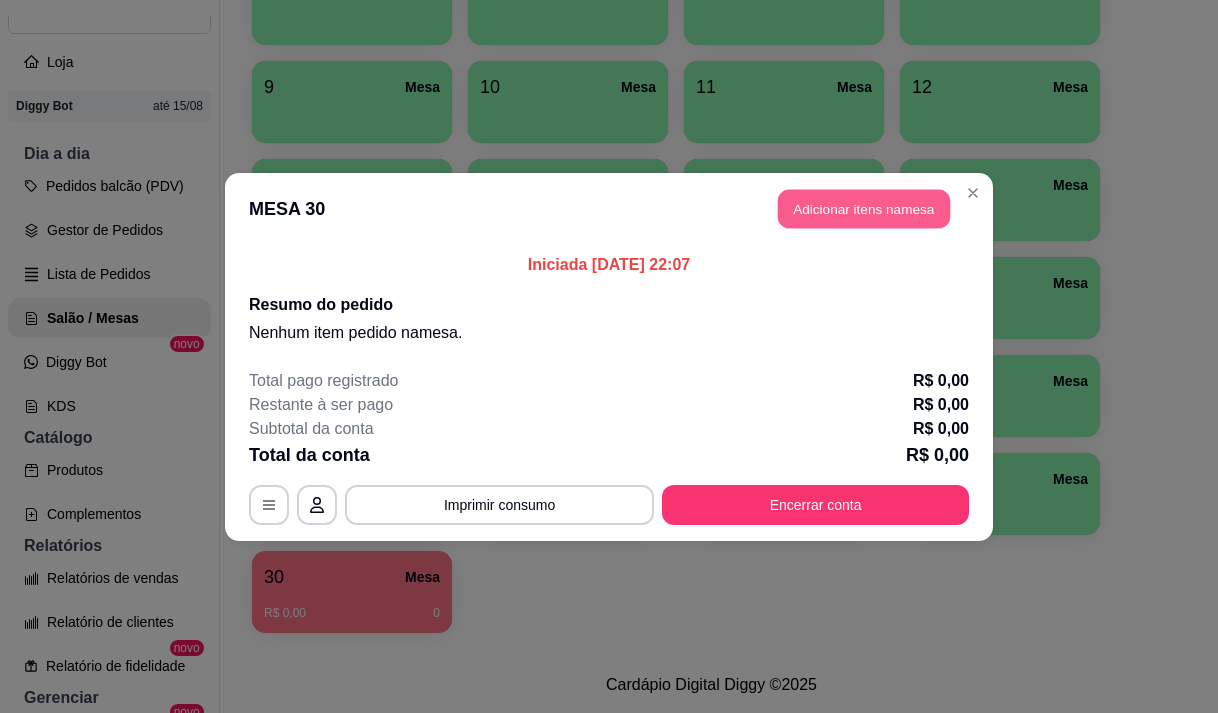 click on "Adicionar itens na  mesa" at bounding box center [864, 208] 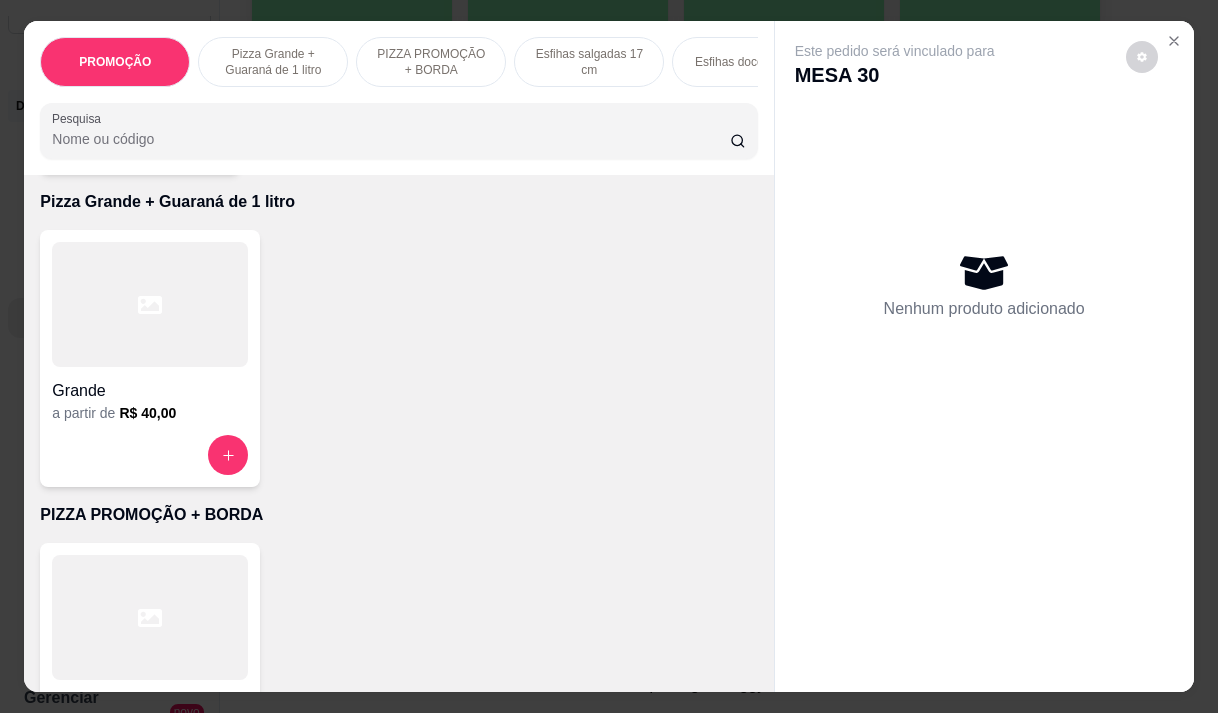 scroll, scrollTop: 600, scrollLeft: 0, axis: vertical 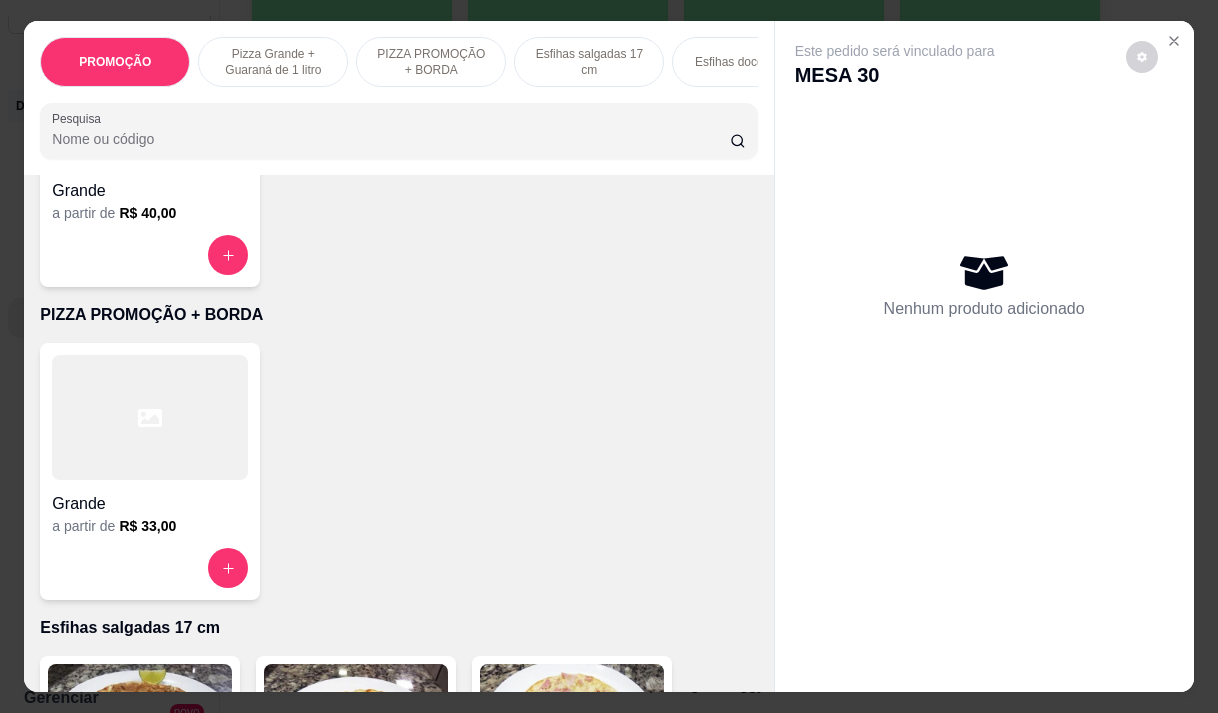 click on "R$ 33,00" at bounding box center [147, 526] 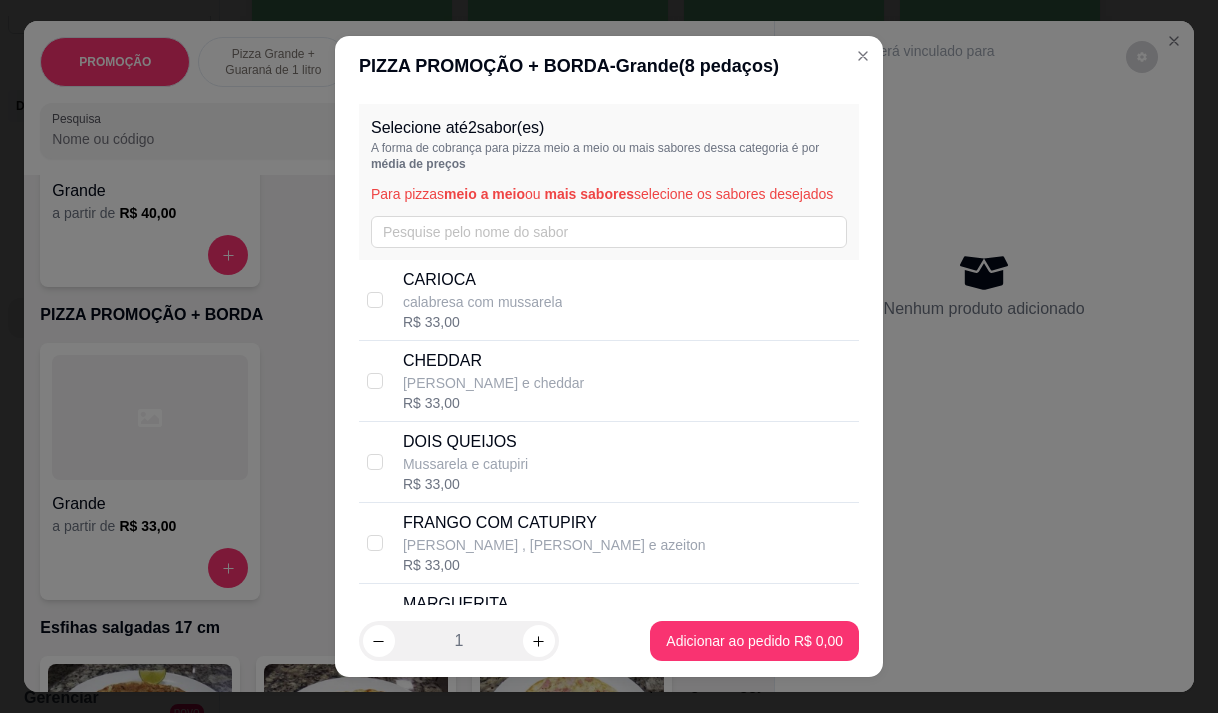 click on "DOIS QUEIJOS  Mussarela e catupiri R$ 33,00" at bounding box center [627, 462] 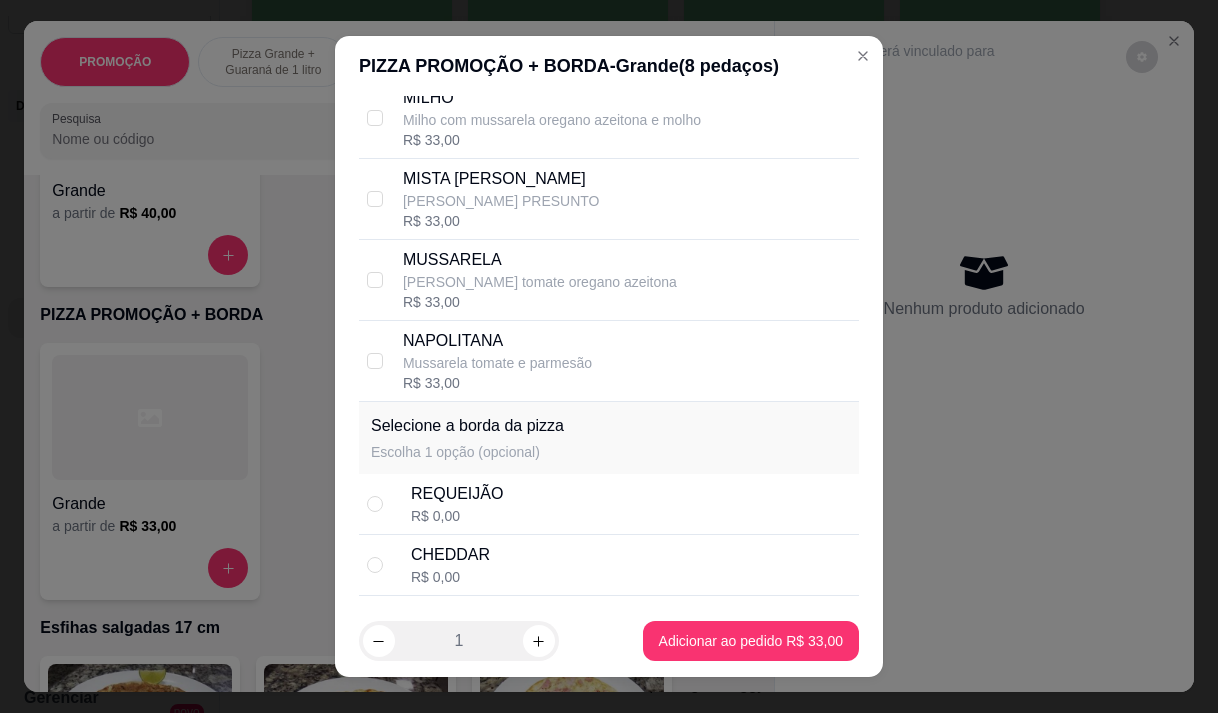 scroll, scrollTop: 685, scrollLeft: 0, axis: vertical 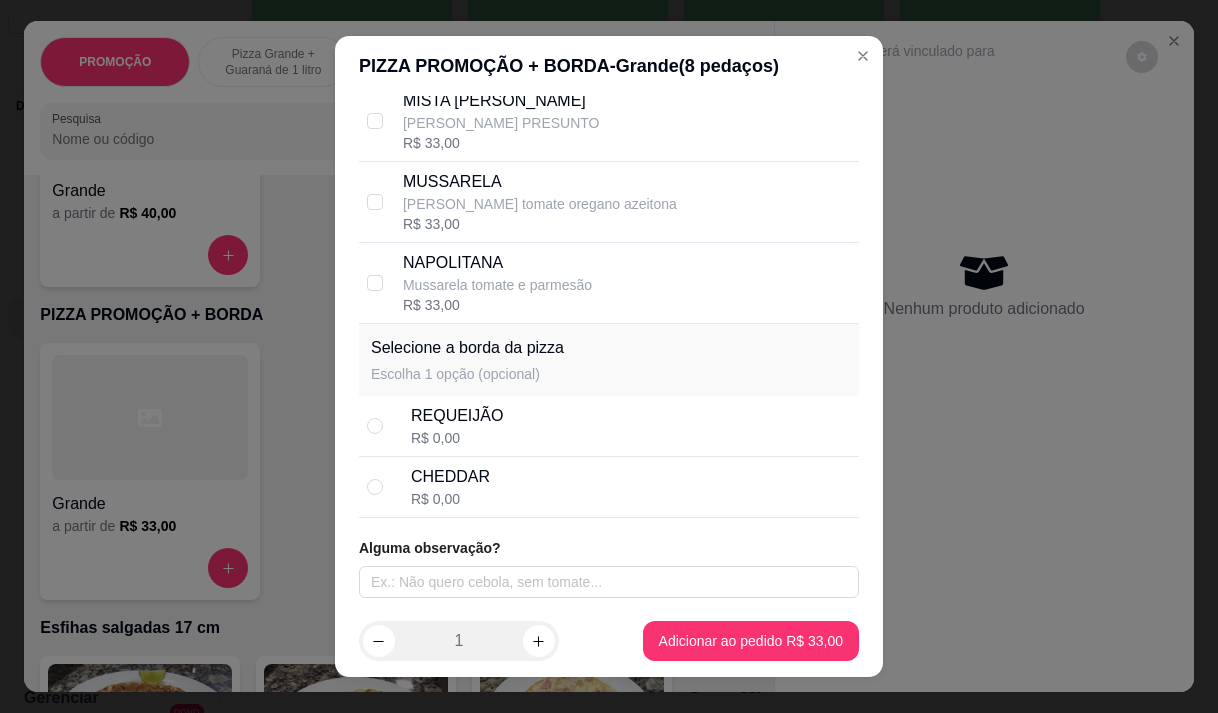 click on "REQUEIJÃO R$ 0,00" at bounding box center (631, 426) 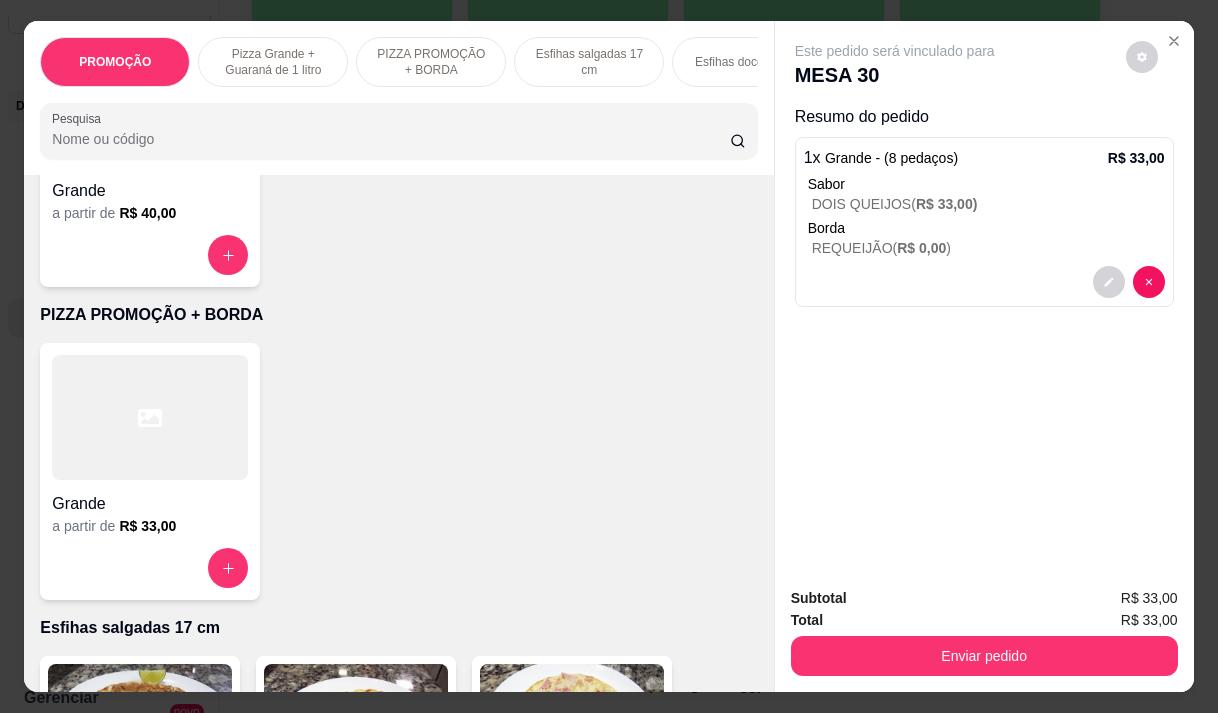 click on "REQUEIJÃO  ( R$ 0,00 )" at bounding box center (988, 248) 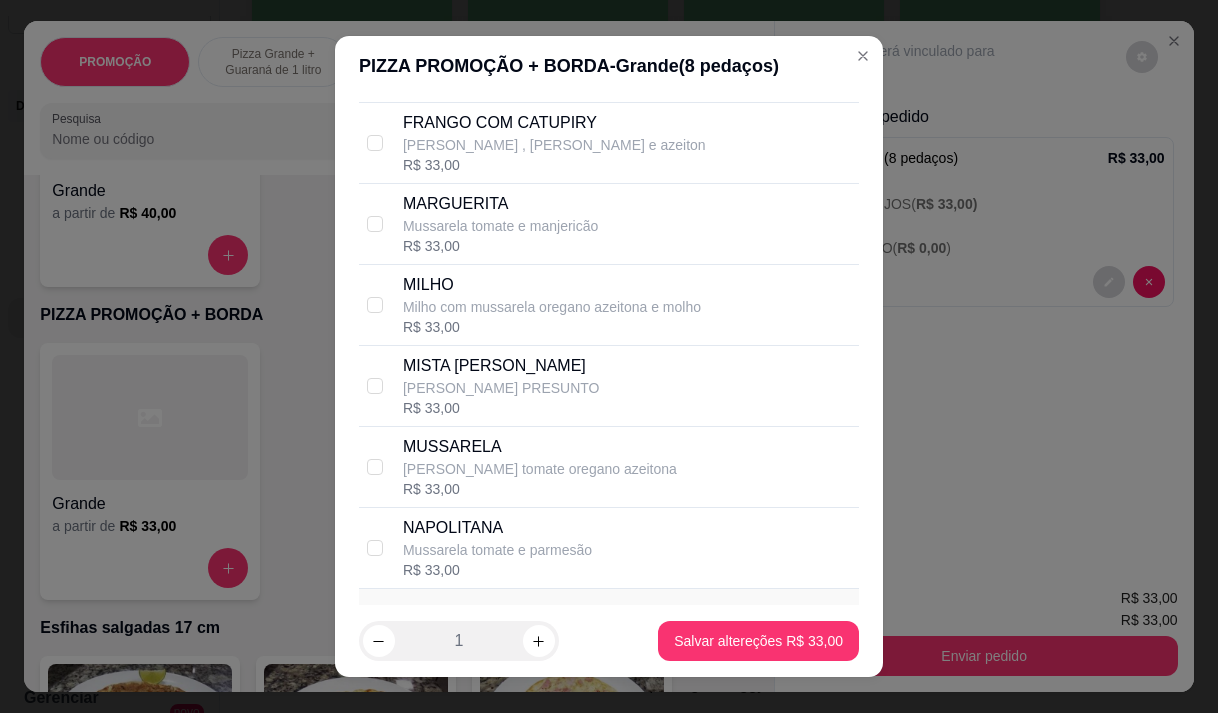 scroll, scrollTop: 685, scrollLeft: 0, axis: vertical 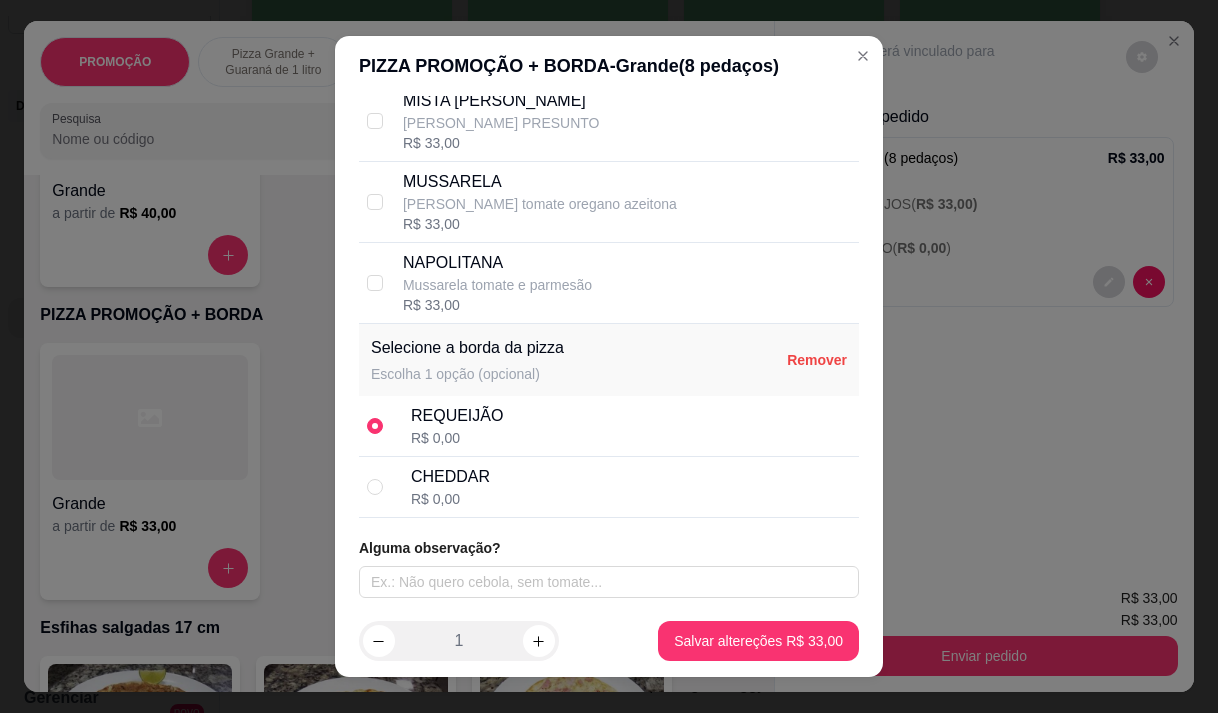 click on "CHEDDAR R$ 0,00" at bounding box center [631, 487] 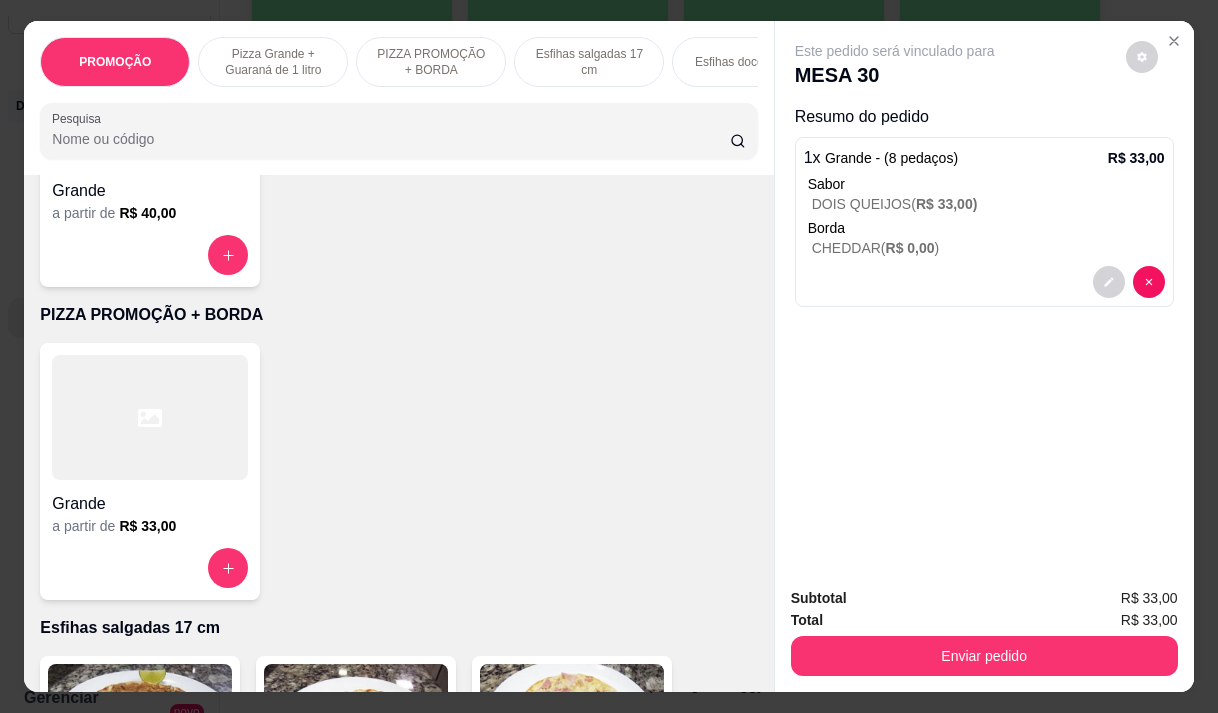 click on "Grande" at bounding box center [150, 504] 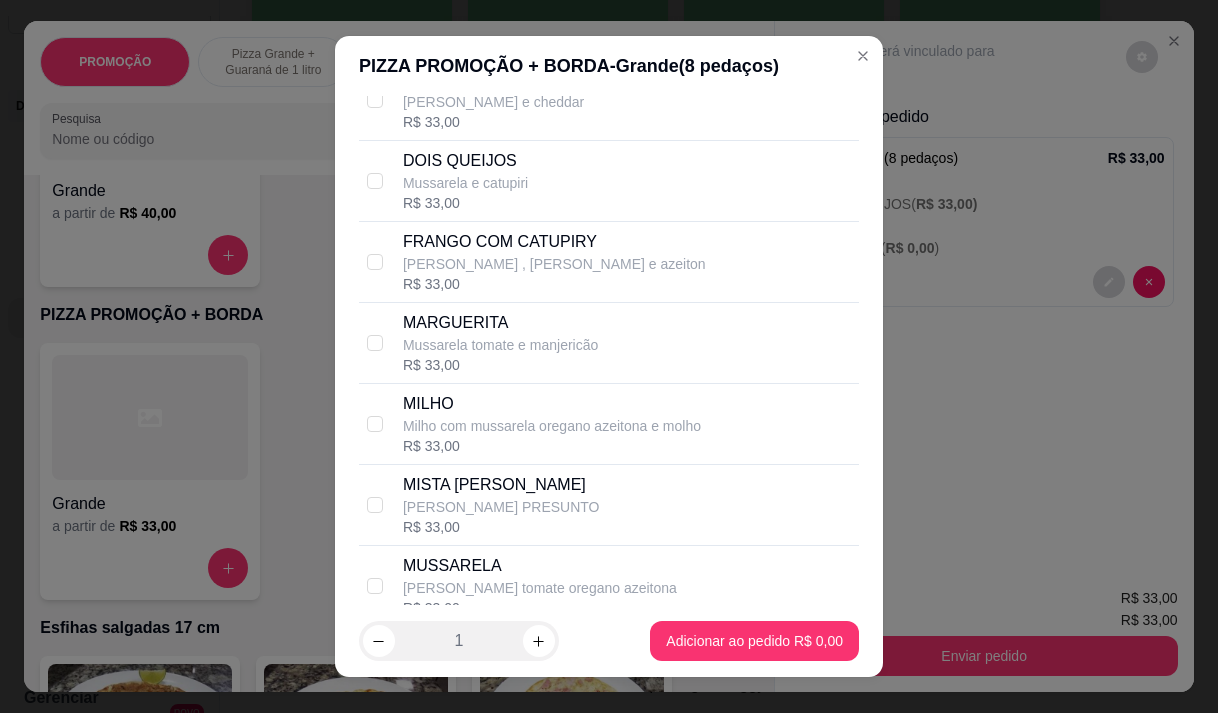 scroll, scrollTop: 300, scrollLeft: 0, axis: vertical 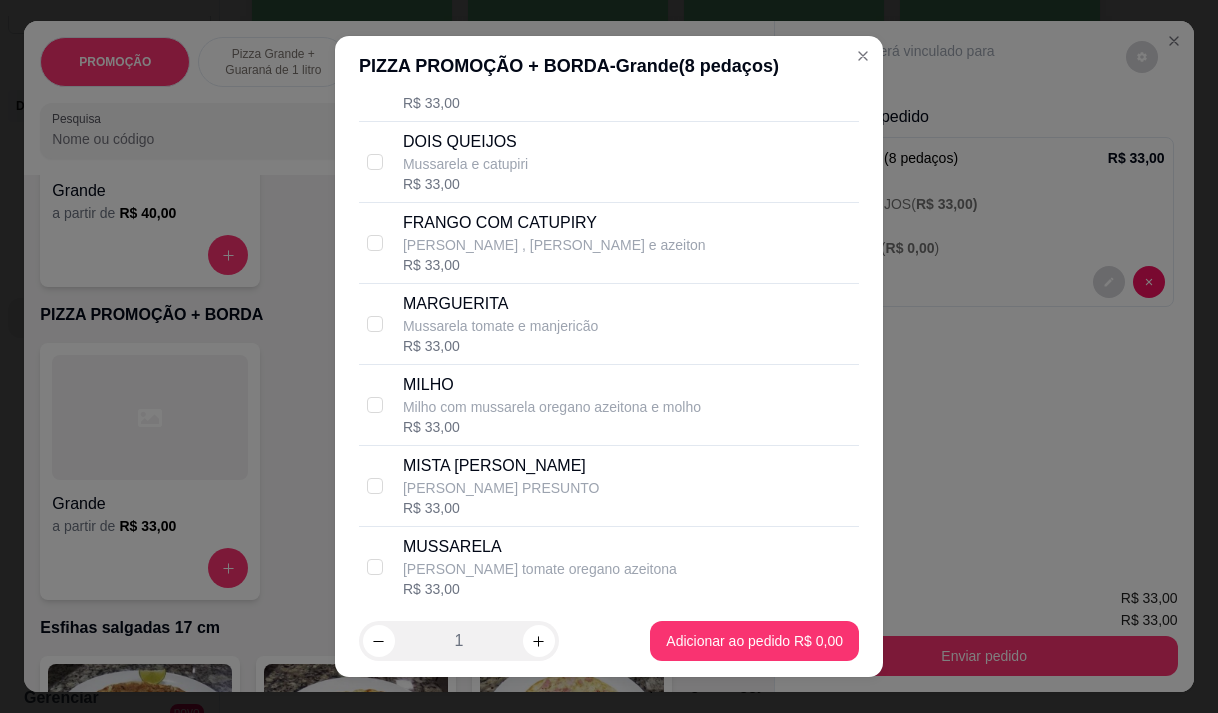 click on "[PERSON_NAME] , [PERSON_NAME] e azeiton" at bounding box center (554, 245) 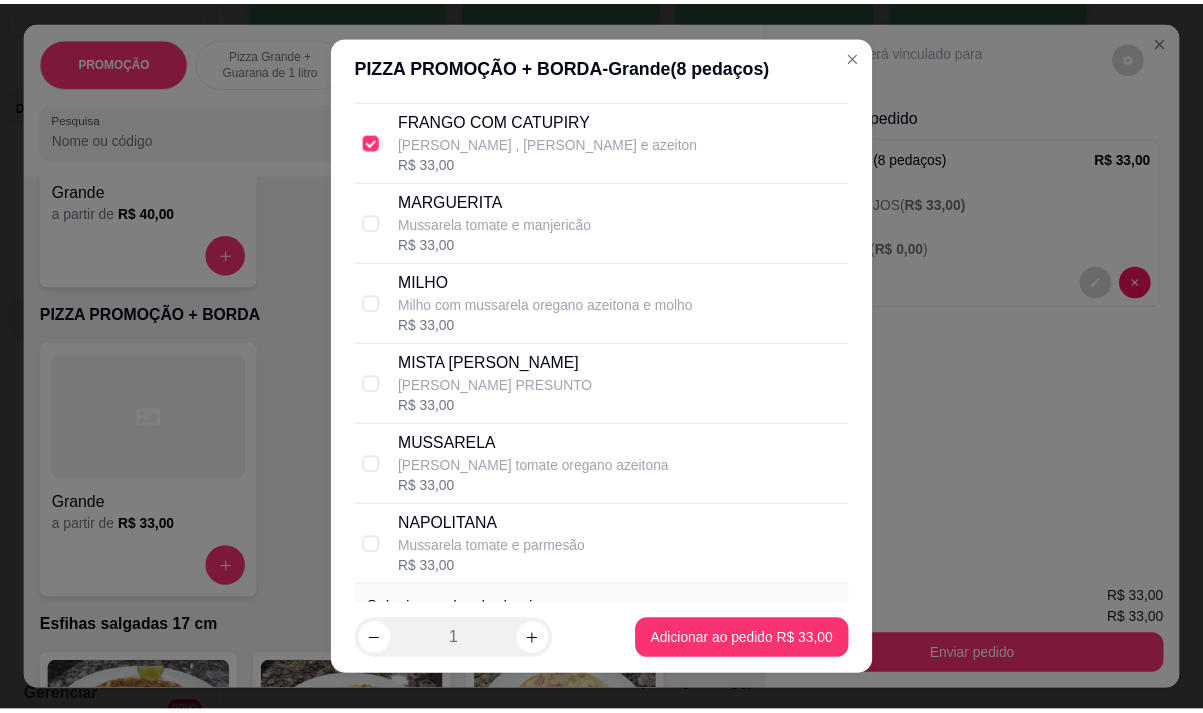 scroll, scrollTop: 685, scrollLeft: 0, axis: vertical 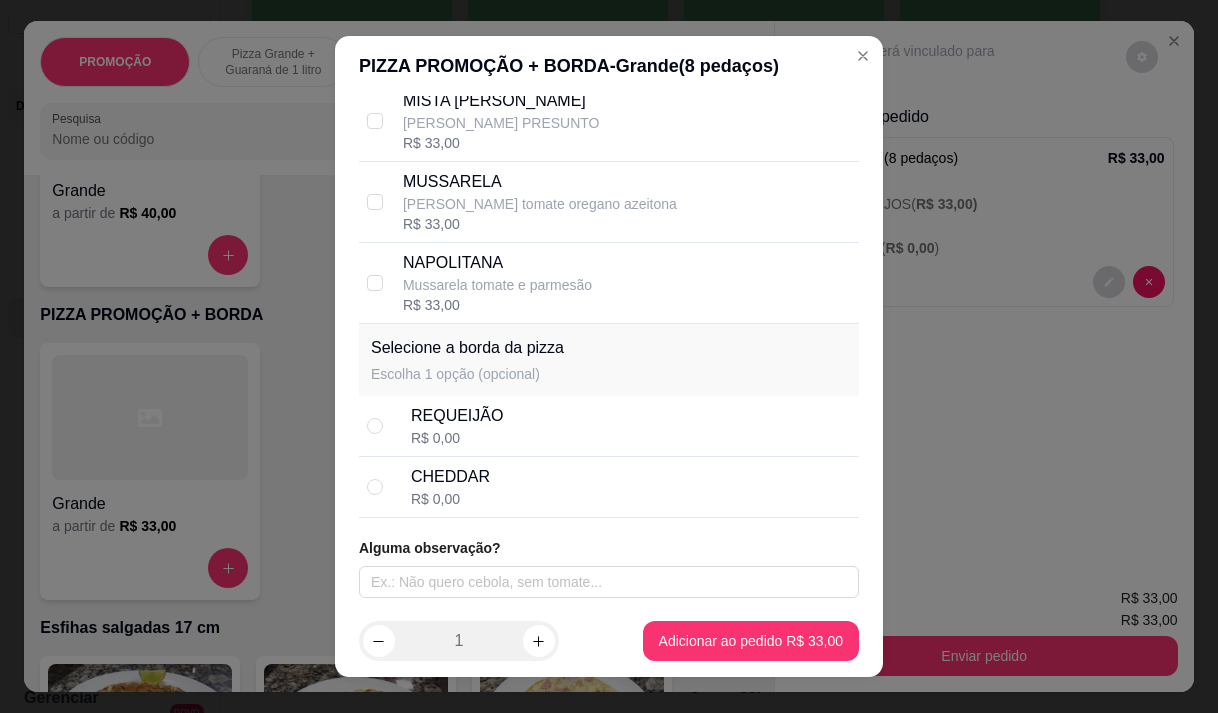 click on "REQUEIJÃO R$ 0,00" at bounding box center [631, 426] 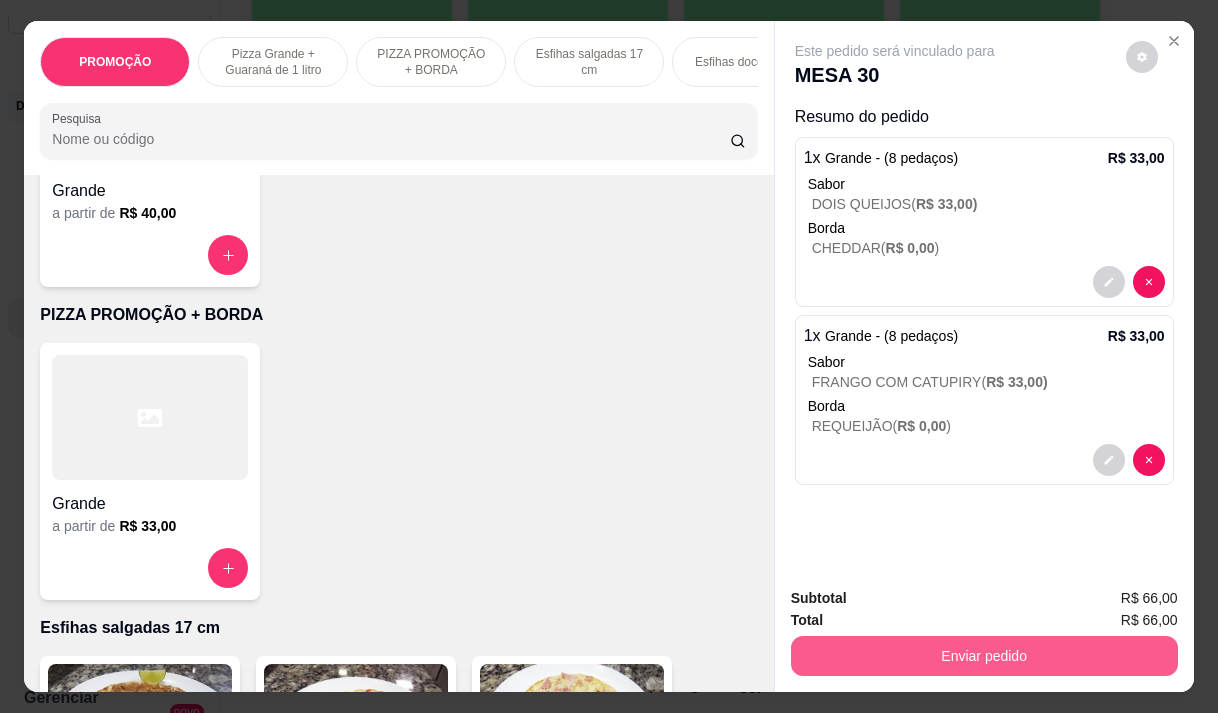 click on "Enviar pedido" at bounding box center (984, 656) 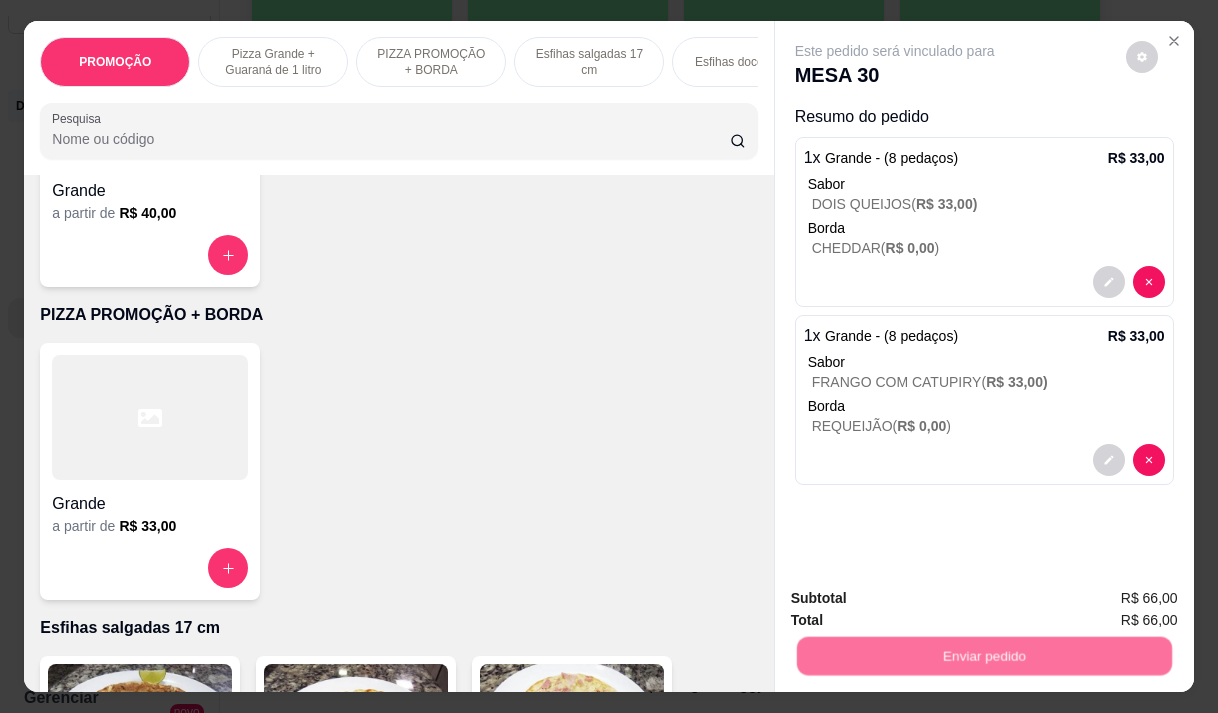 click on "Não registrar e enviar pedido" at bounding box center [918, 599] 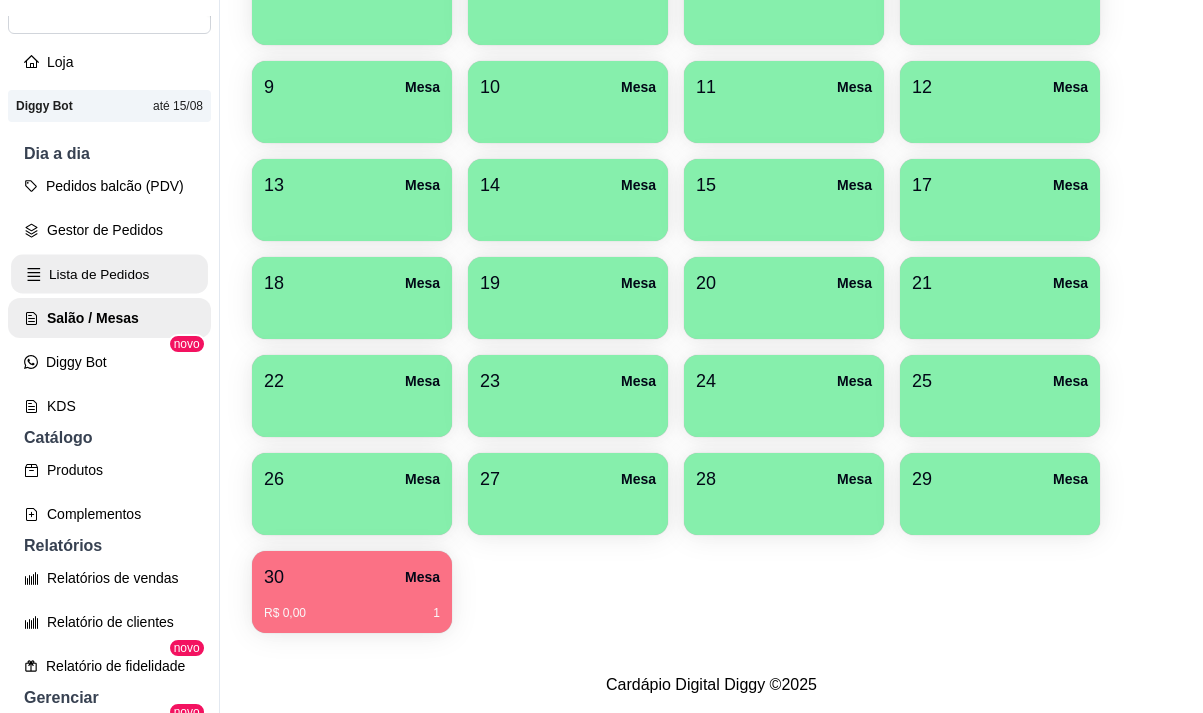 click on "Lista de Pedidos" at bounding box center (109, 274) 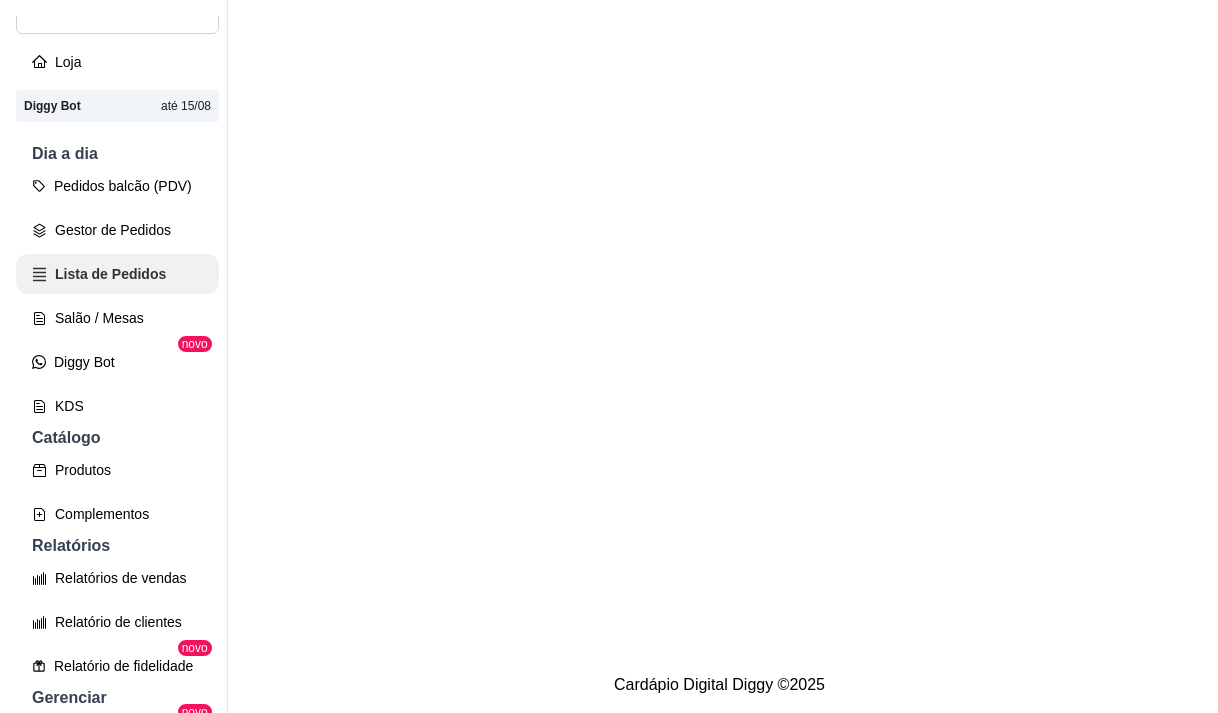 scroll, scrollTop: 0, scrollLeft: 0, axis: both 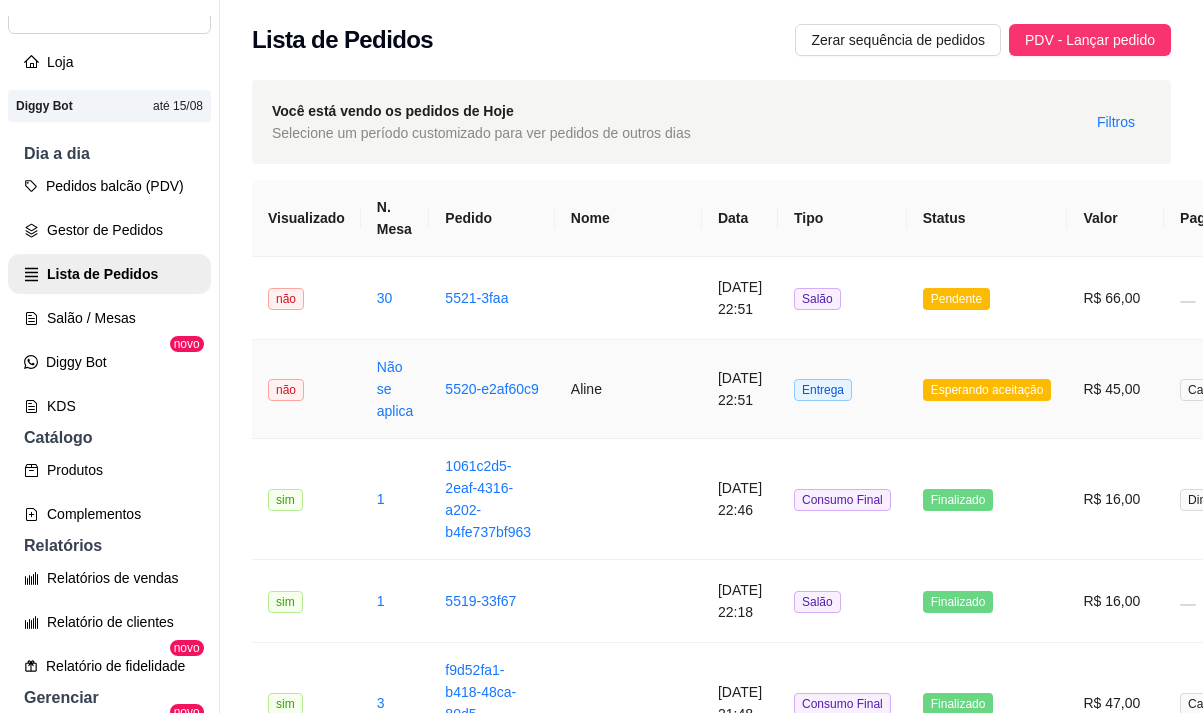 click on "Aline" at bounding box center (628, 389) 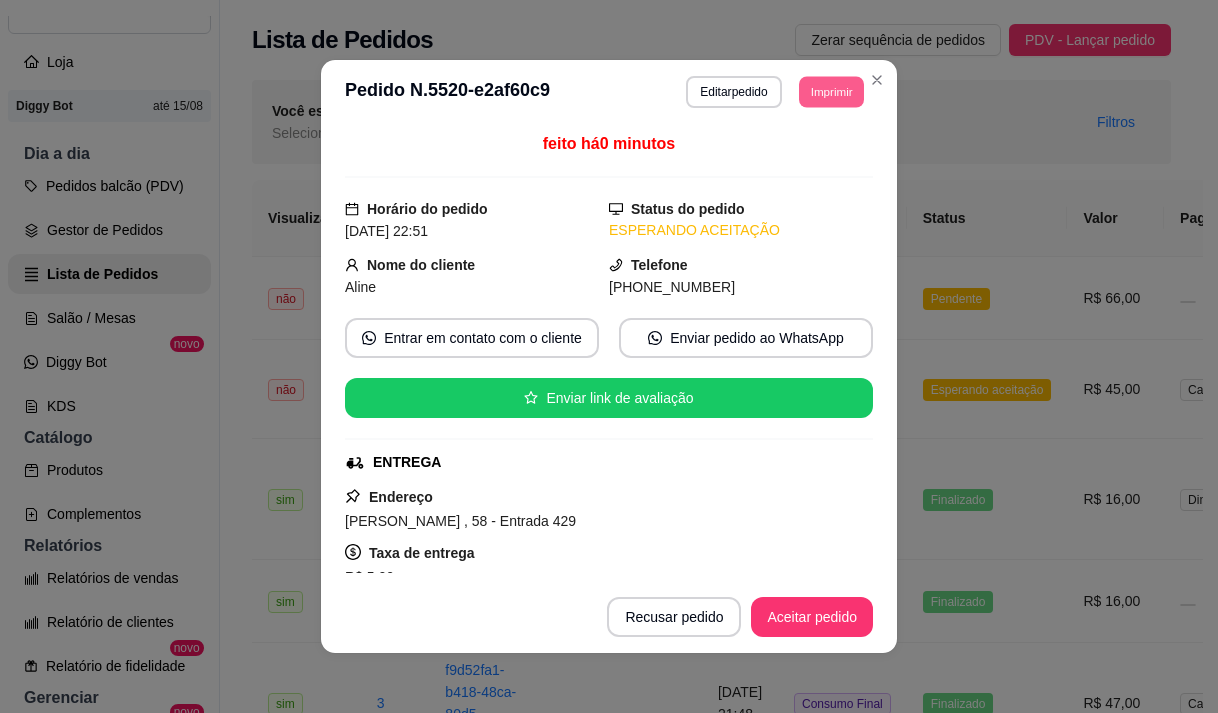 click on "Imprimir" at bounding box center [831, 91] 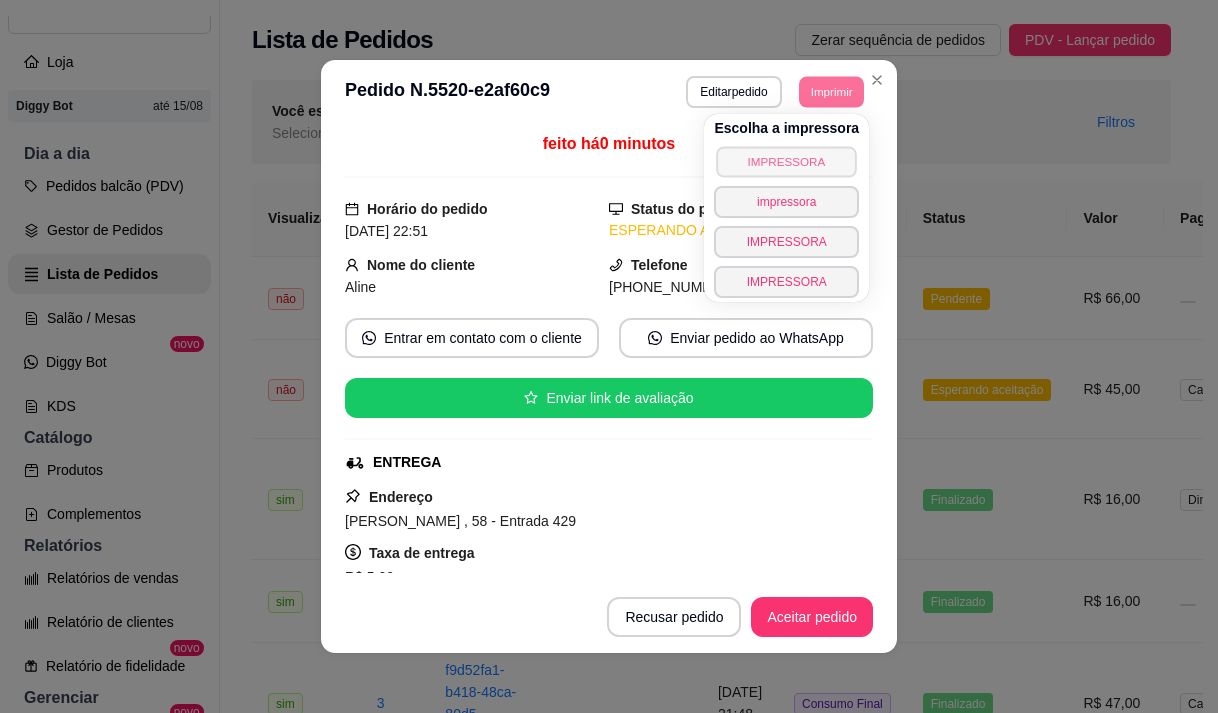 click on "IMPRESSORA" at bounding box center (787, 161) 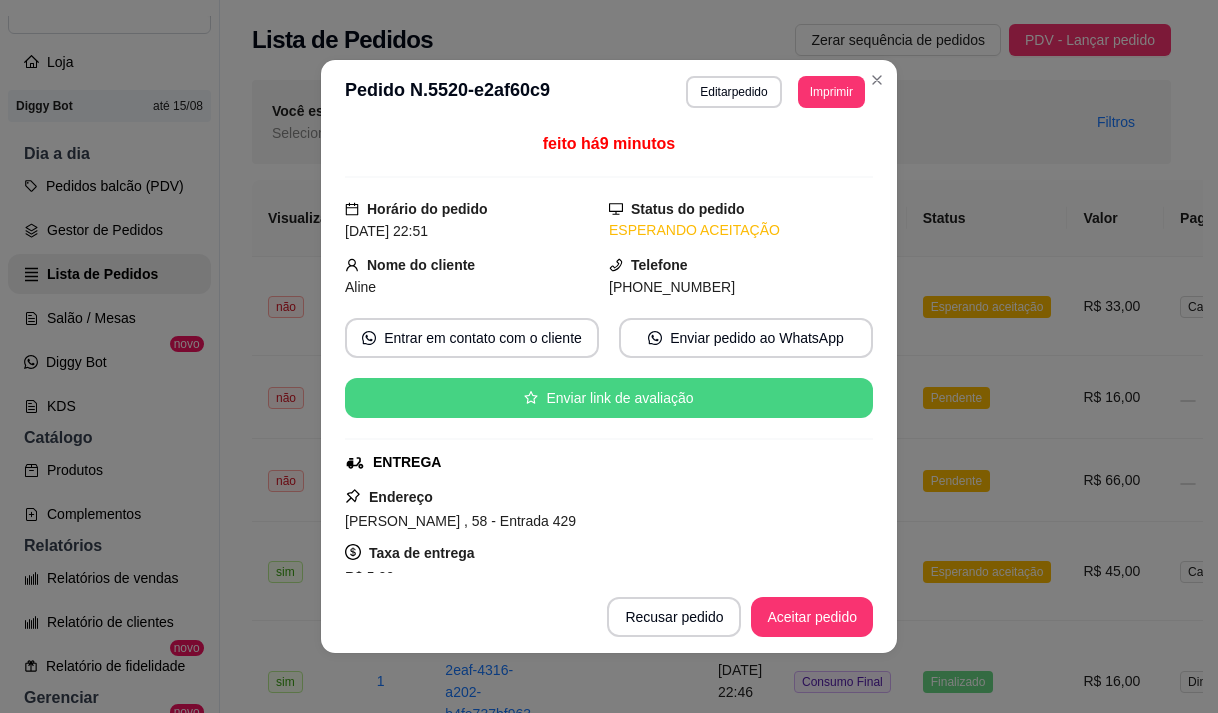 scroll, scrollTop: 400, scrollLeft: 0, axis: vertical 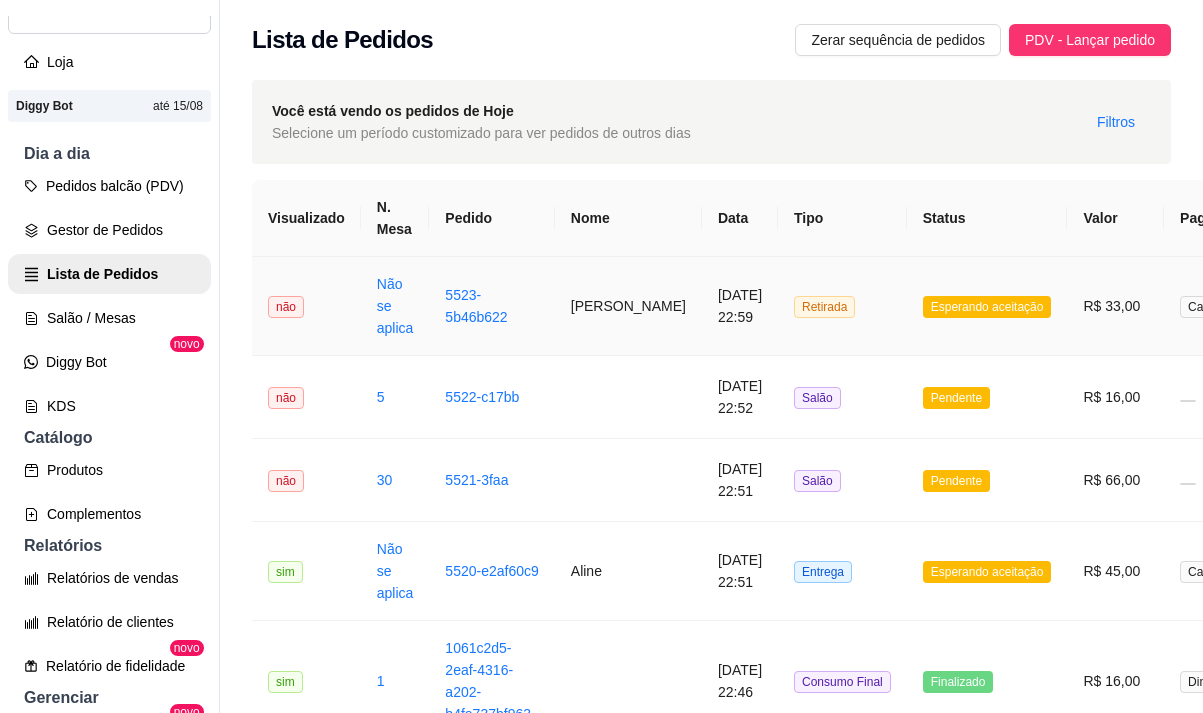 click on "[PERSON_NAME]" at bounding box center (628, 306) 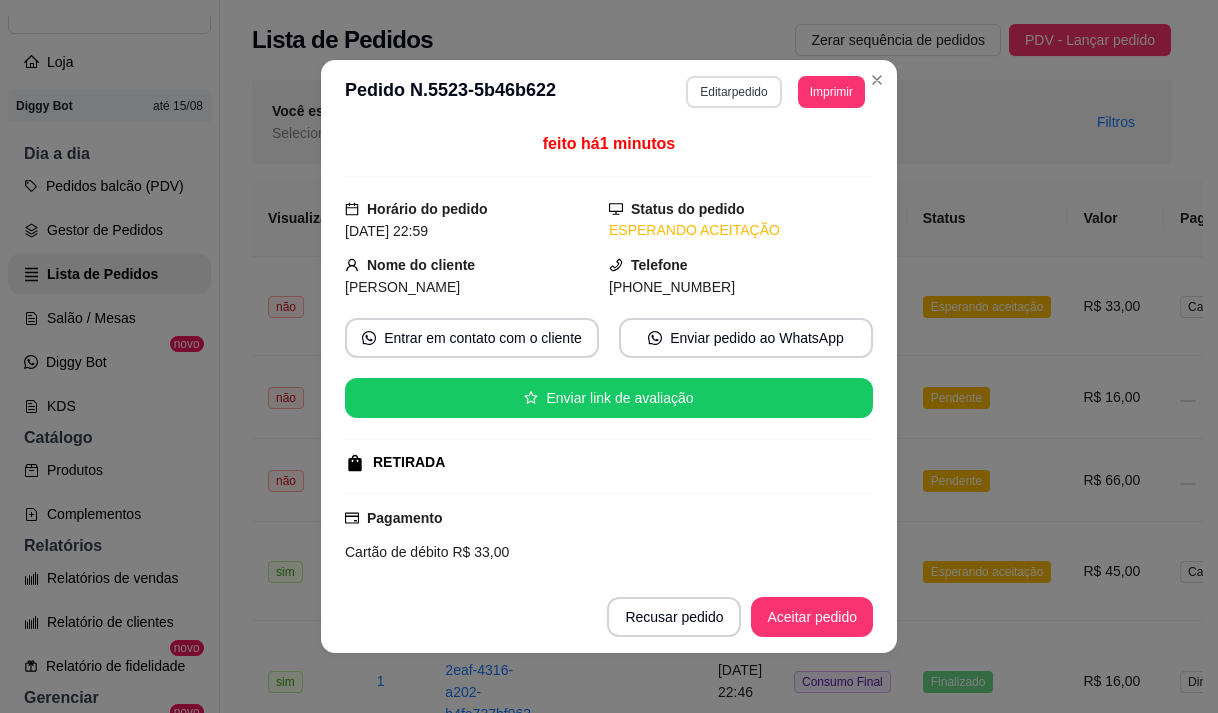 click on "Editar  pedido" at bounding box center (733, 92) 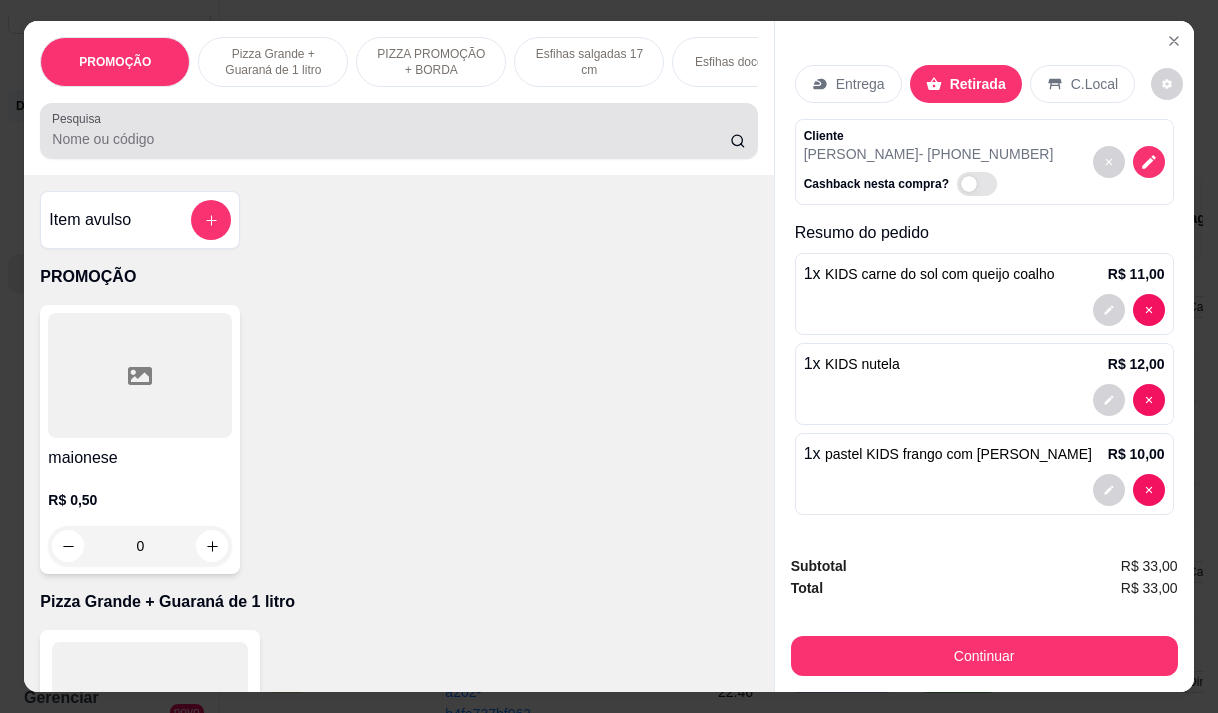 click on "Pesquisa" at bounding box center (391, 139) 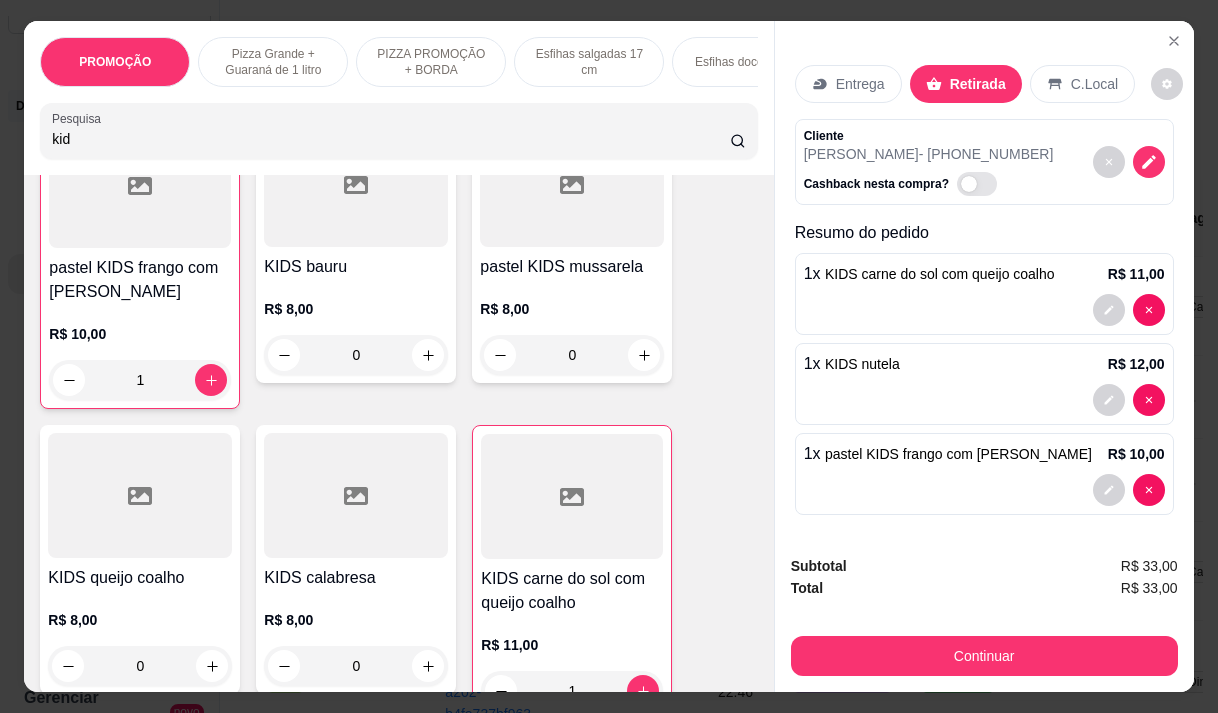 scroll, scrollTop: 700, scrollLeft: 0, axis: vertical 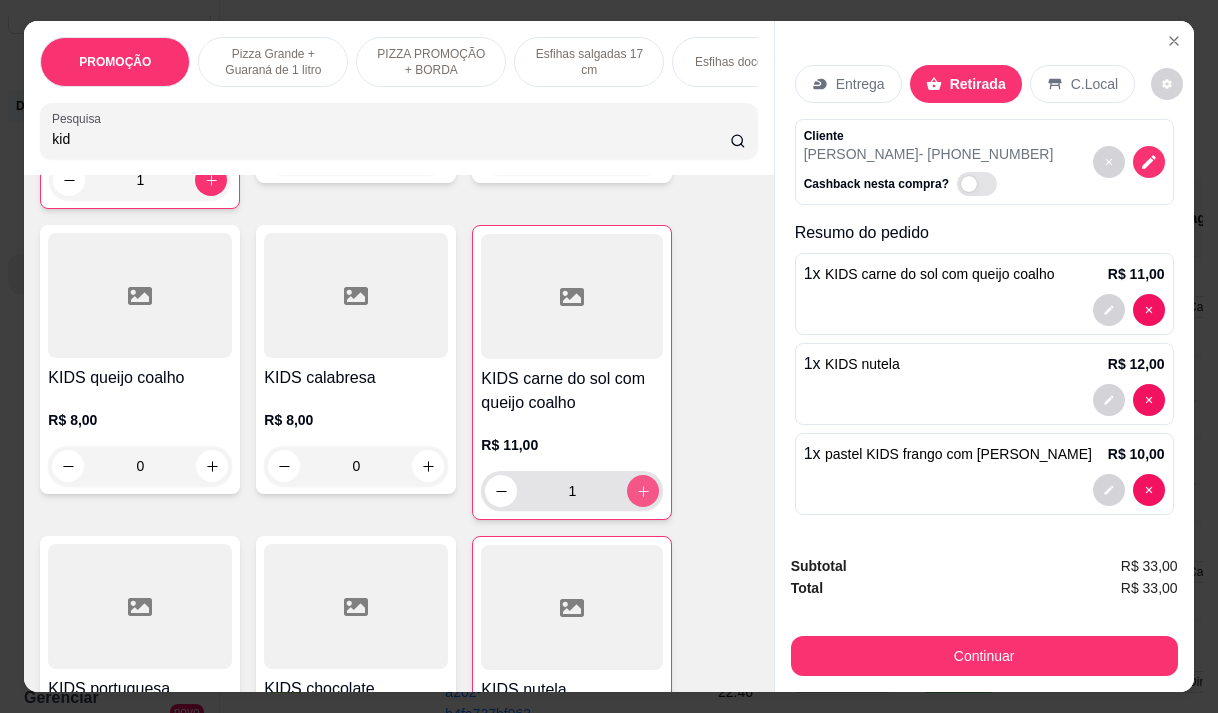 type on "kid" 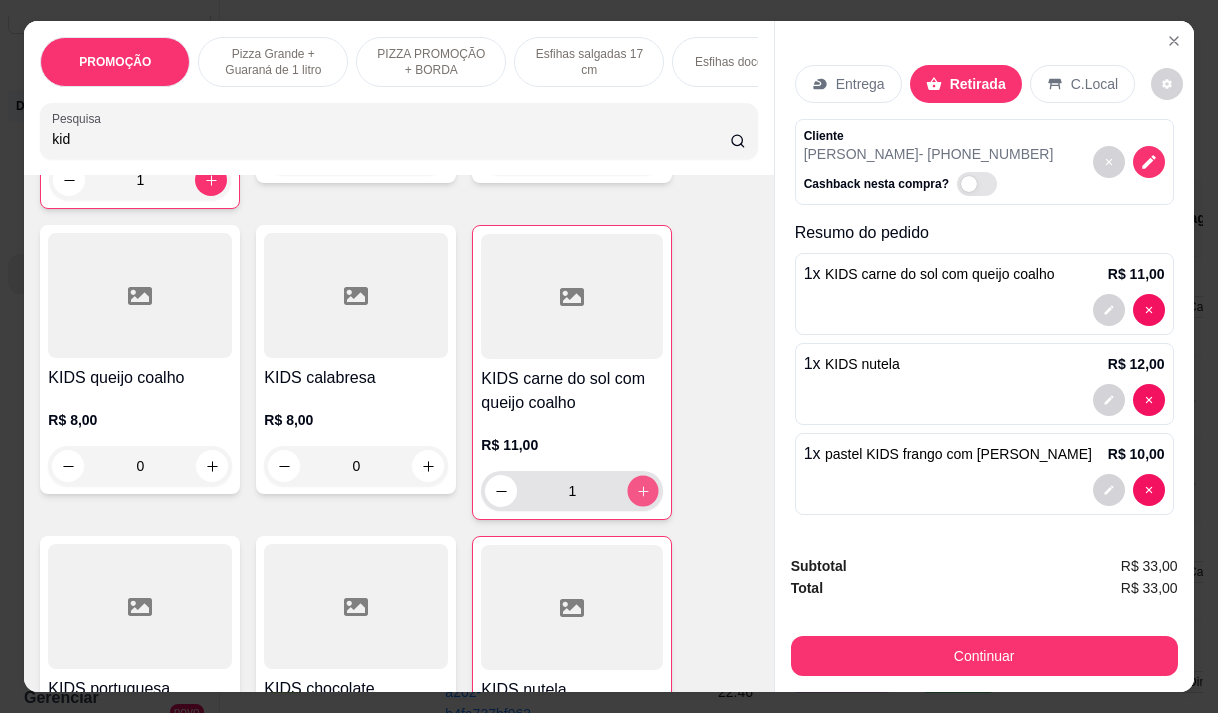 click 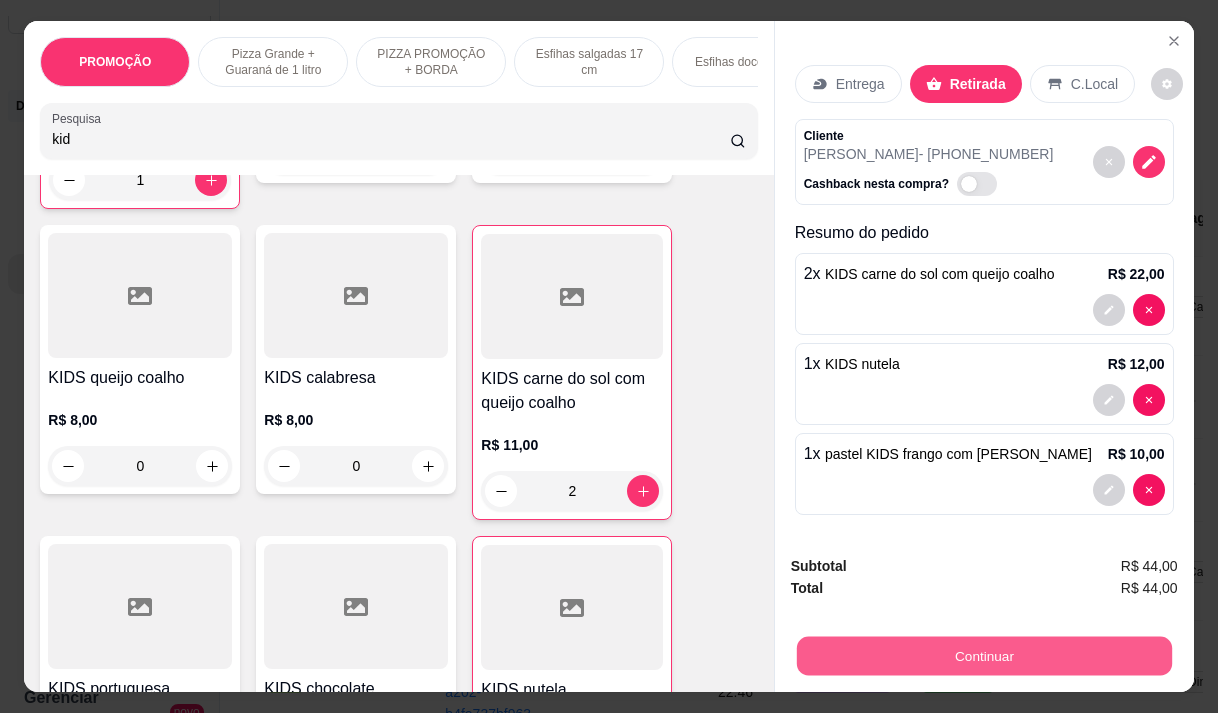 click on "Continuar" at bounding box center (983, 655) 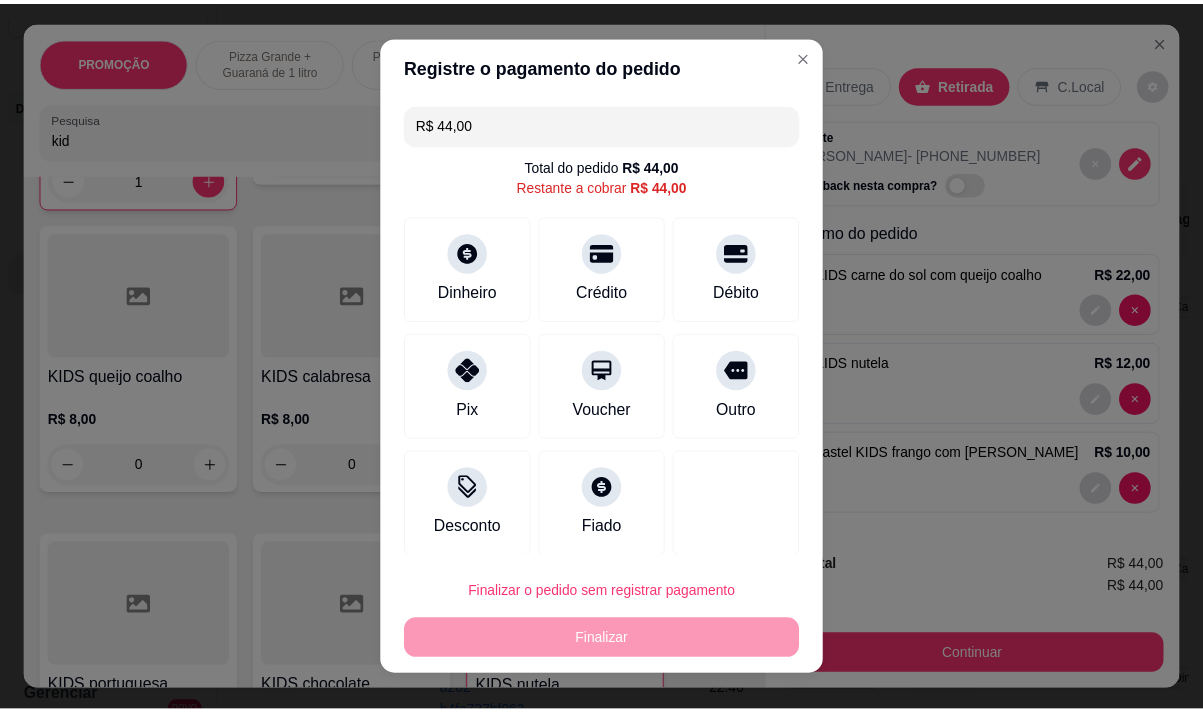 scroll, scrollTop: 8, scrollLeft: 0, axis: vertical 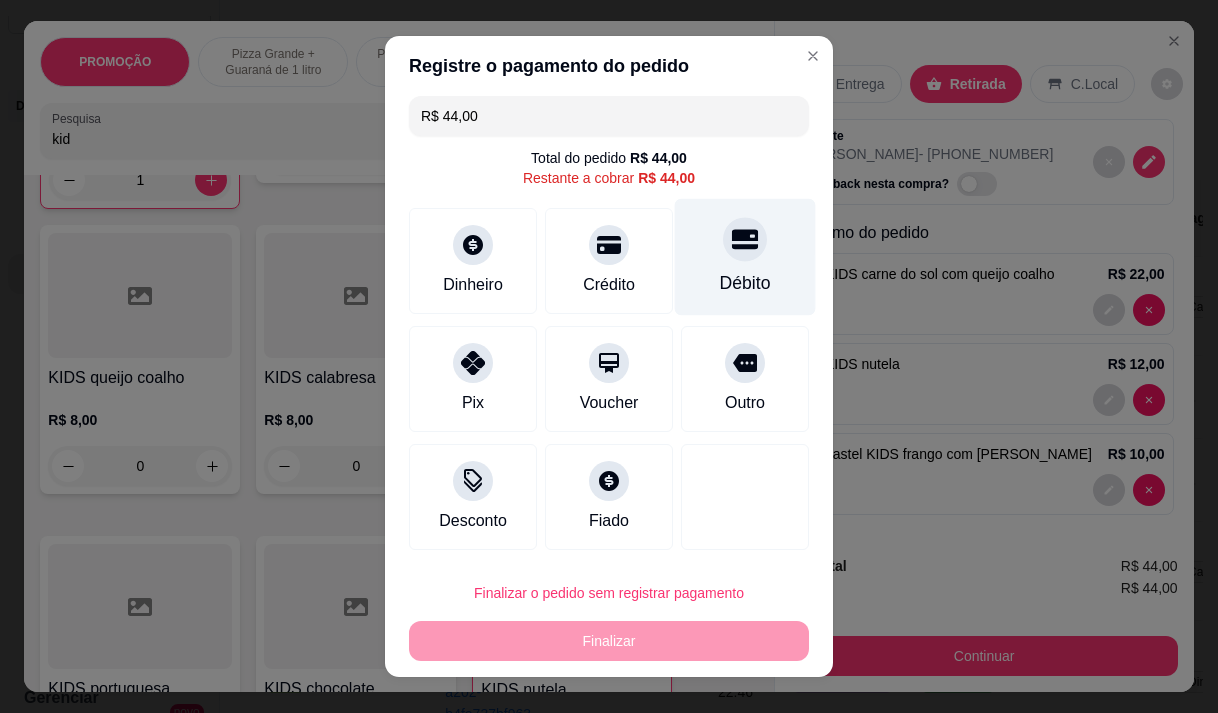 click at bounding box center (745, 239) 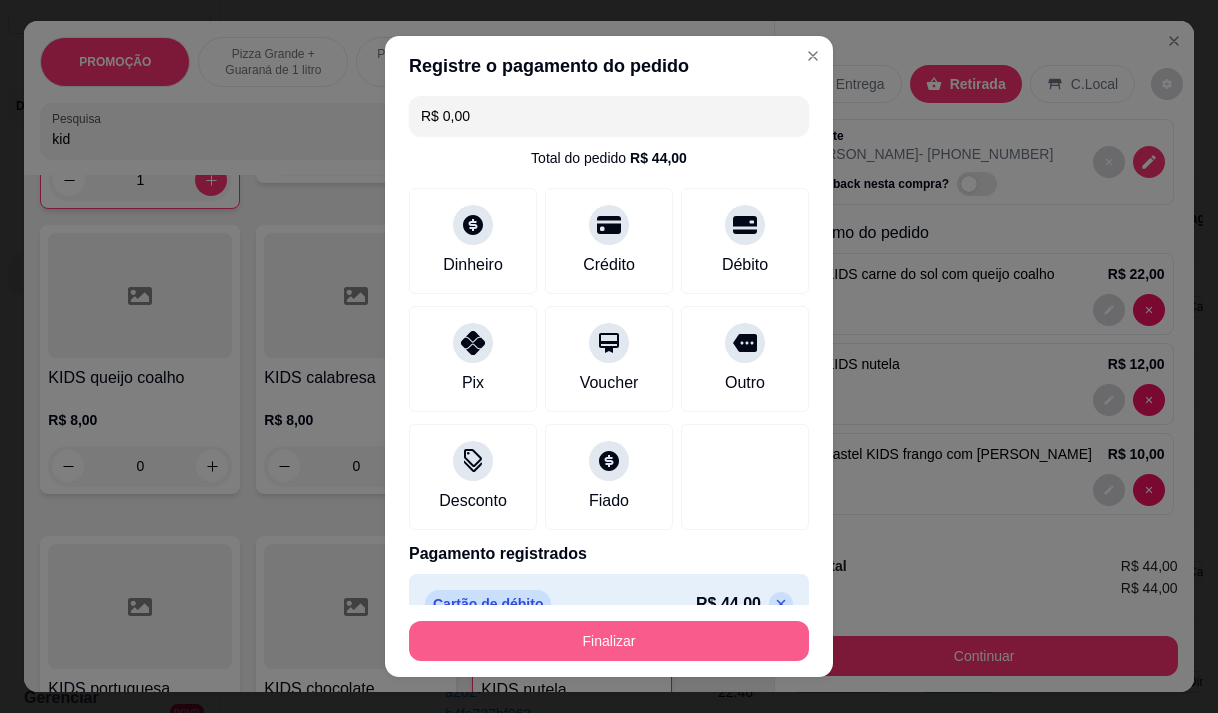 click on "Finalizar" at bounding box center (609, 641) 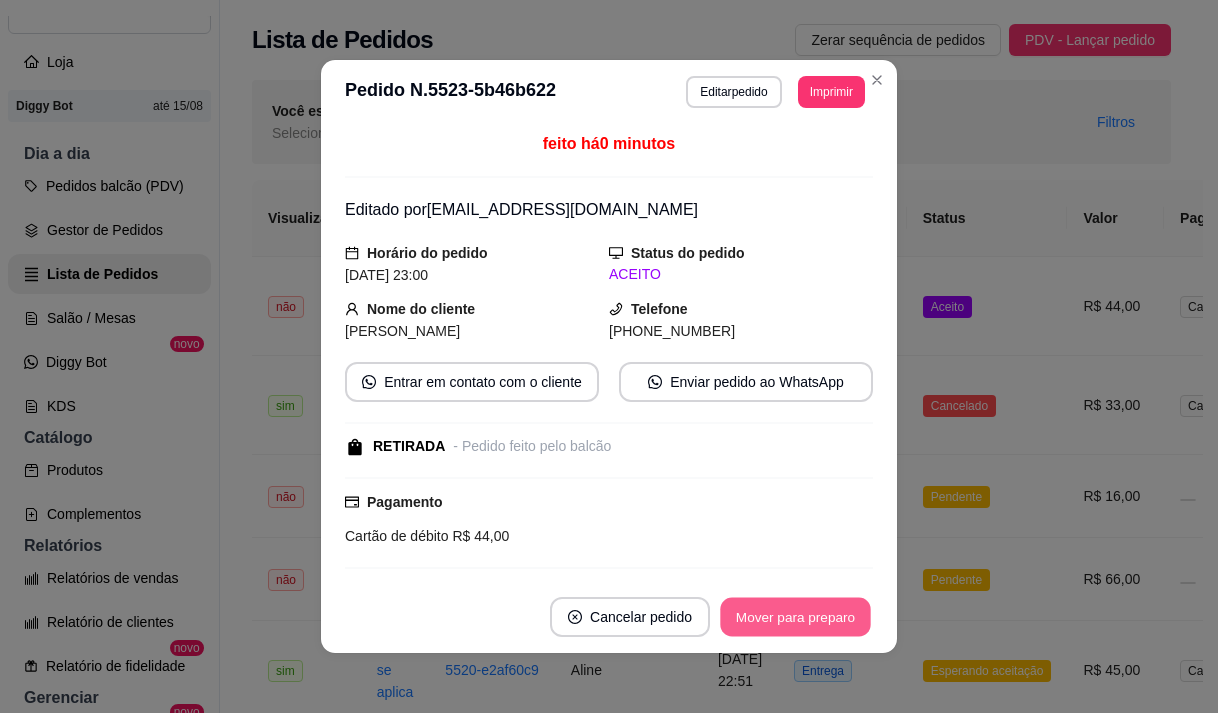 click on "Mover para preparo" at bounding box center [795, 617] 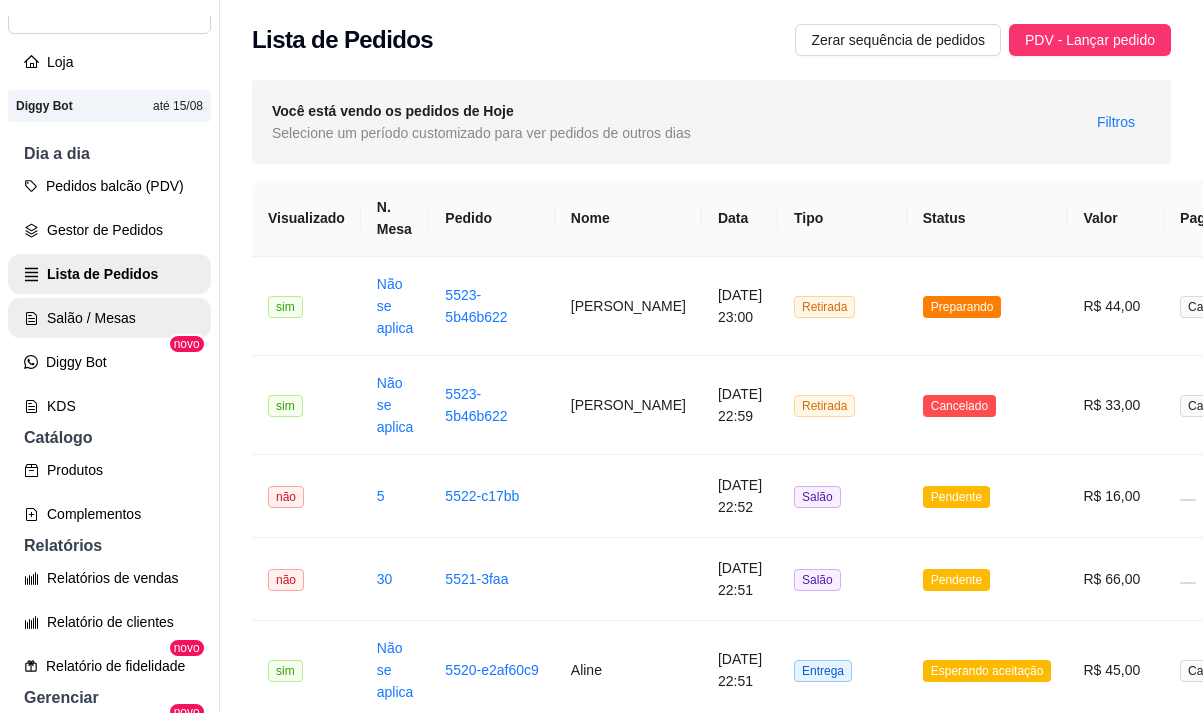 click on "Salão / Mesas" at bounding box center [109, 318] 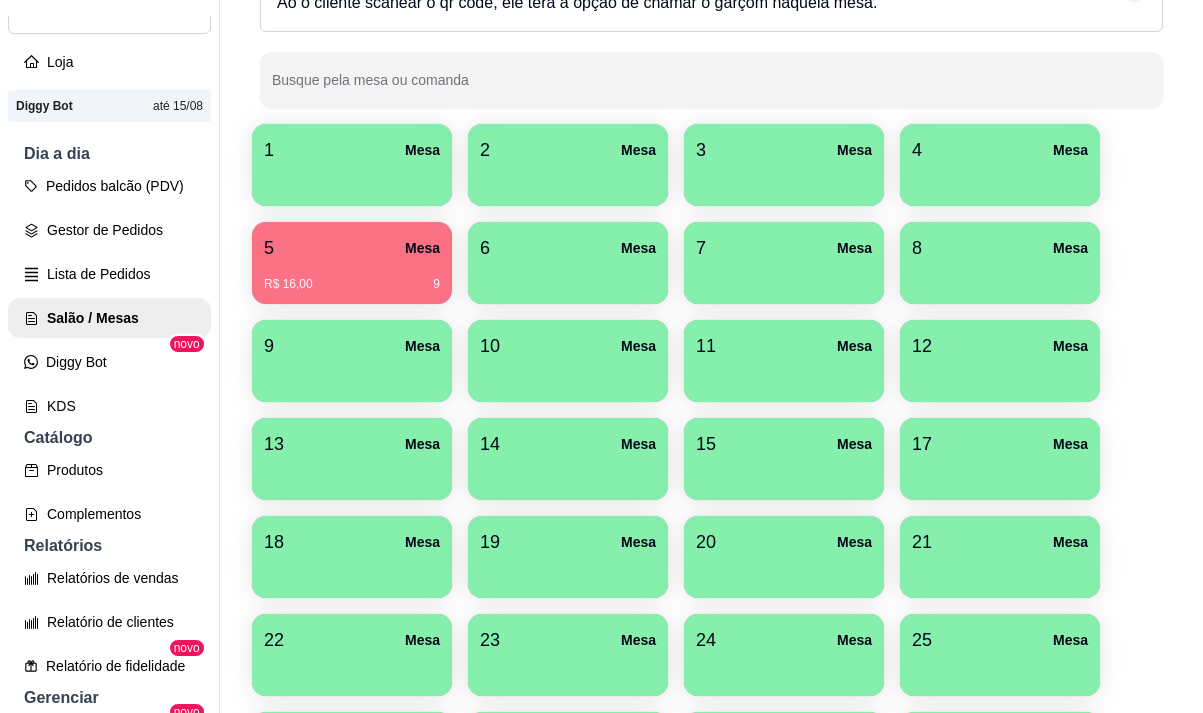 scroll, scrollTop: 200, scrollLeft: 0, axis: vertical 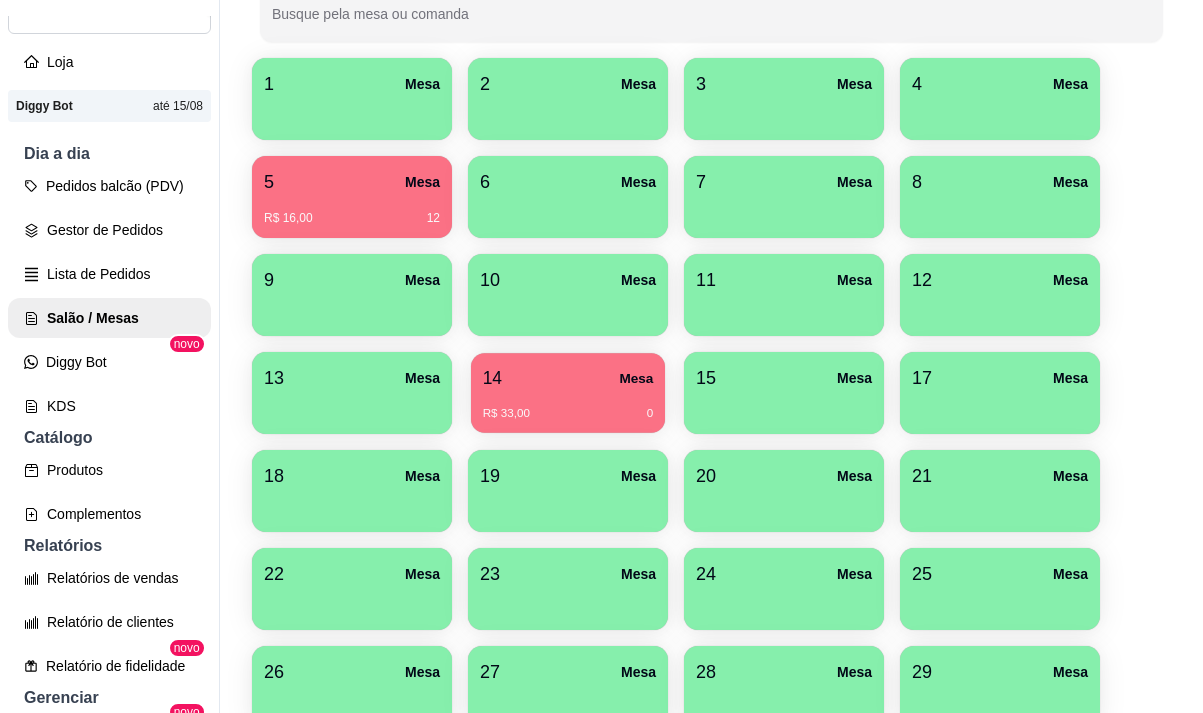 click on "14 Mesa R$ 33,00 0" at bounding box center [568, 393] 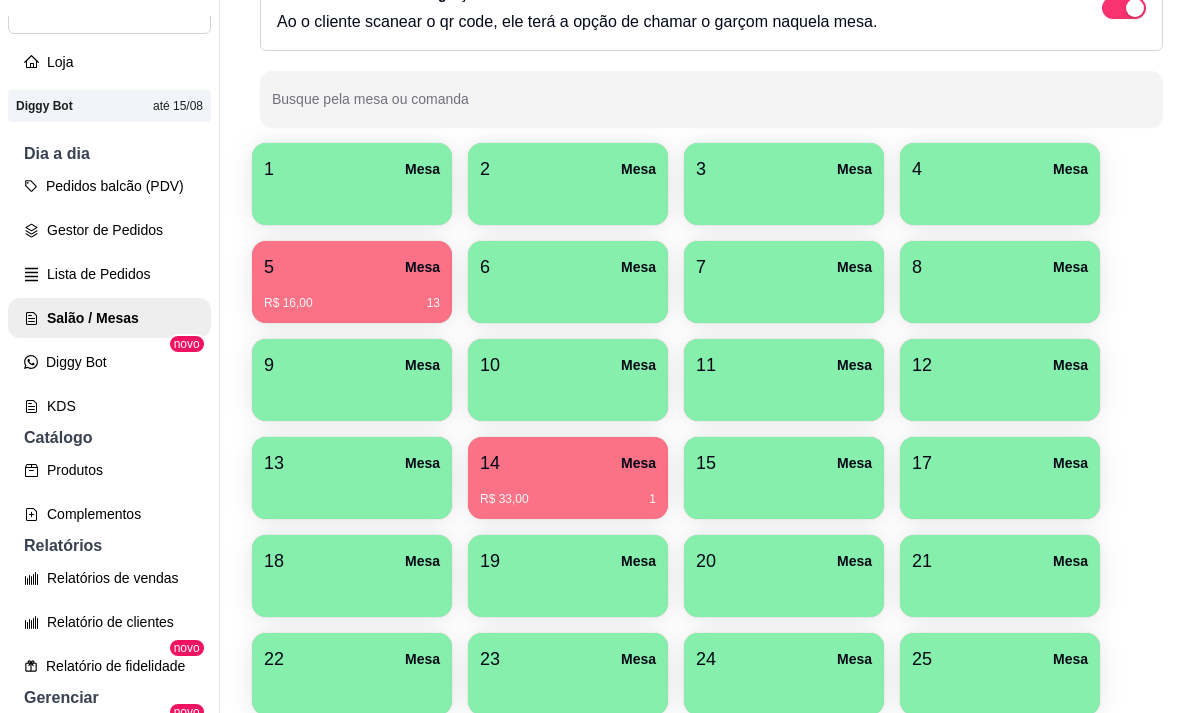 scroll, scrollTop: 200, scrollLeft: 0, axis: vertical 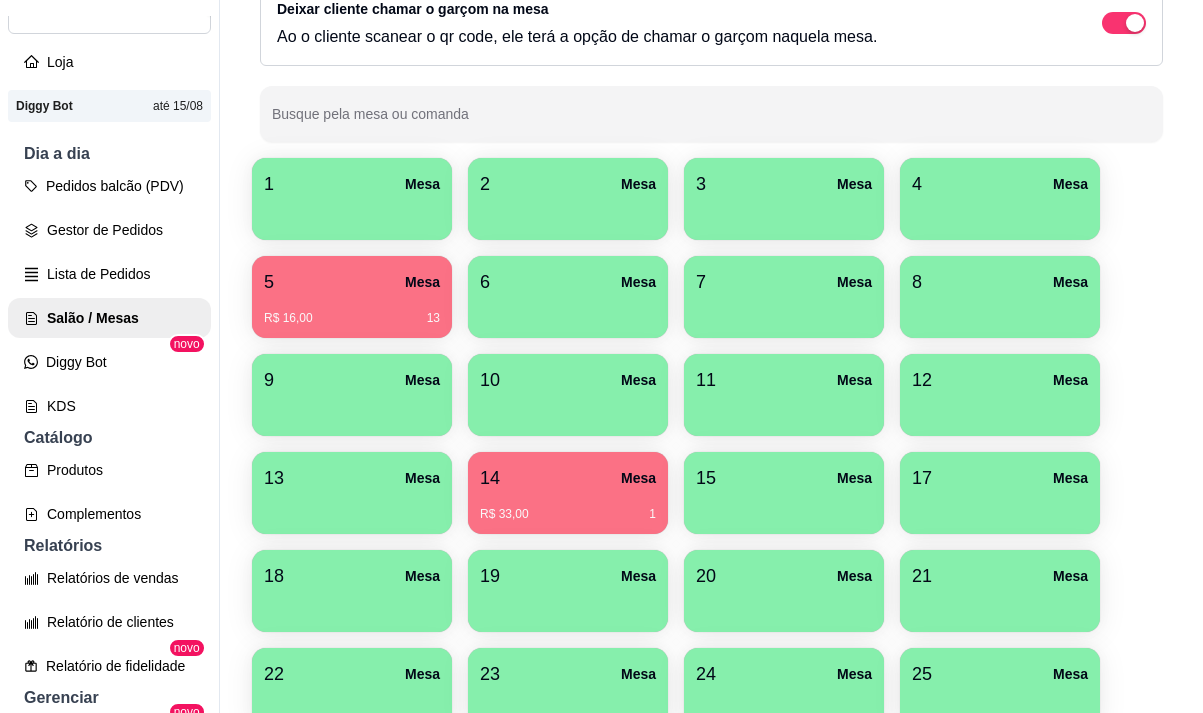 click on "R$ 33,00 1" at bounding box center [568, 507] 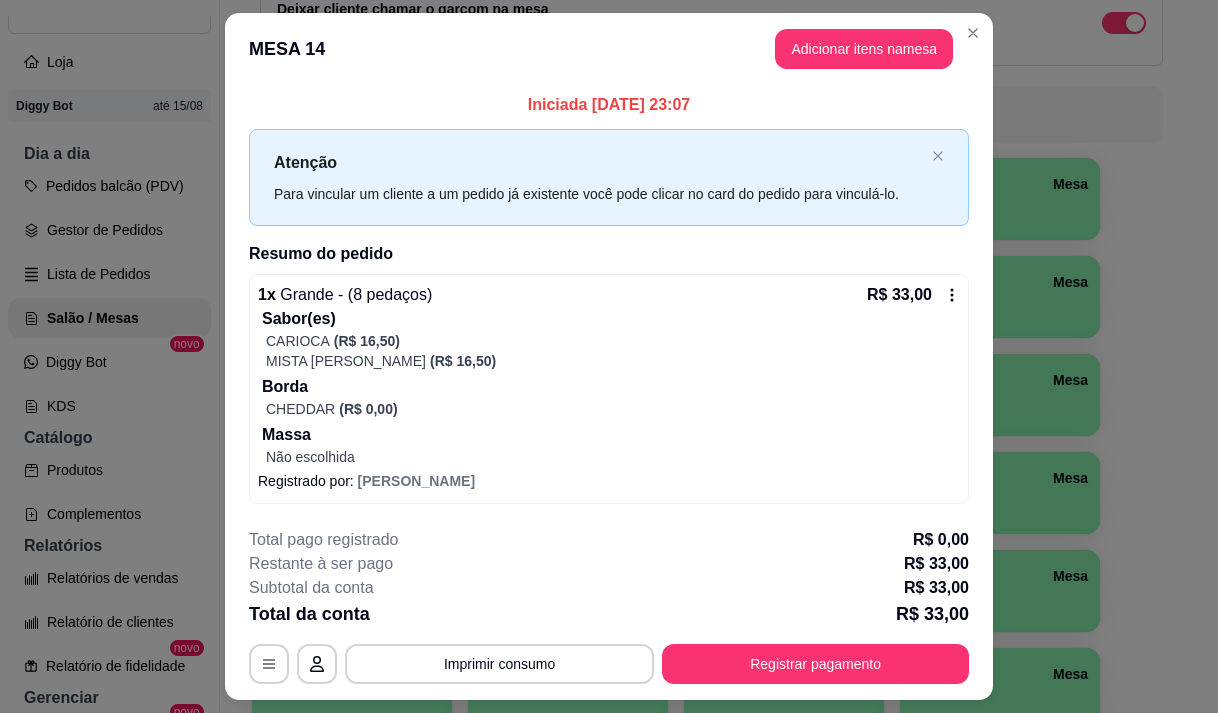 click 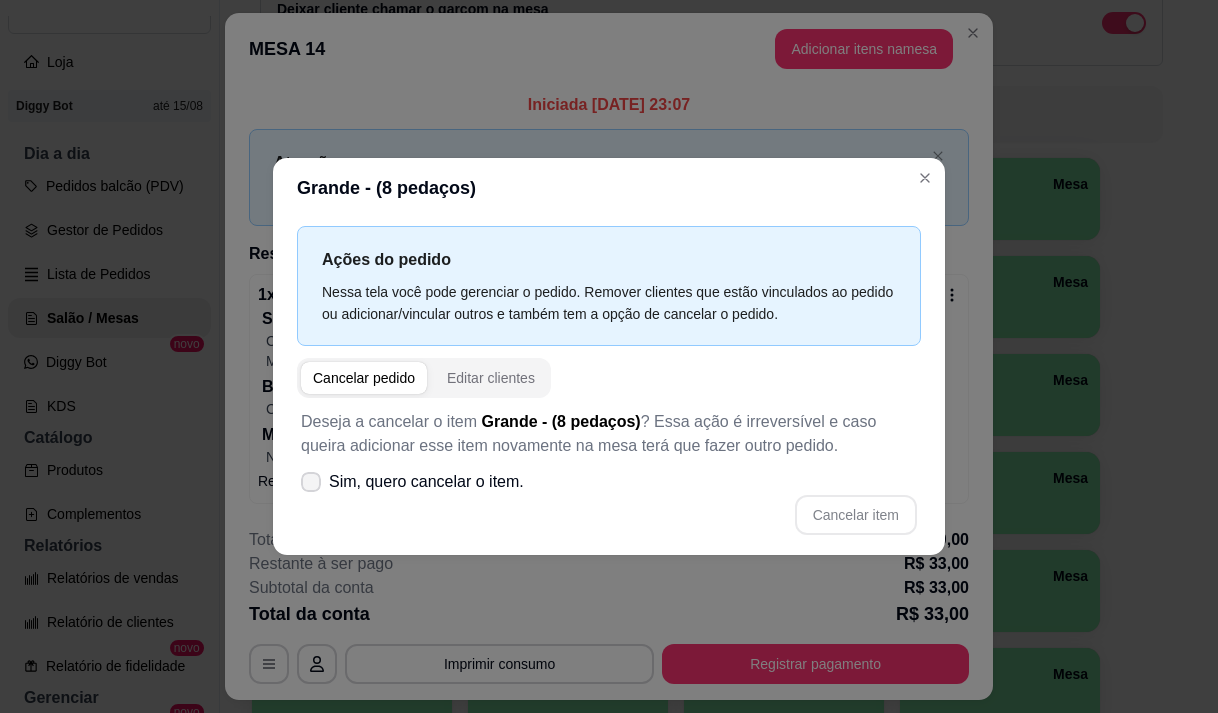click 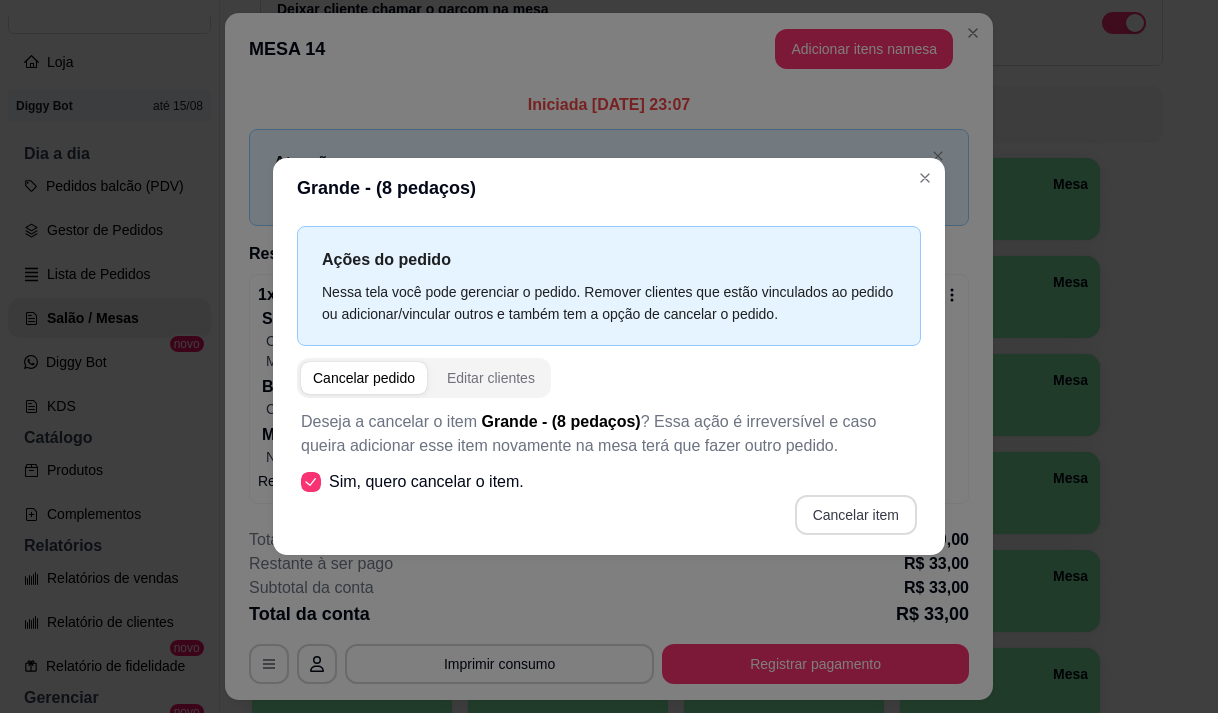 click on "Cancelar item" at bounding box center [856, 515] 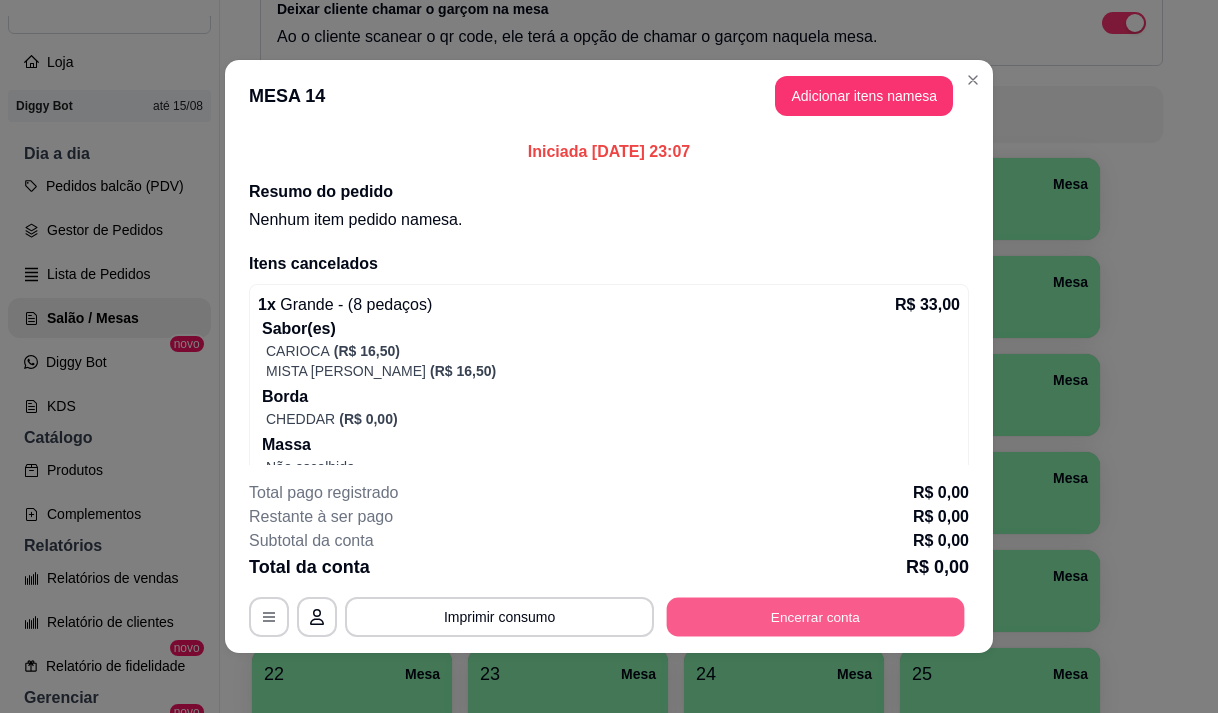 click on "Encerrar conta" at bounding box center [816, 617] 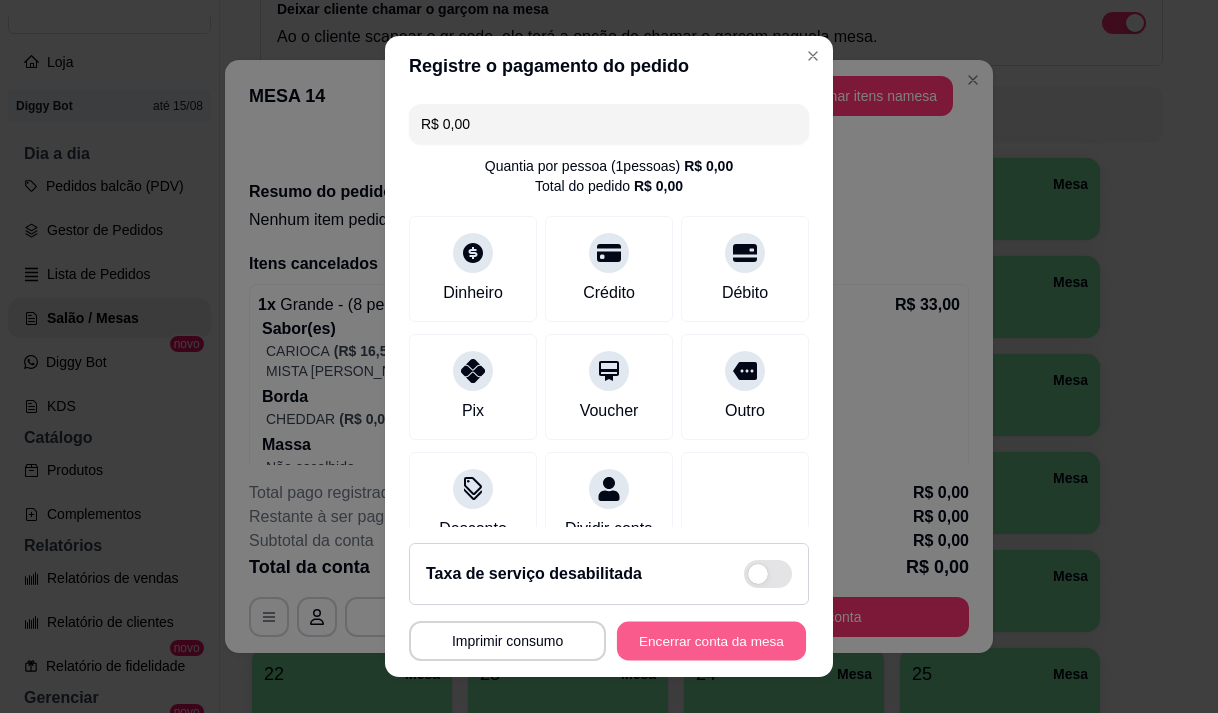 click on "Encerrar conta da mesa" at bounding box center [711, 641] 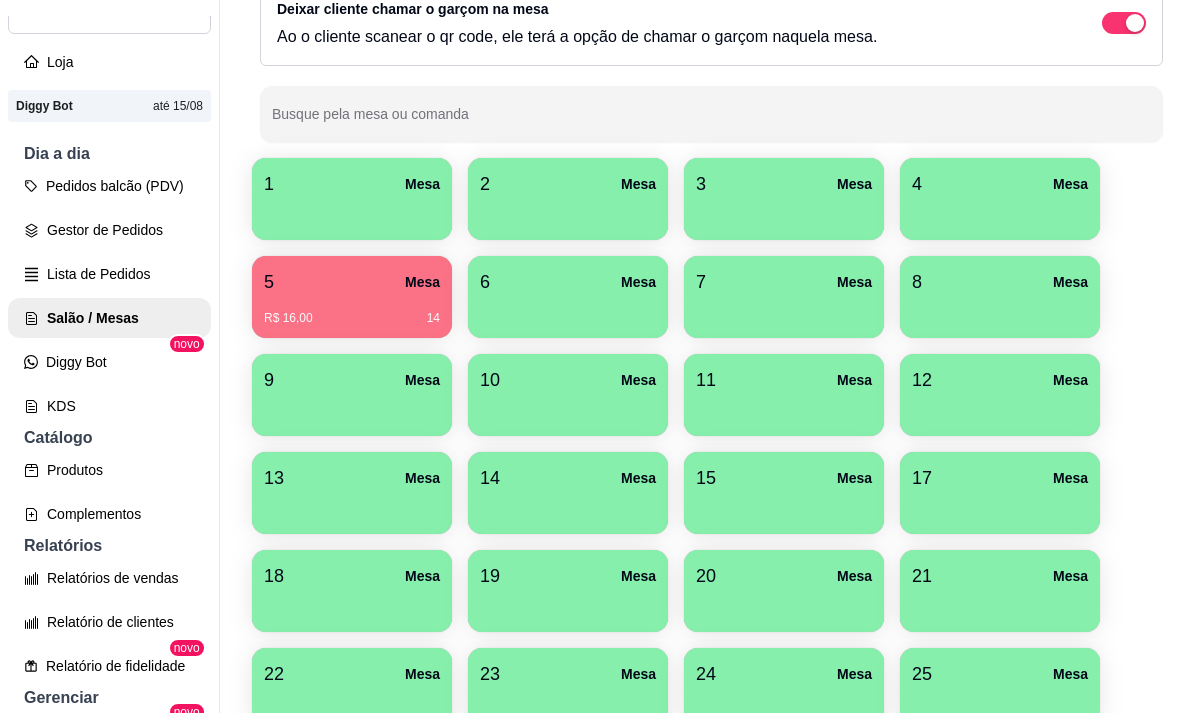 scroll, scrollTop: 508, scrollLeft: 0, axis: vertical 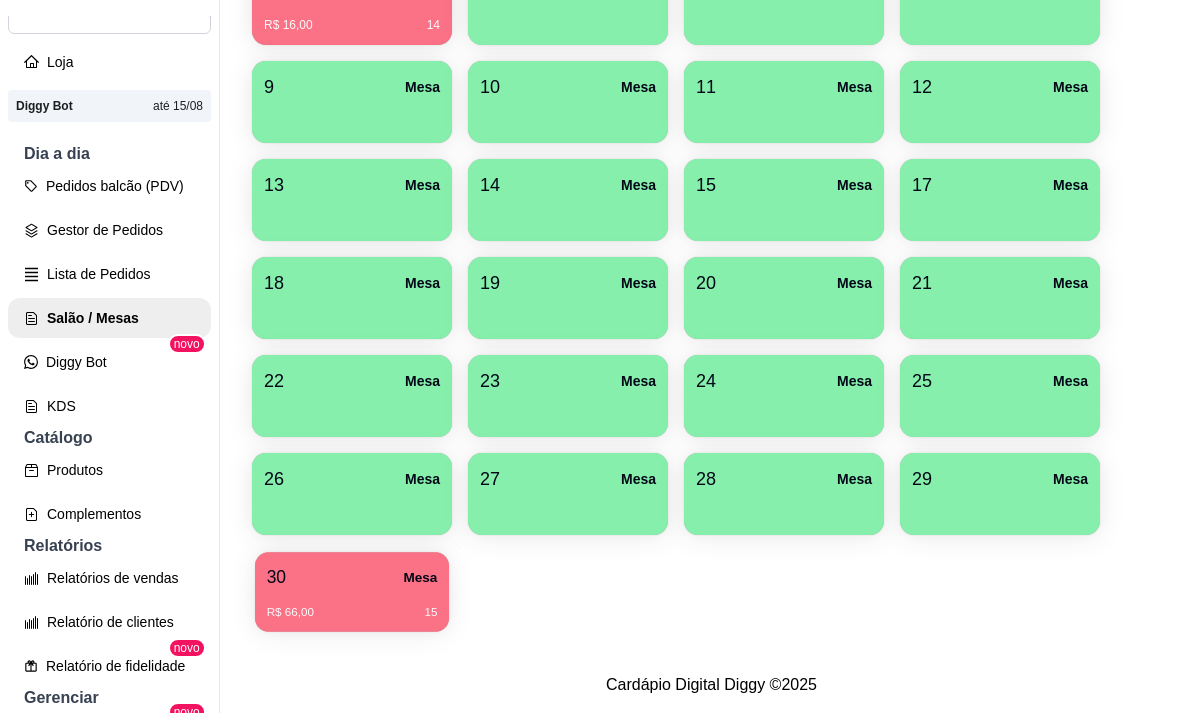 click on "R$ 66,00 15" at bounding box center (352, 605) 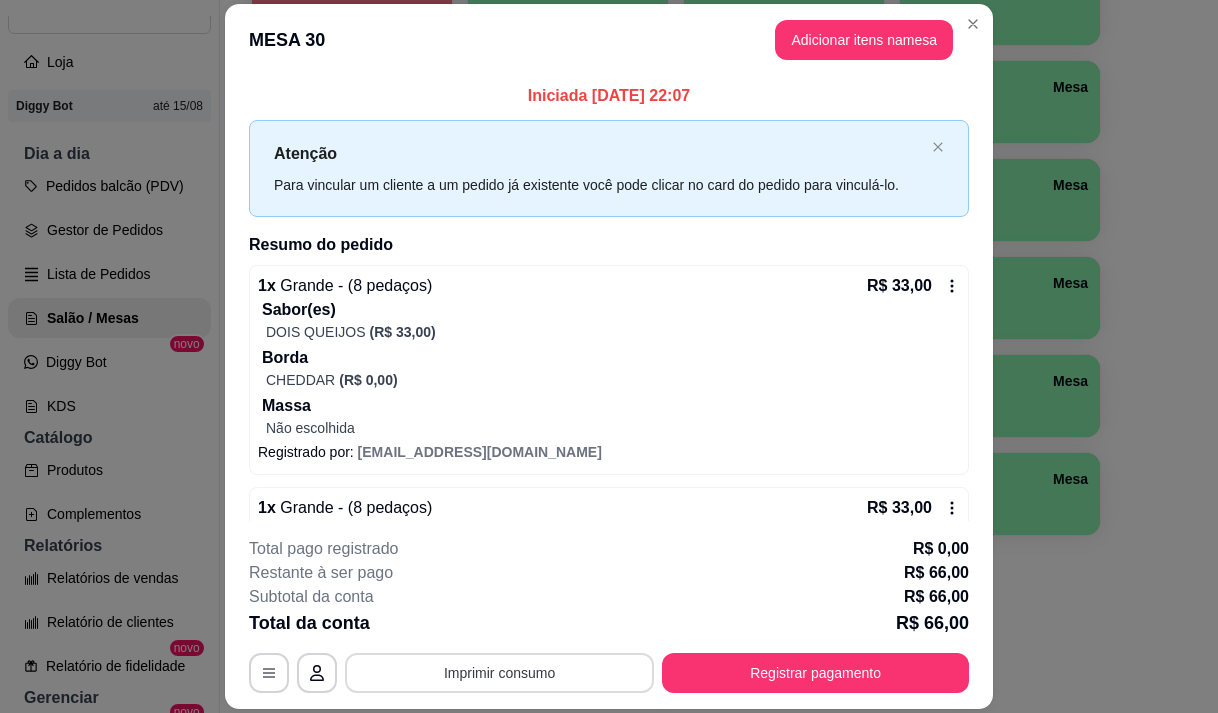 click on "Imprimir consumo" at bounding box center [499, 673] 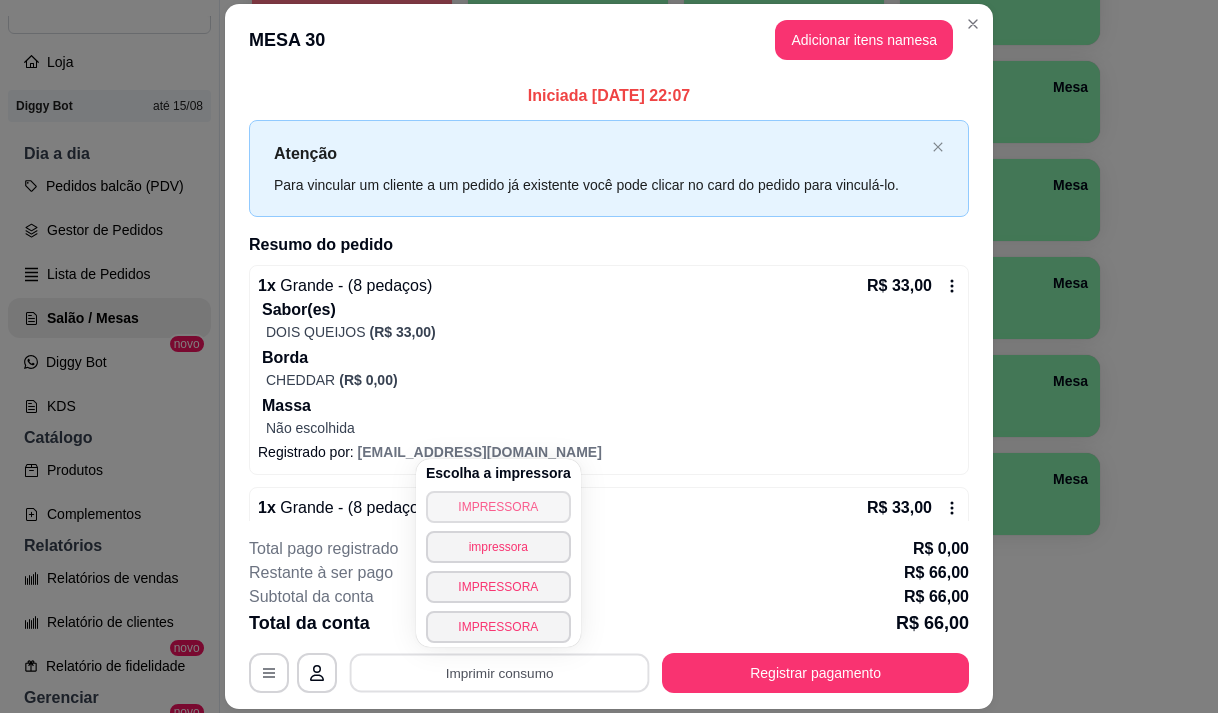click on "IMPRESSORA" at bounding box center [498, 507] 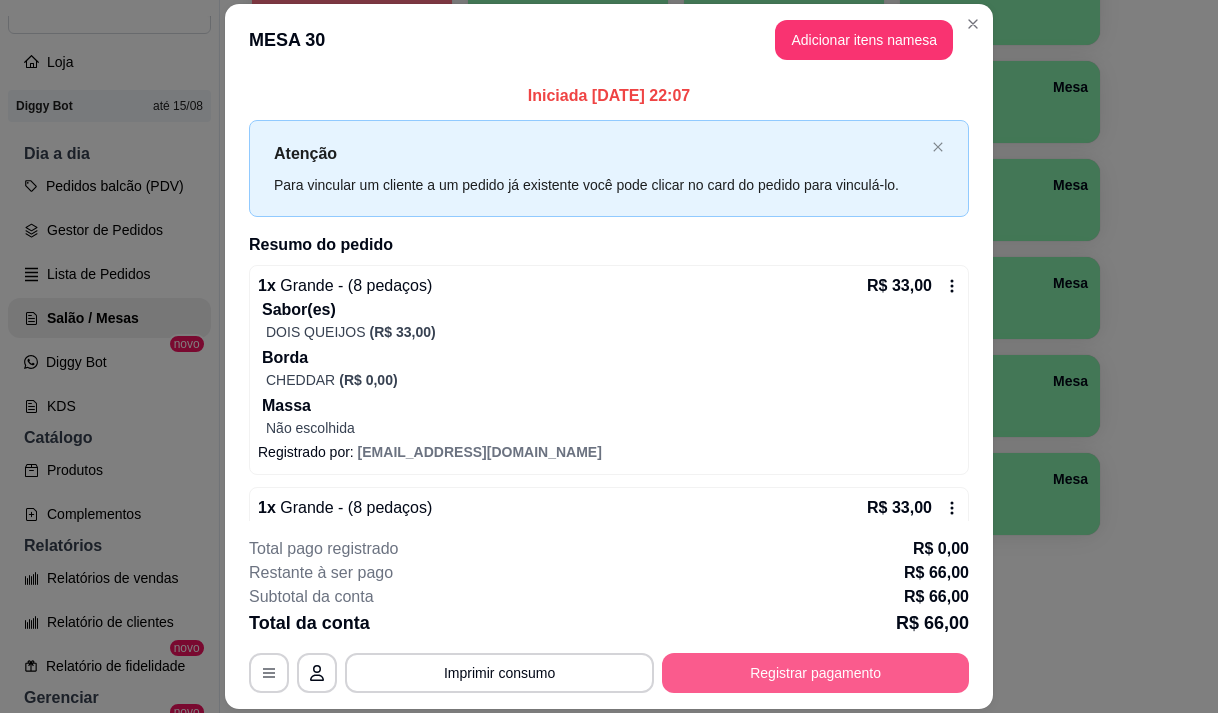 click on "Registrar pagamento" at bounding box center (815, 673) 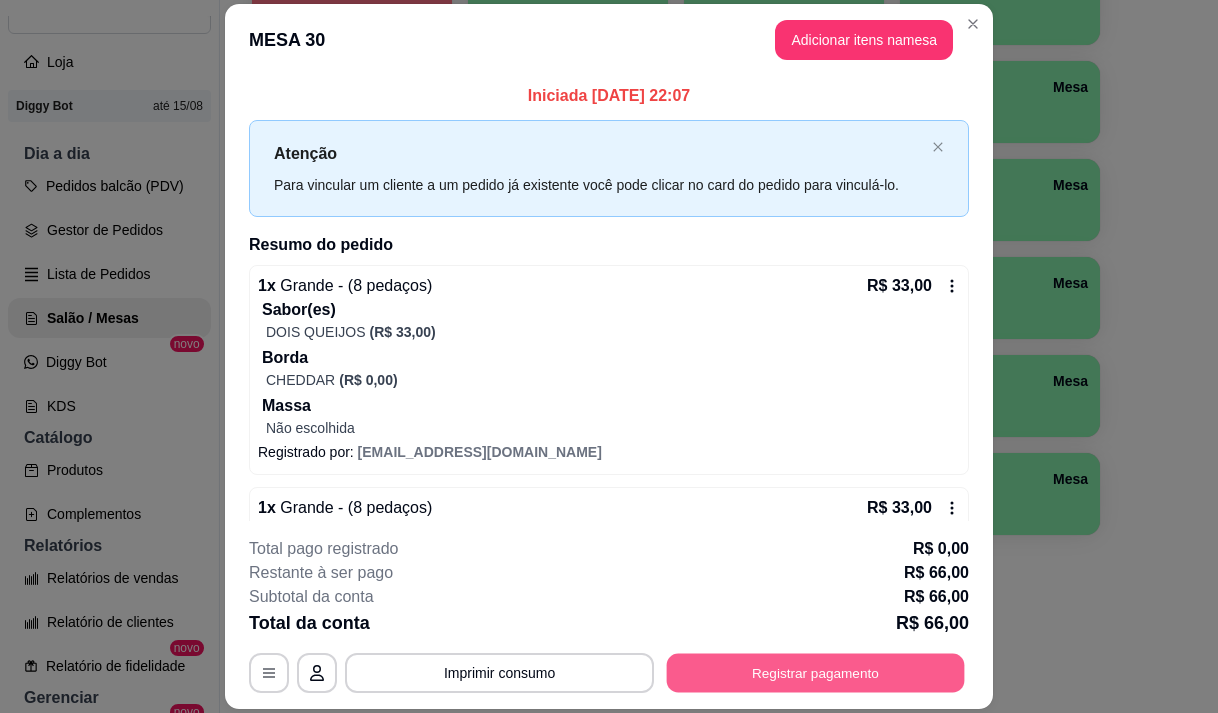 click on "Registrar pagamento" at bounding box center (816, 673) 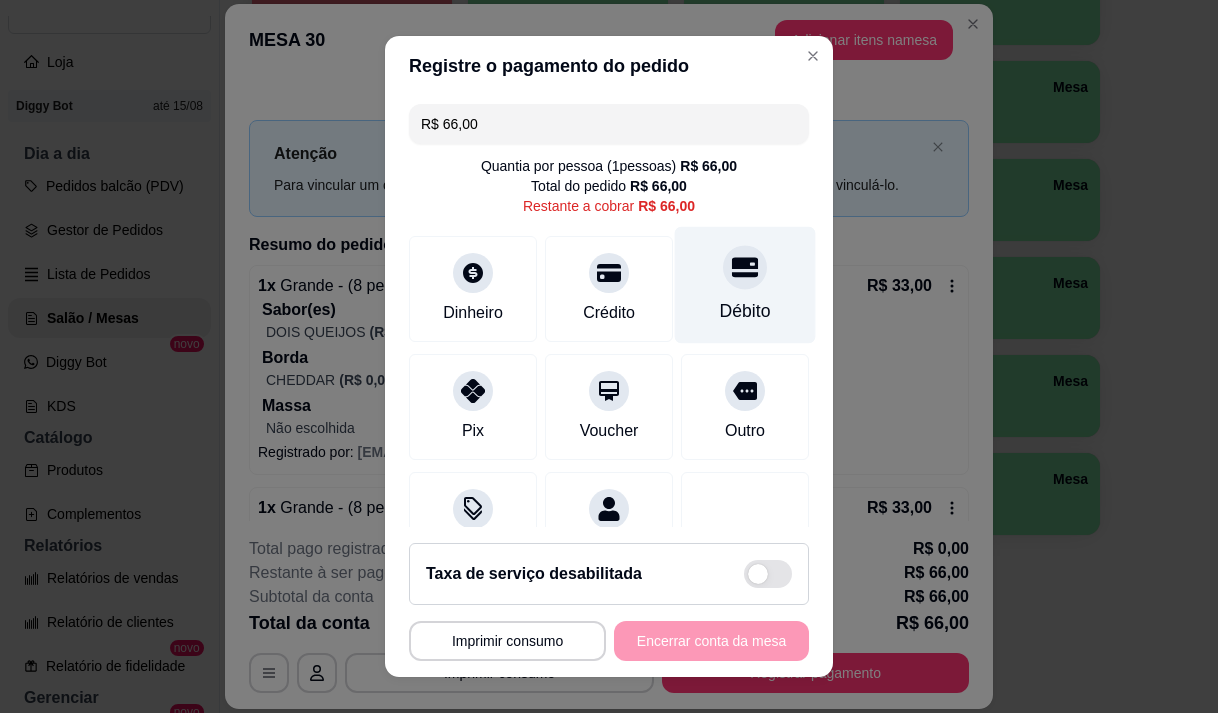 click on "Débito" at bounding box center [745, 311] 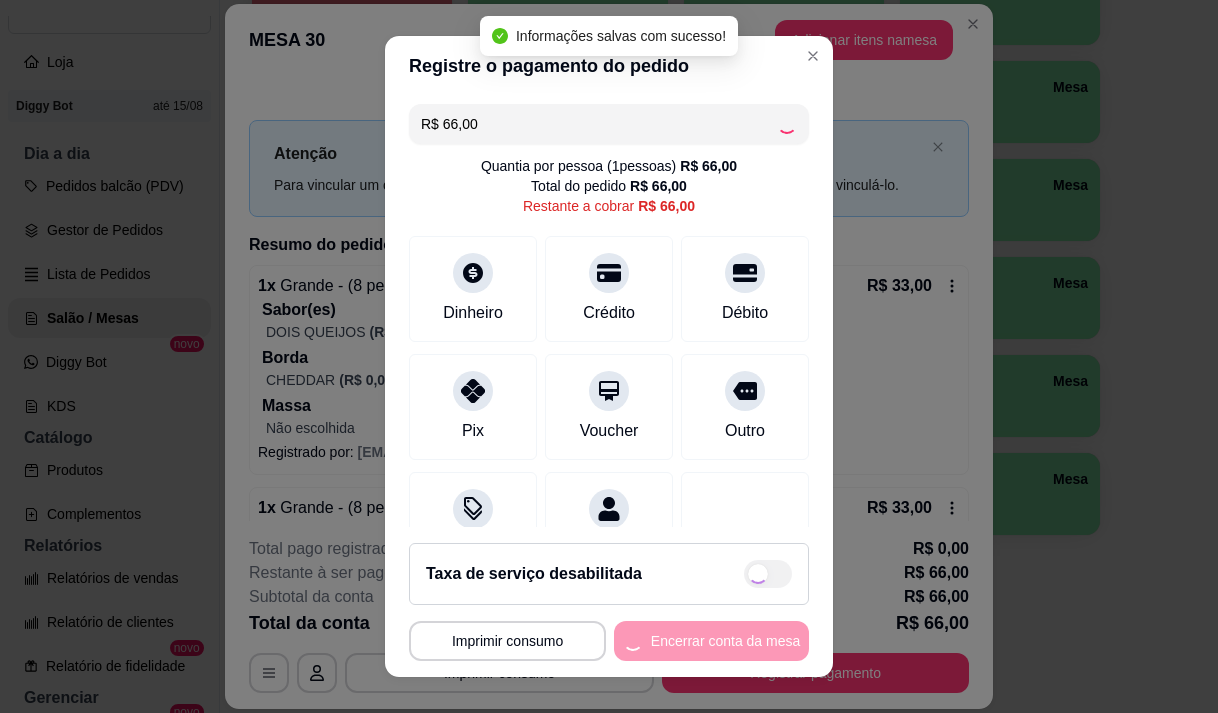type on "R$ 0,00" 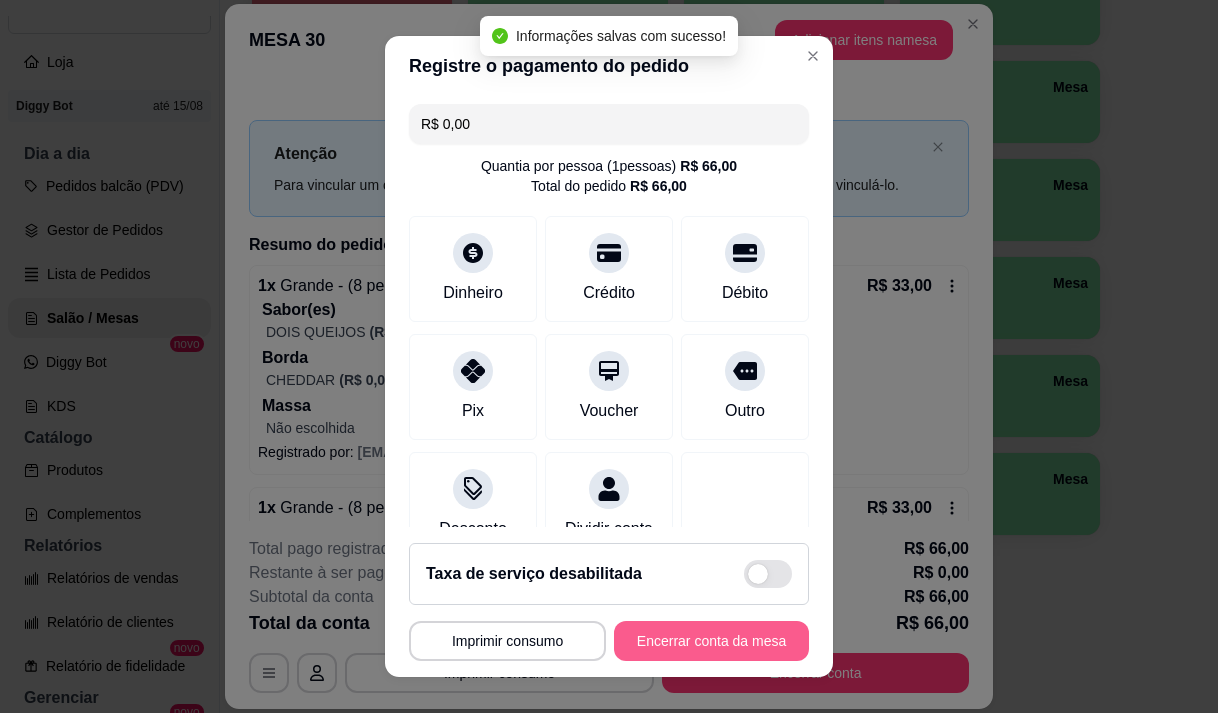 click on "Encerrar conta da mesa" at bounding box center (711, 641) 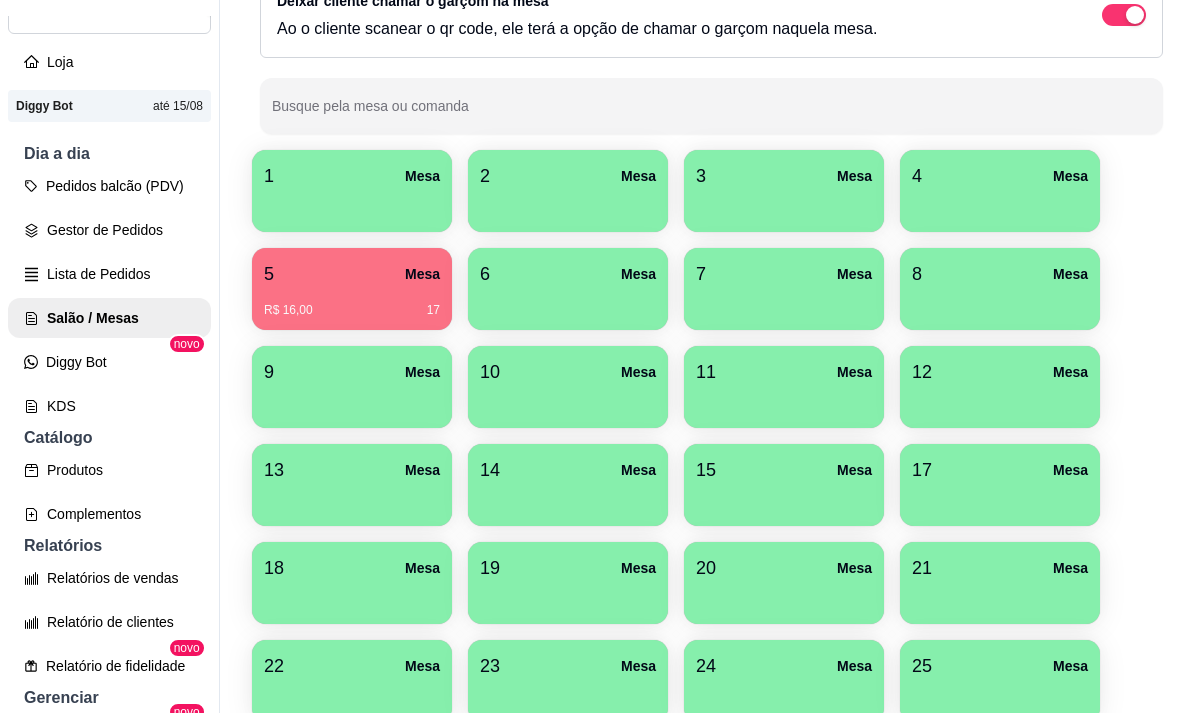 scroll, scrollTop: 0, scrollLeft: 0, axis: both 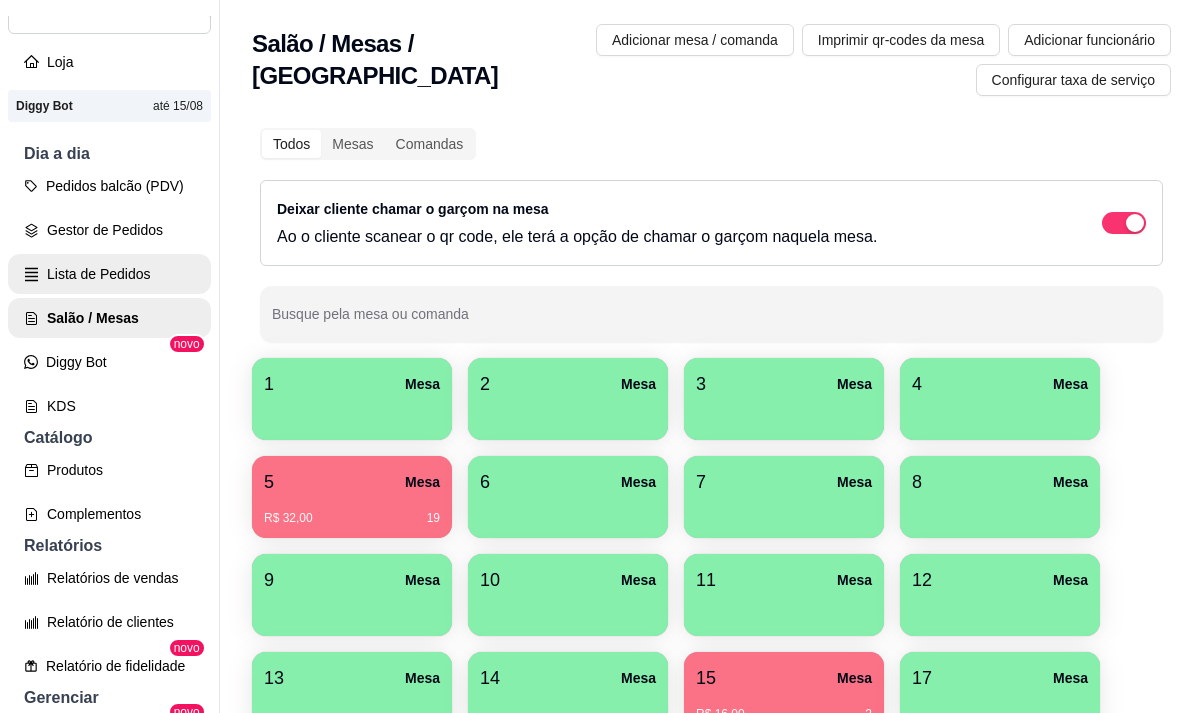 click on "Lista de Pedidos" at bounding box center (109, 274) 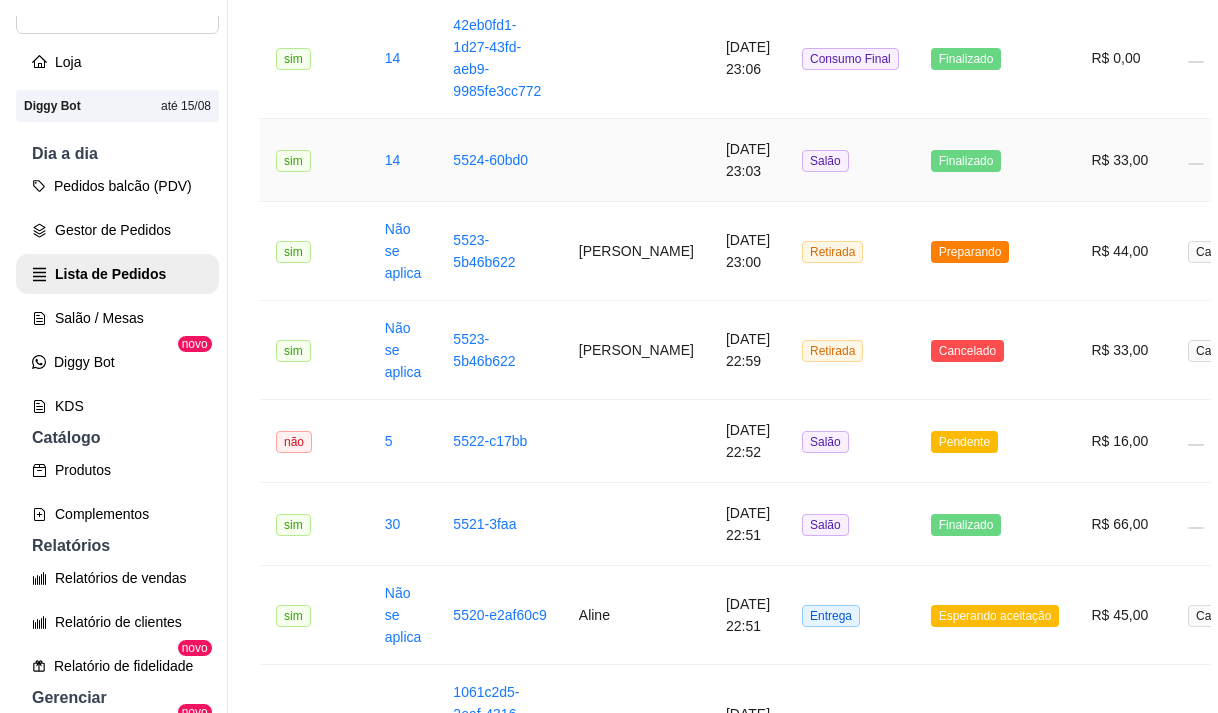 scroll, scrollTop: 600, scrollLeft: 0, axis: vertical 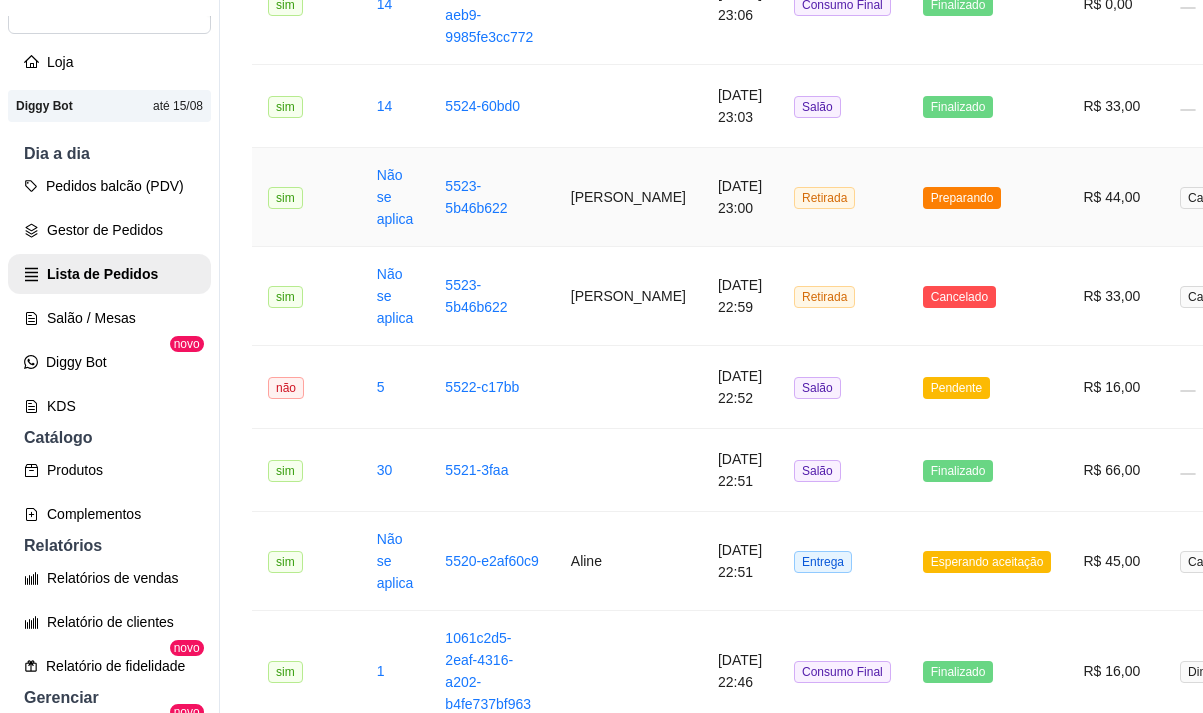 click on "[DATE] 23:00" at bounding box center [740, 197] 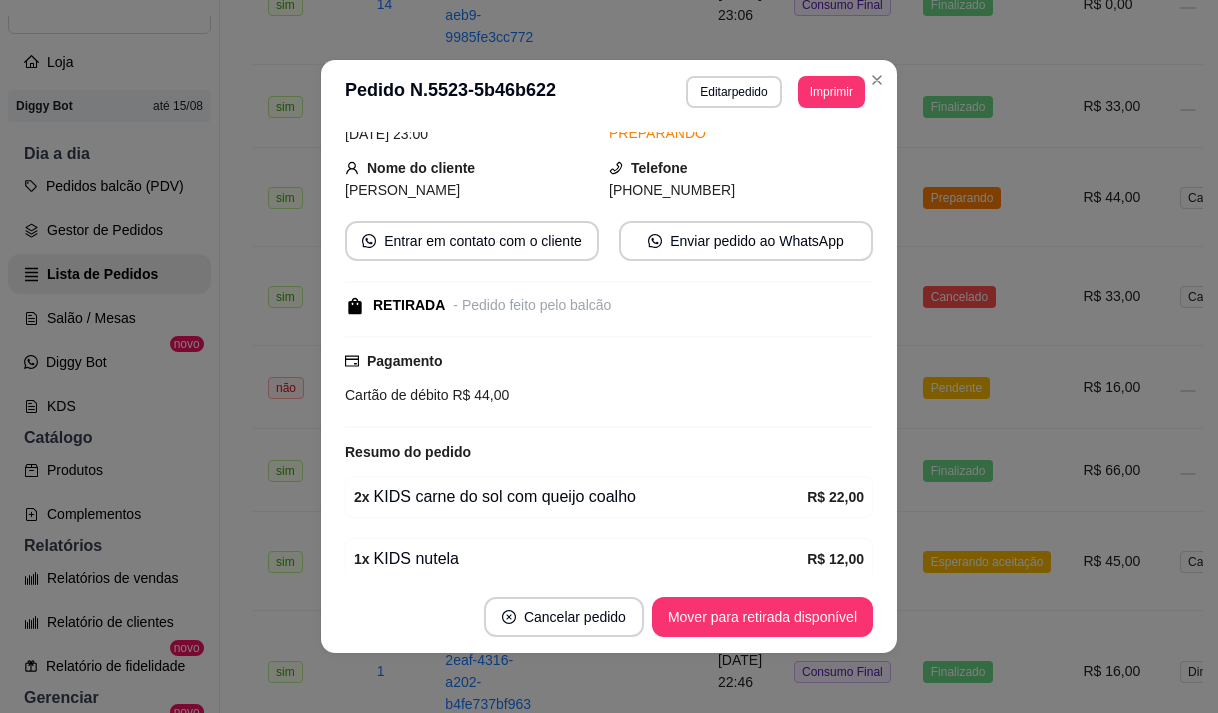 scroll, scrollTop: 288, scrollLeft: 0, axis: vertical 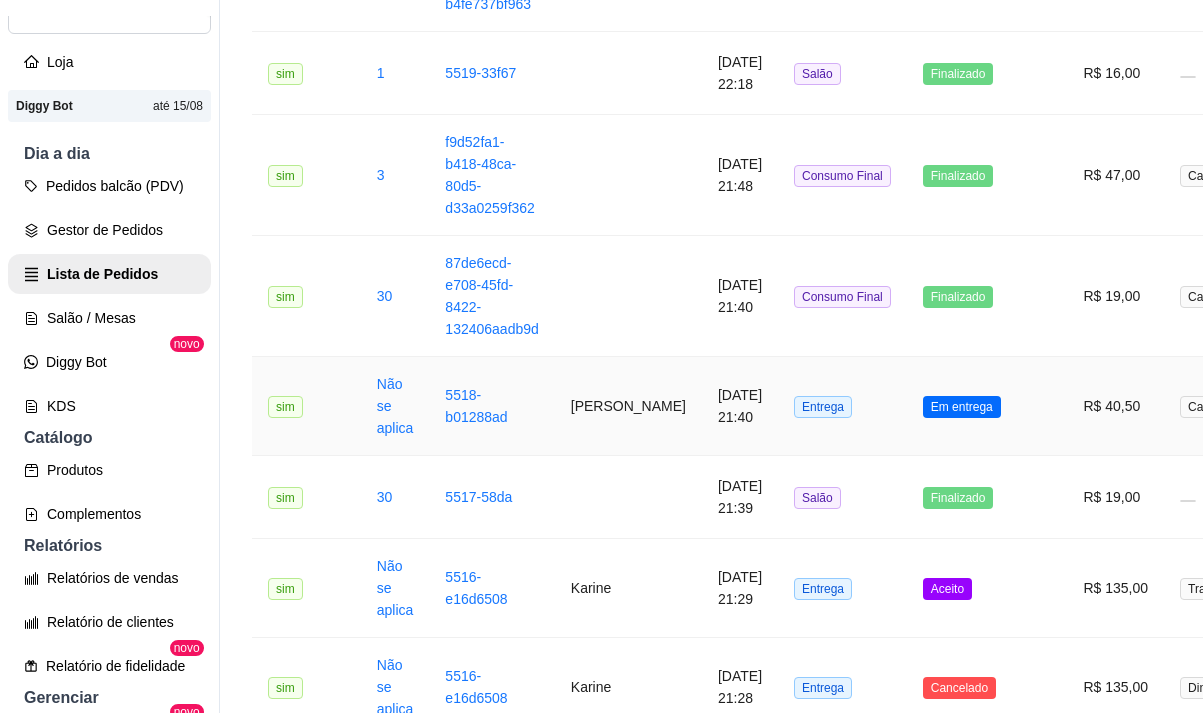 click on "Em entrega" at bounding box center [962, 407] 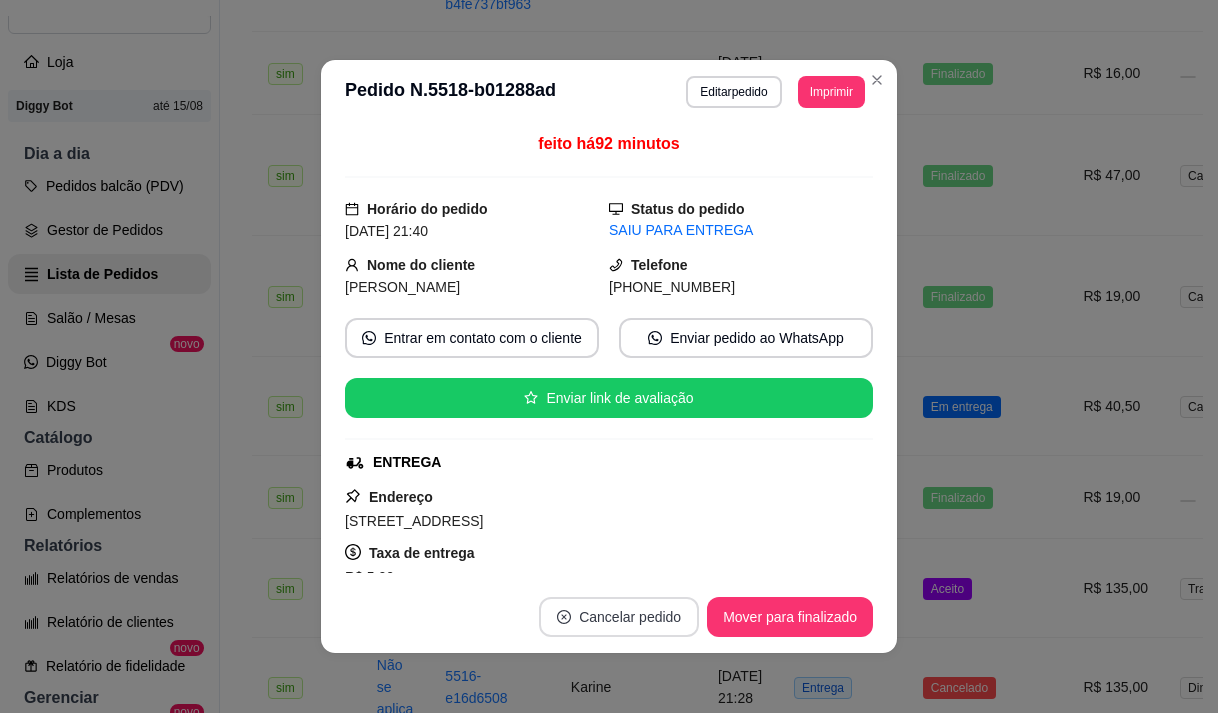 click on "Cancelar pedido" at bounding box center [619, 617] 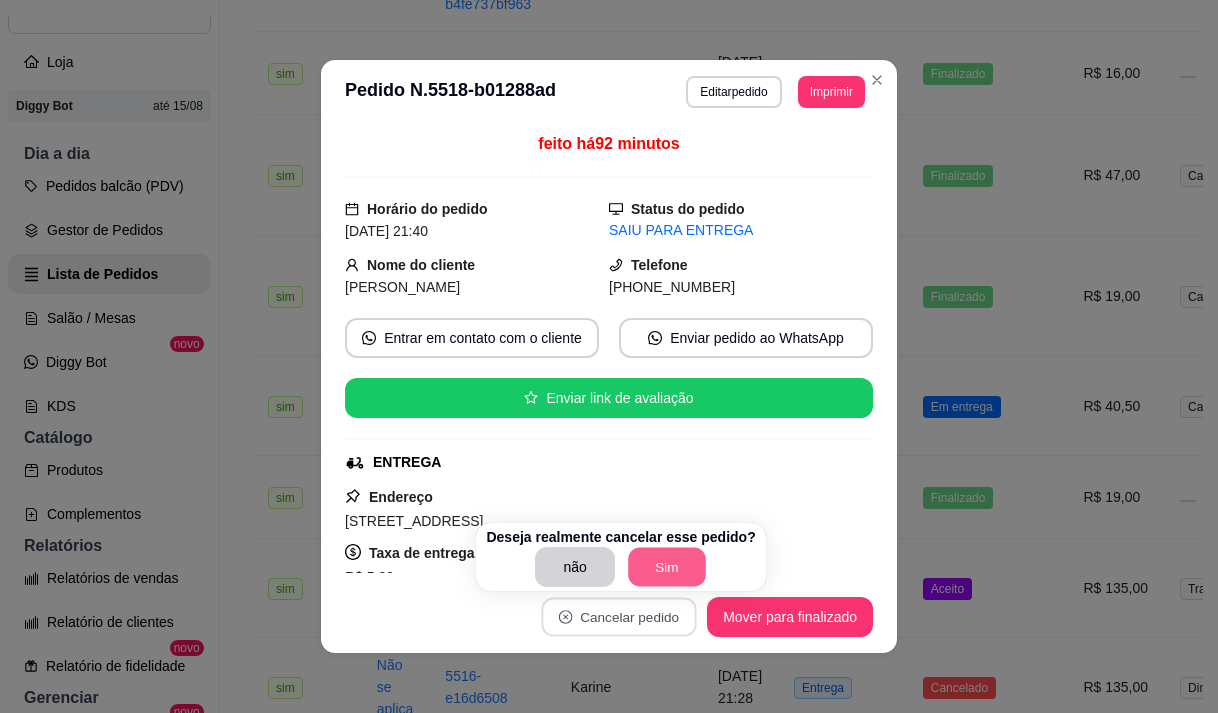 click on "Sim" at bounding box center [667, 567] 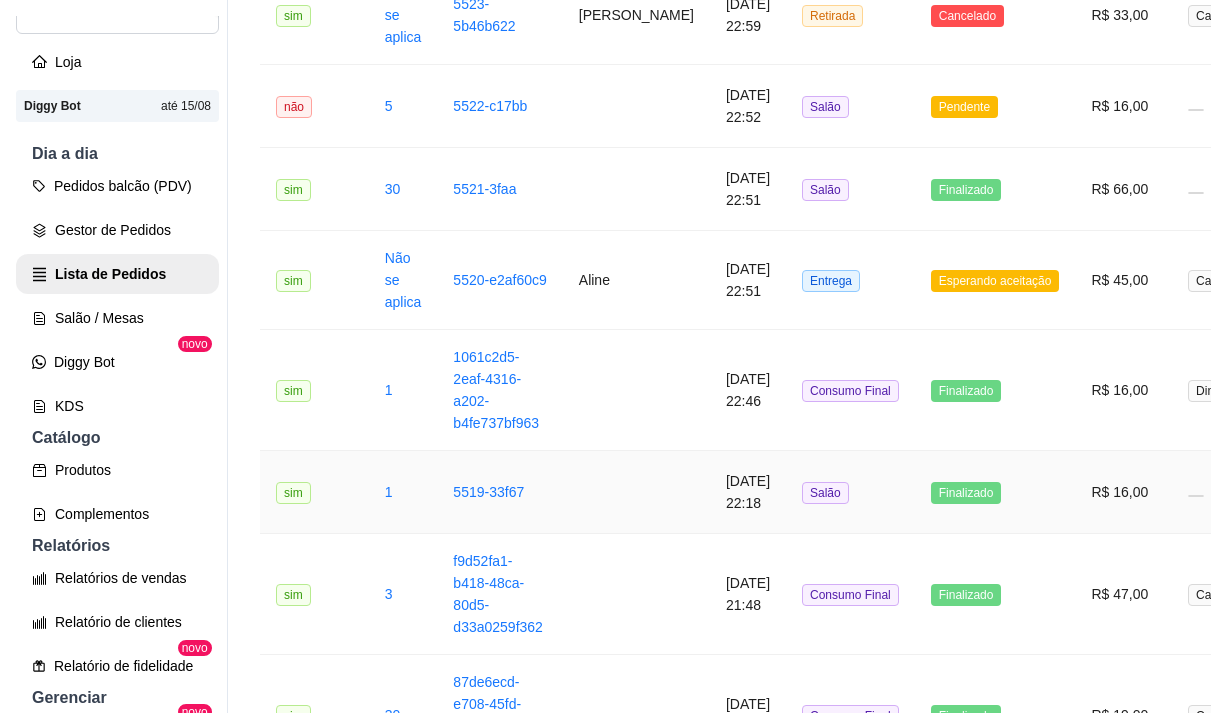 scroll, scrollTop: 400, scrollLeft: 0, axis: vertical 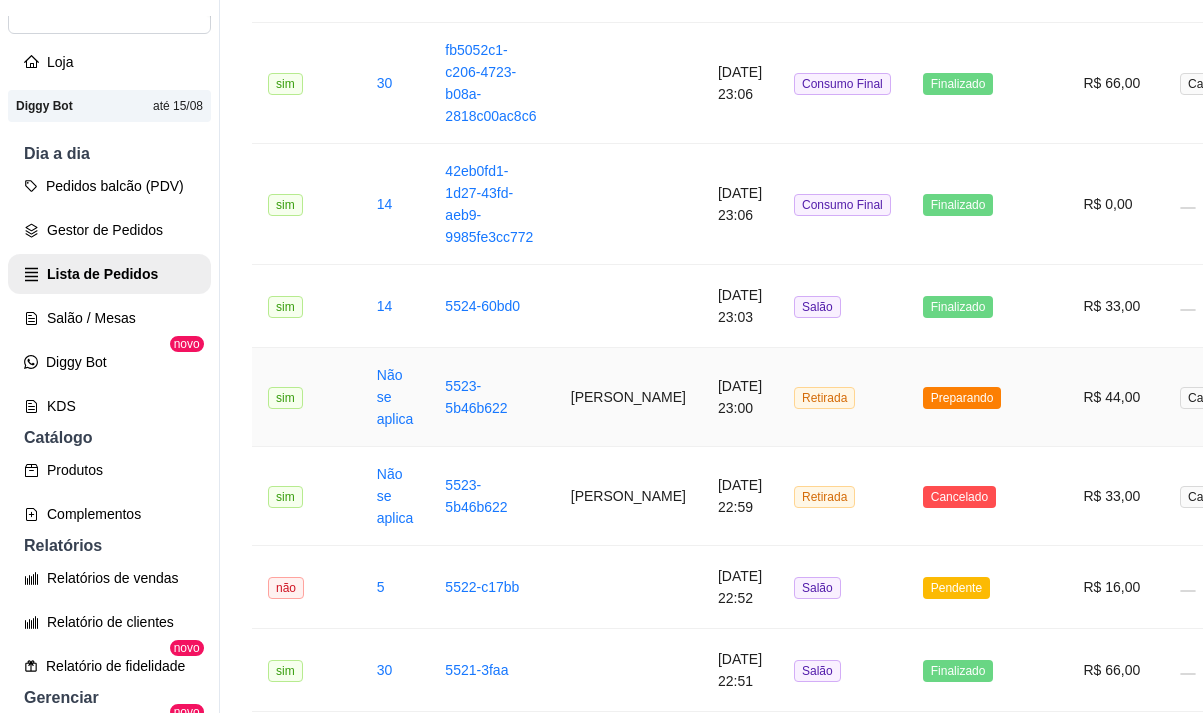 click on "[PERSON_NAME]" at bounding box center (628, 397) 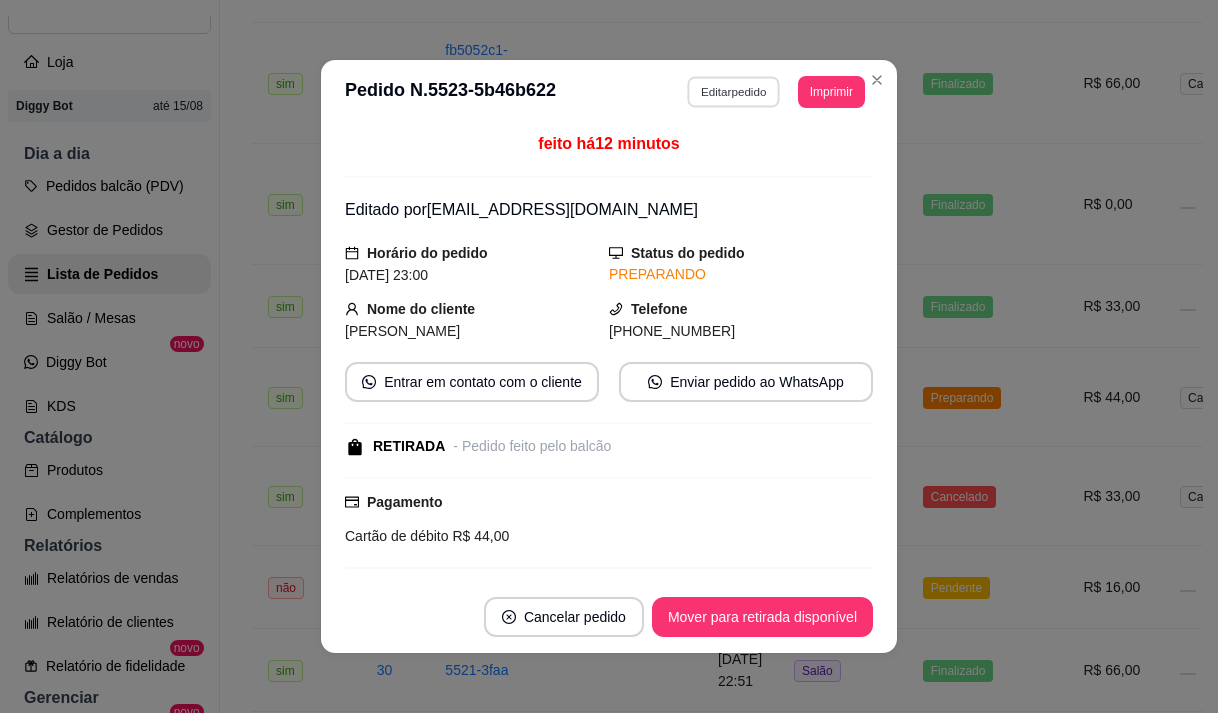 click on "Editar  pedido" at bounding box center [734, 91] 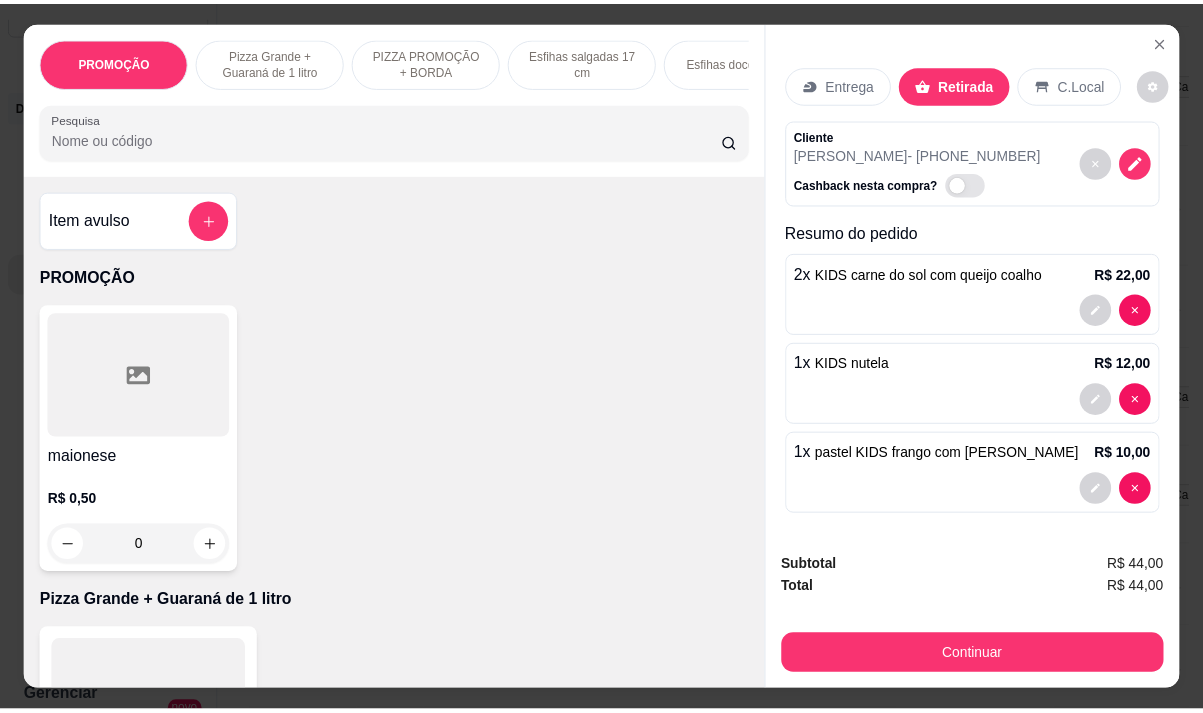 scroll, scrollTop: 5, scrollLeft: 0, axis: vertical 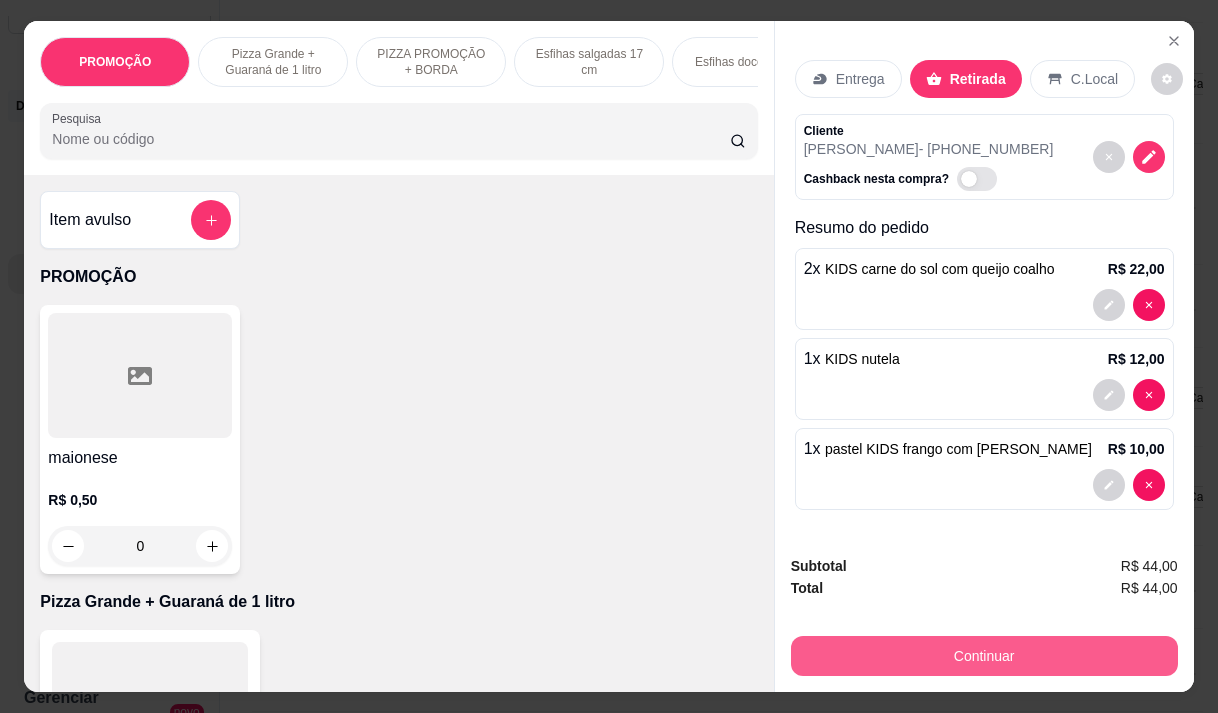 click on "Continuar" at bounding box center [984, 656] 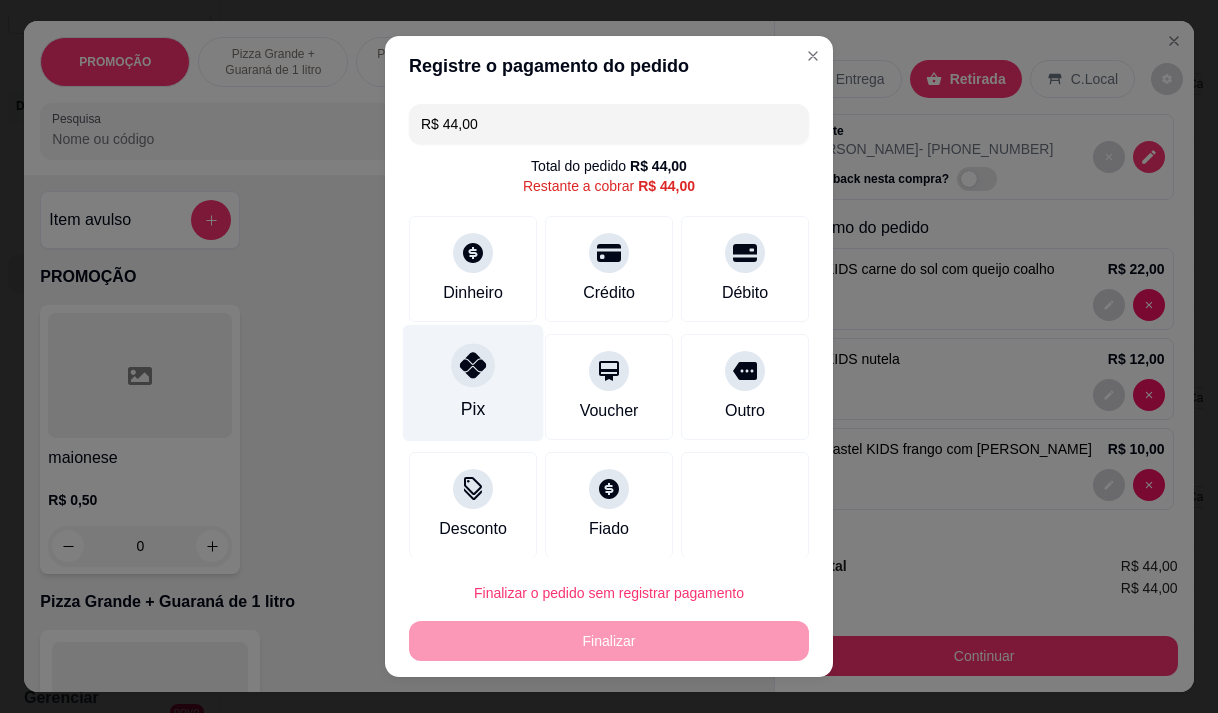 click on "Pix" at bounding box center (473, 382) 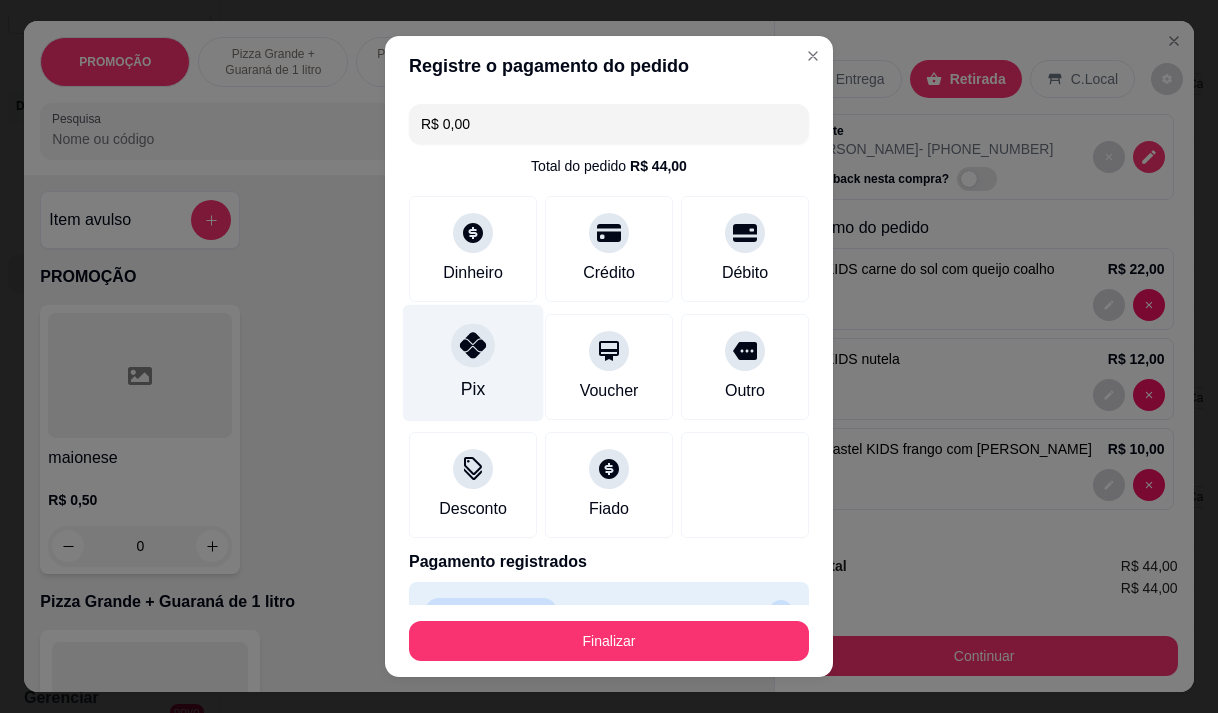 type on "R$ 0,00" 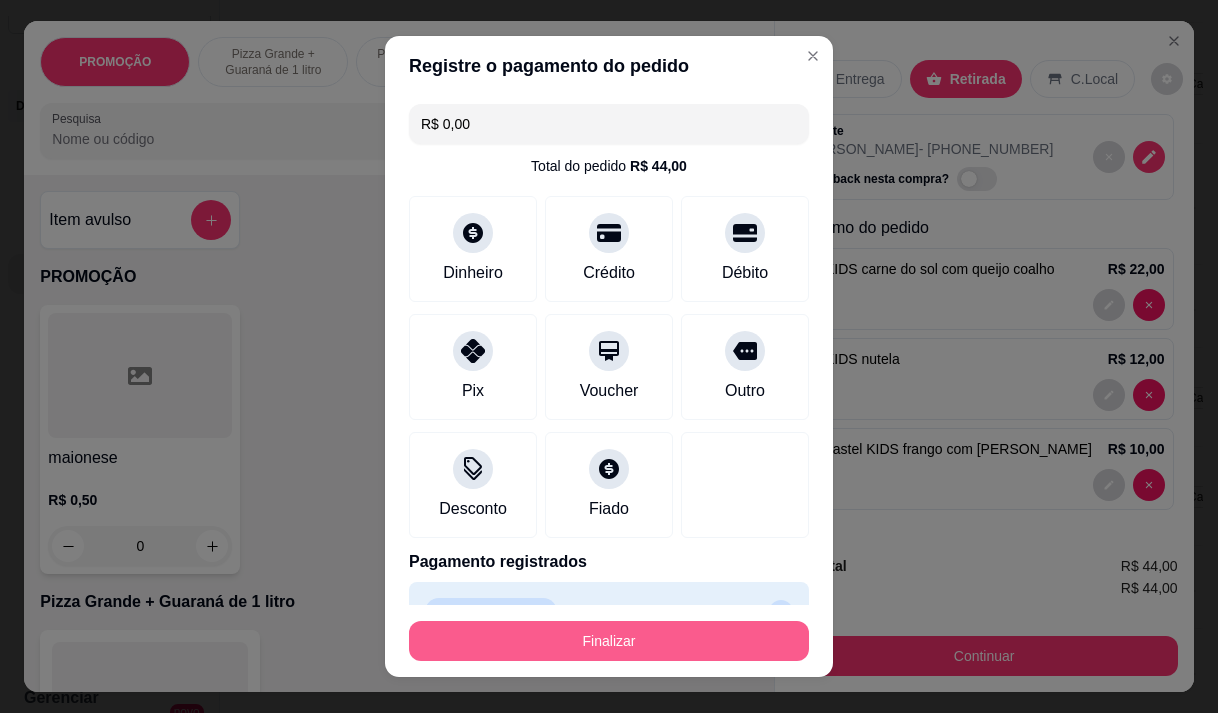 click on "Finalizar" at bounding box center (609, 641) 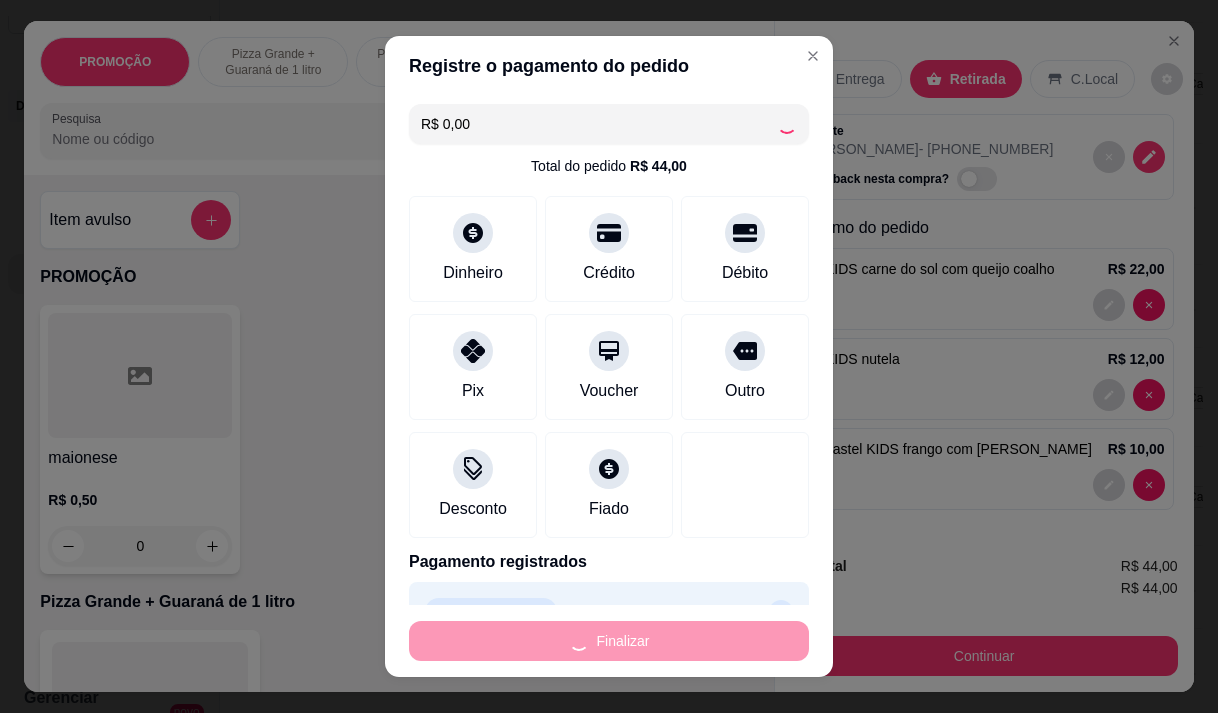 type on "0" 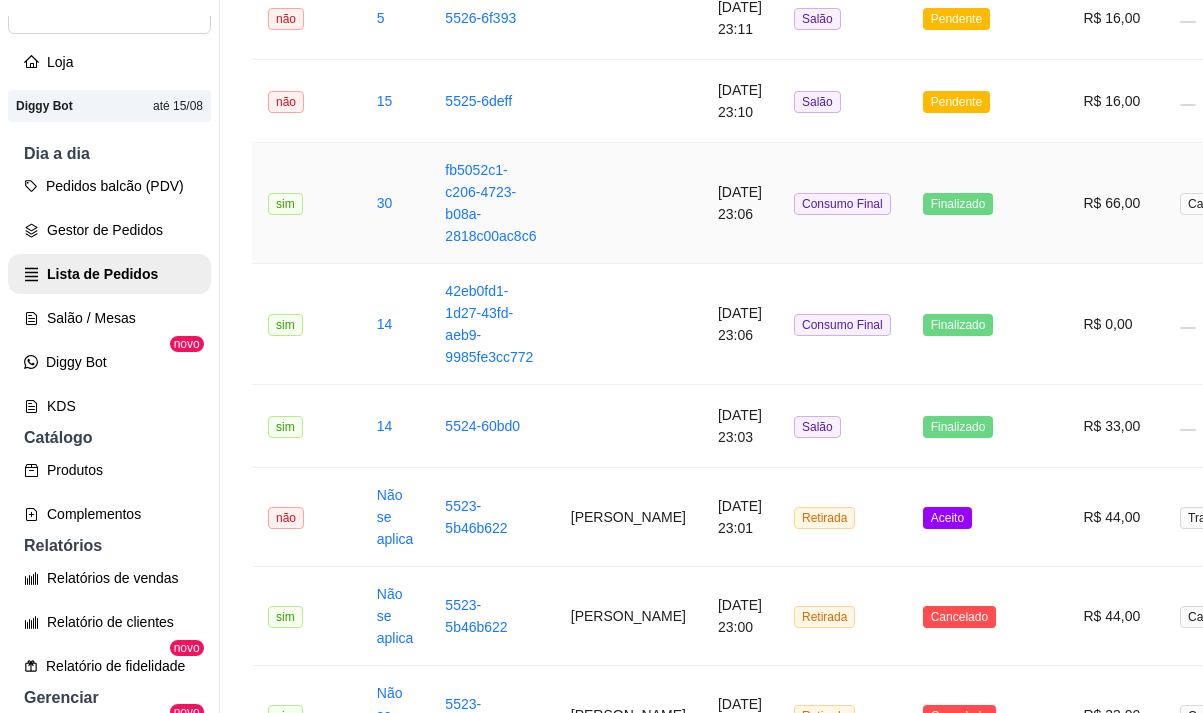 scroll, scrollTop: 0, scrollLeft: 0, axis: both 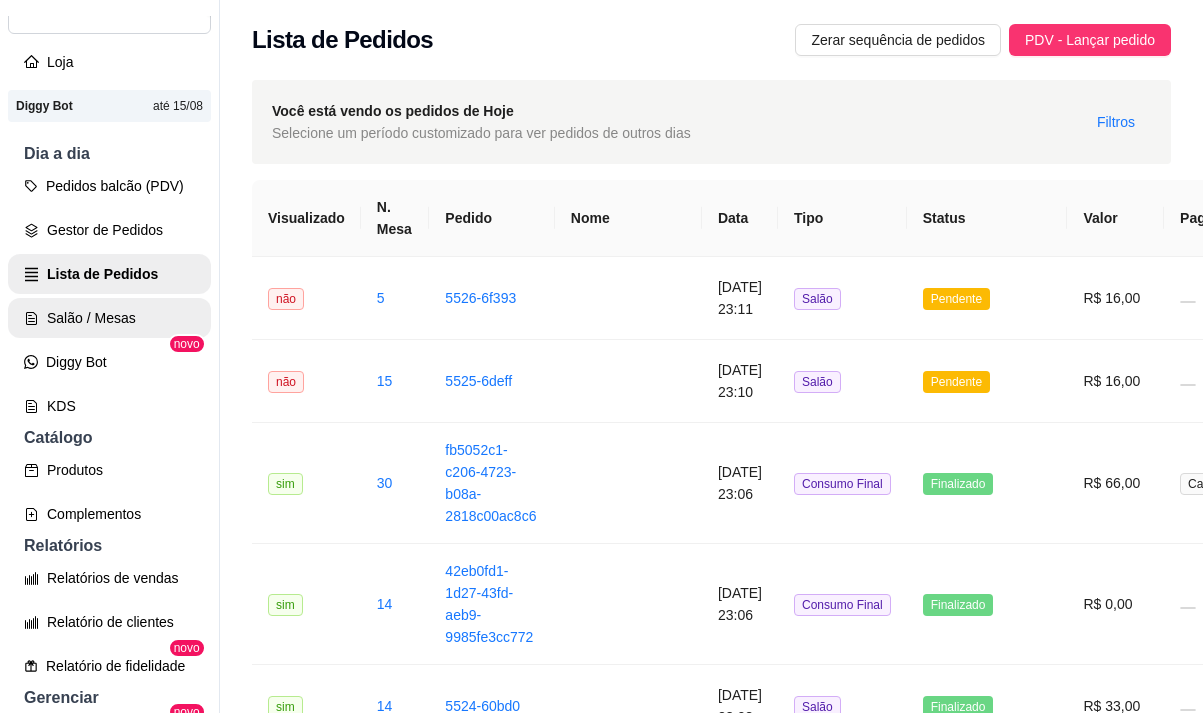 click on "Salão / Mesas" at bounding box center (109, 318) 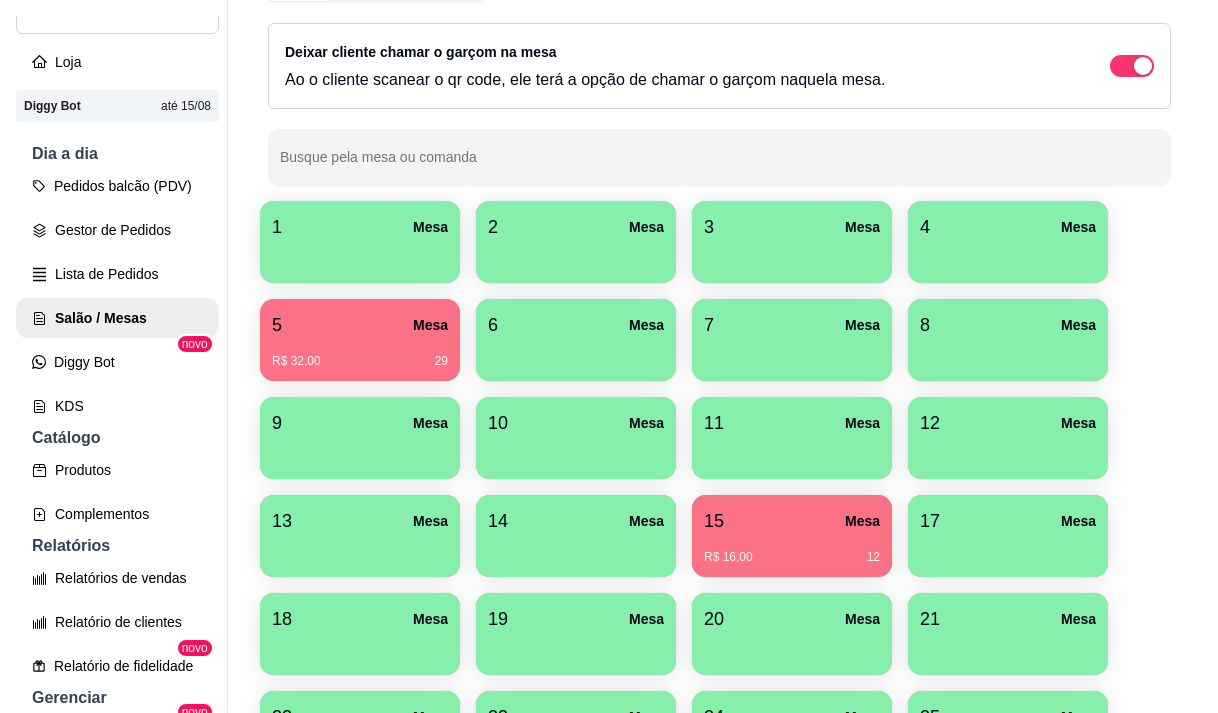scroll, scrollTop: 200, scrollLeft: 0, axis: vertical 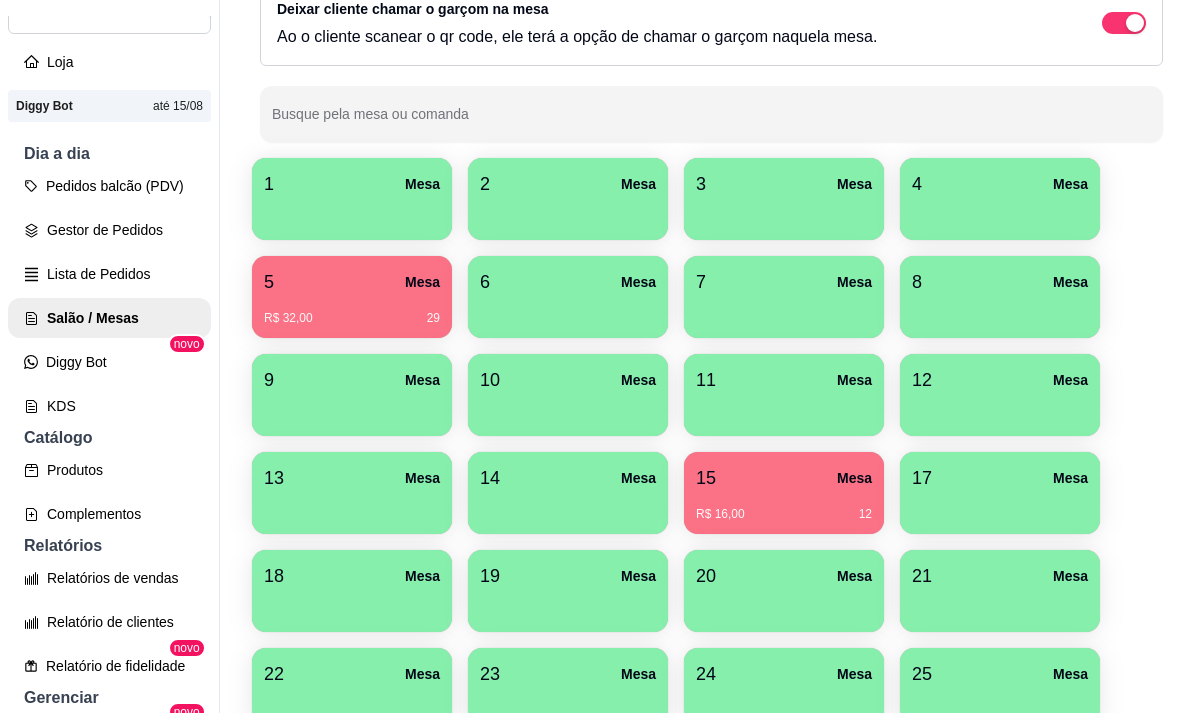 click on "15 Mesa" at bounding box center (784, 478) 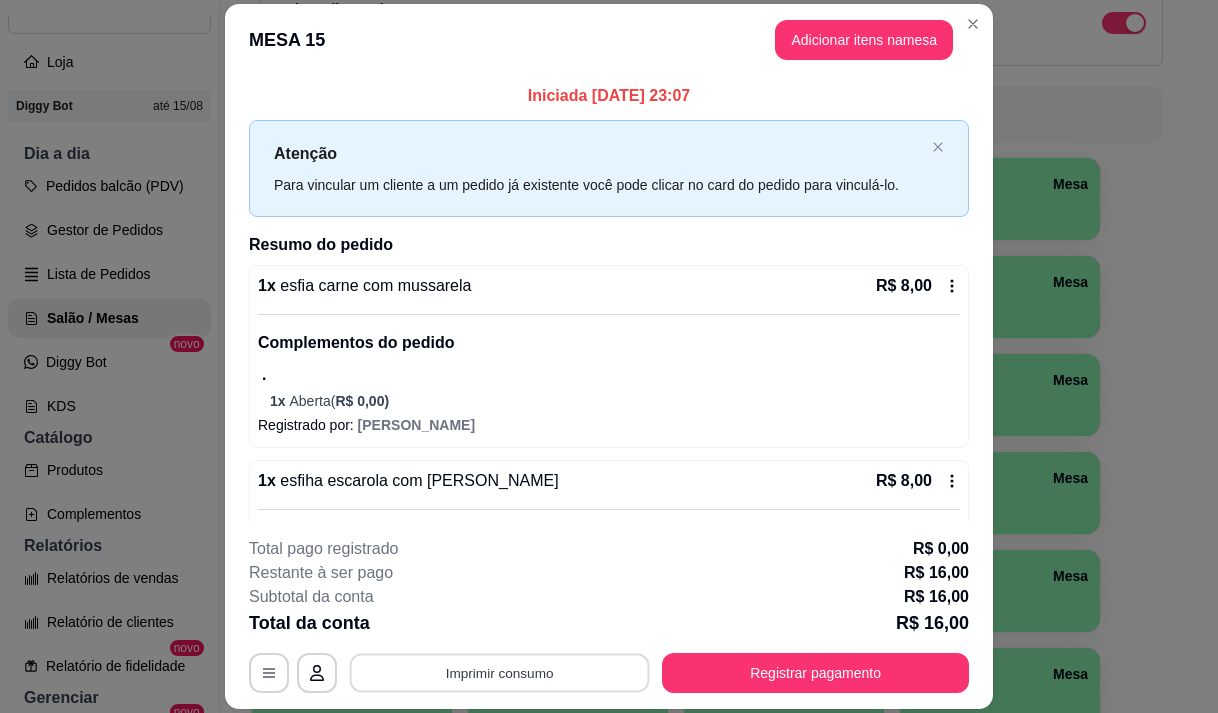 click on "Imprimir consumo" at bounding box center [500, 673] 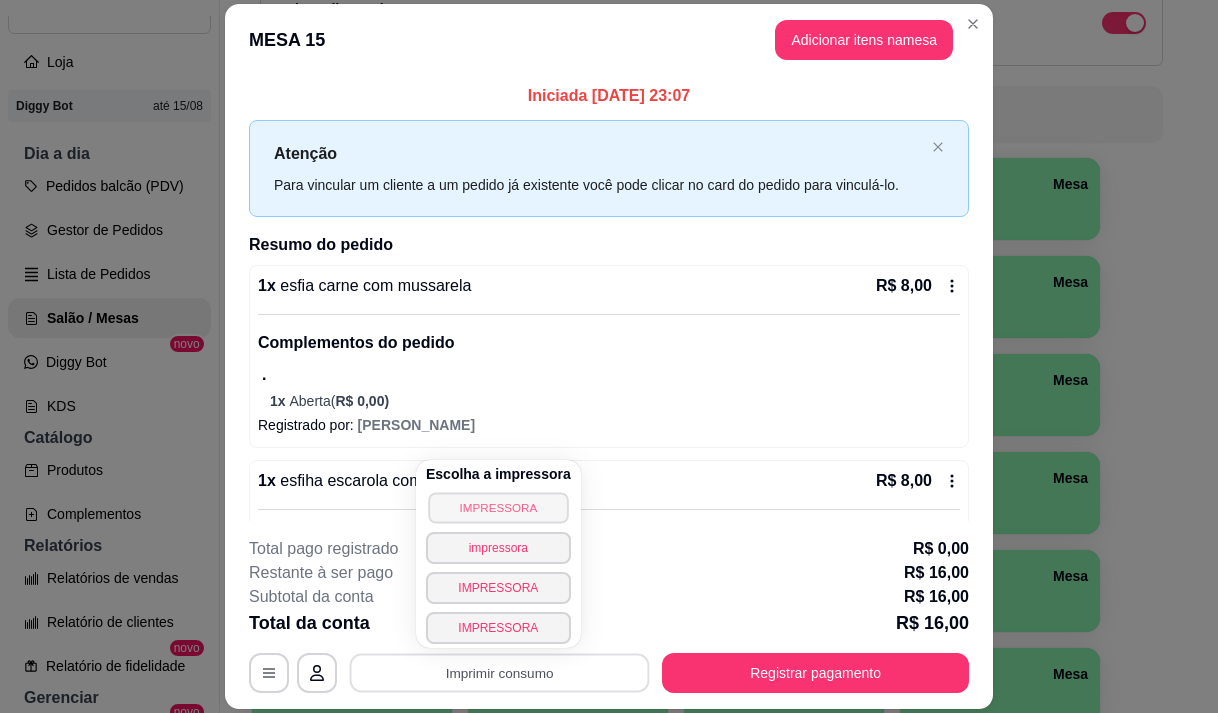 click on "IMPRESSORA" at bounding box center [498, 507] 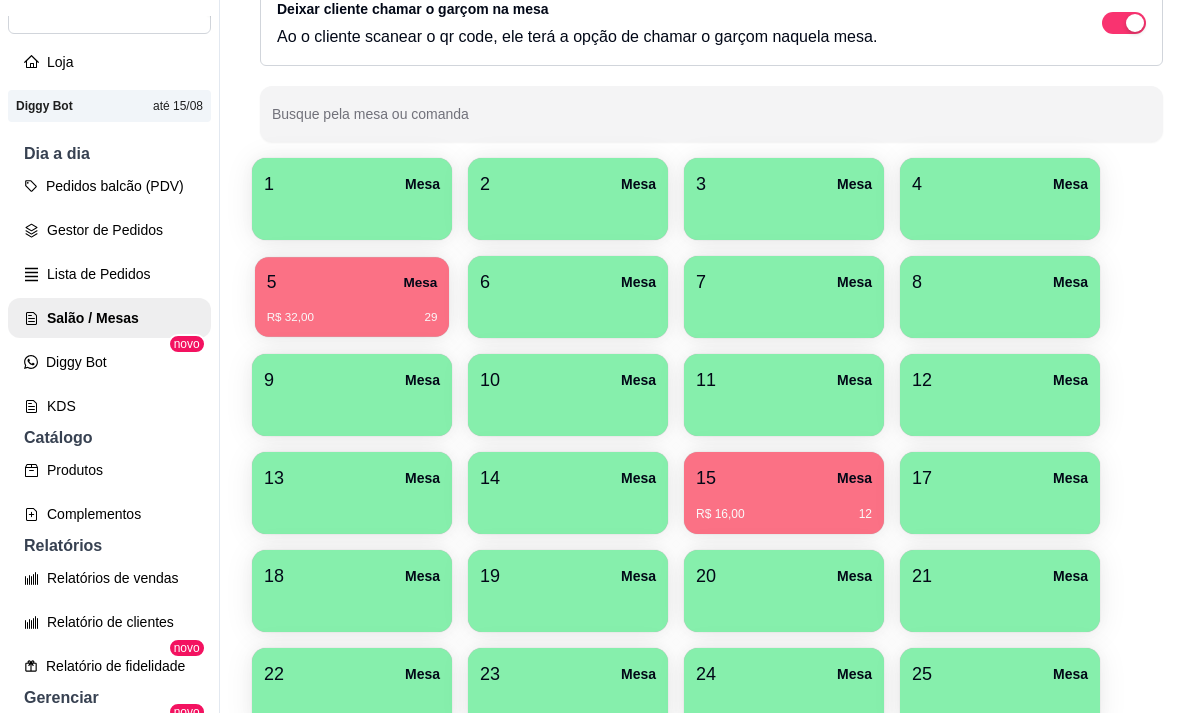 click on "R$ 32,00 29" at bounding box center [352, 318] 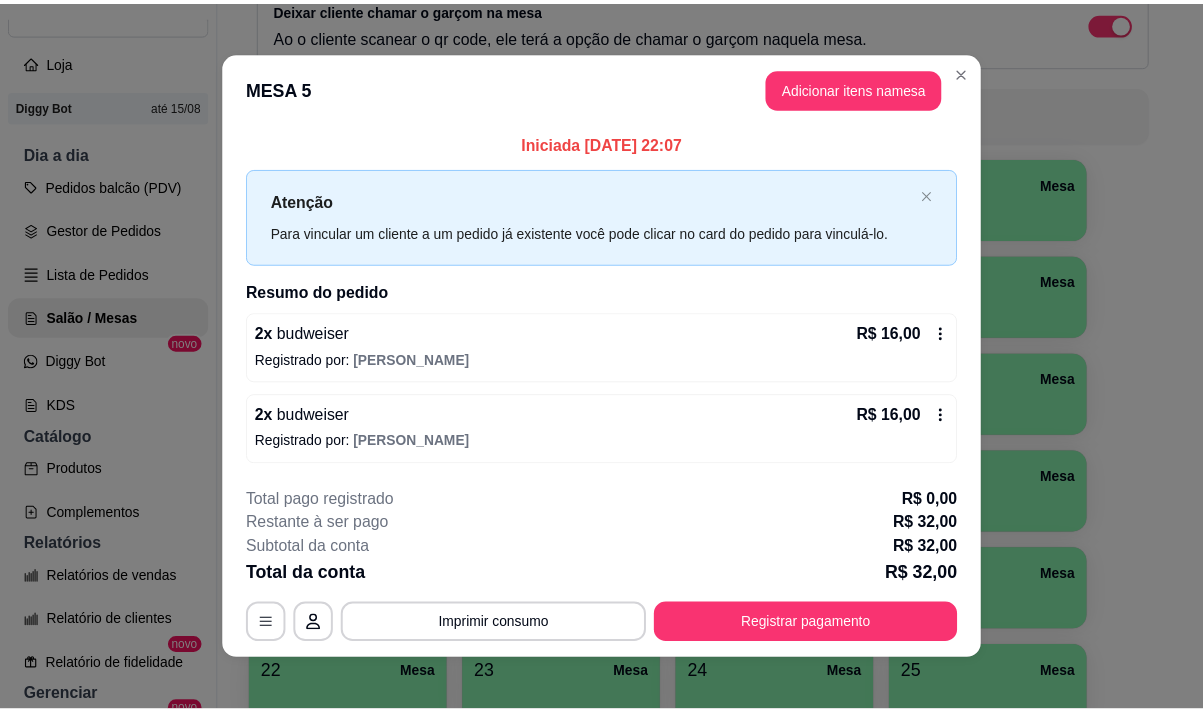 scroll, scrollTop: 12, scrollLeft: 0, axis: vertical 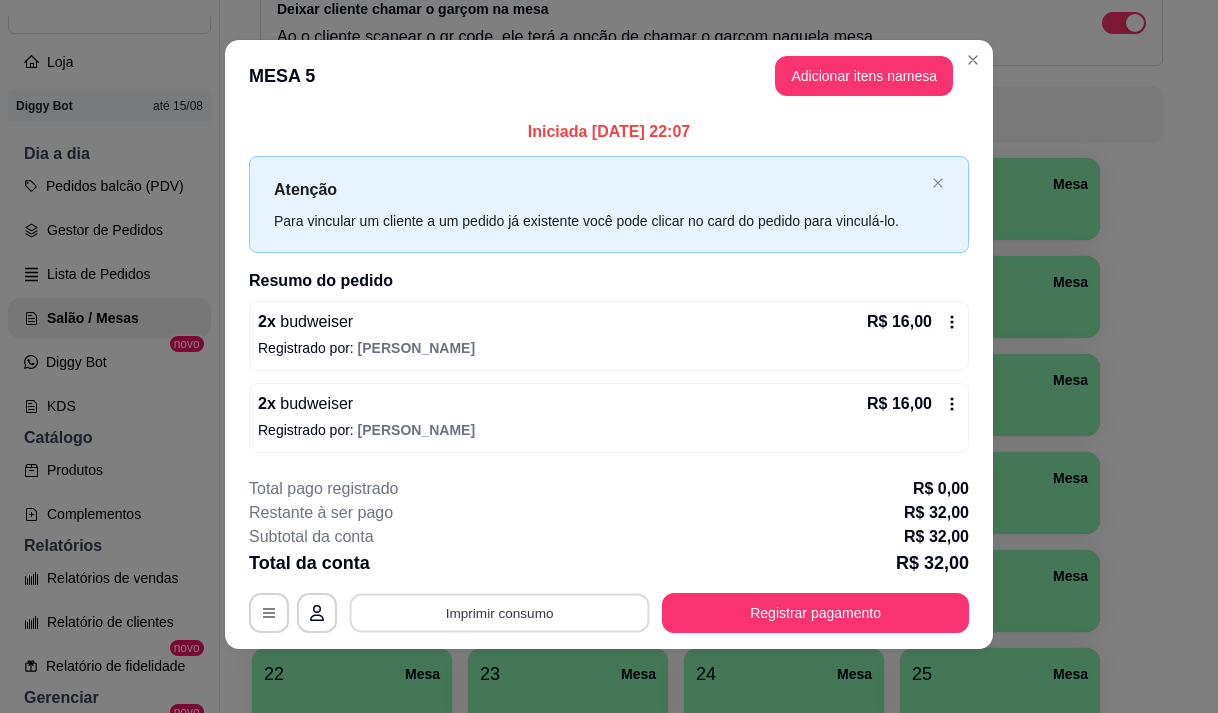 click on "Imprimir consumo" at bounding box center [500, 613] 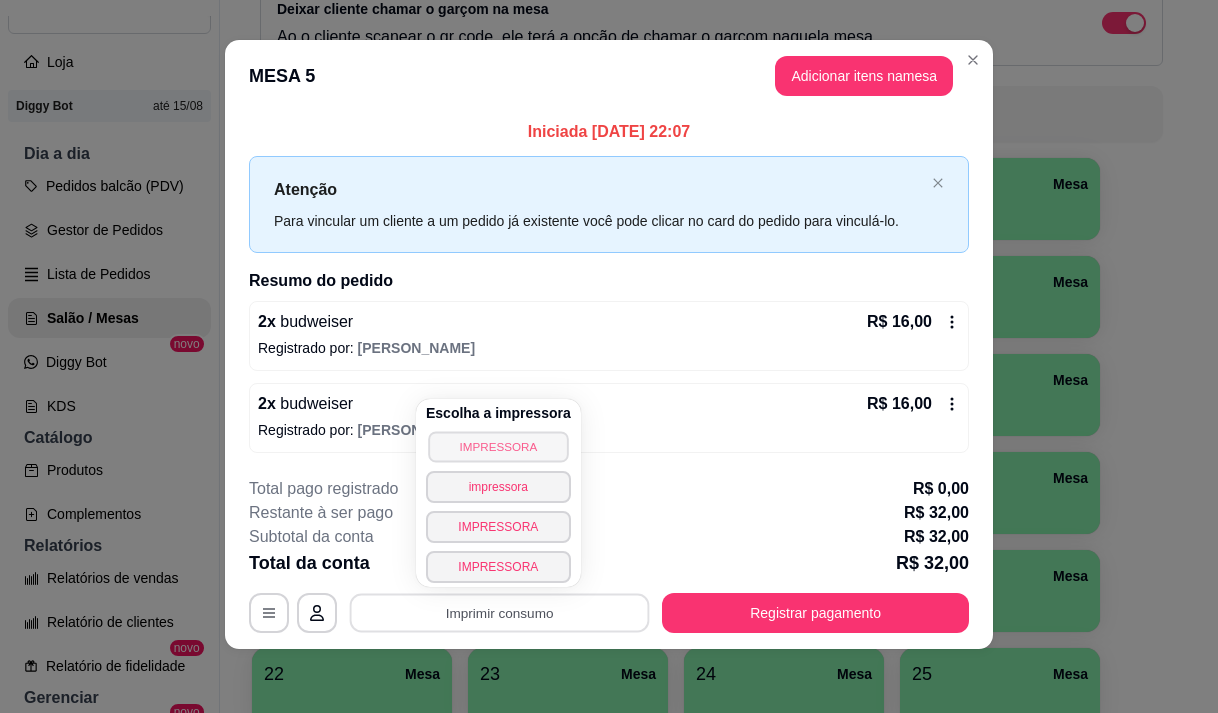 click on "IMPRESSORA" at bounding box center [498, 446] 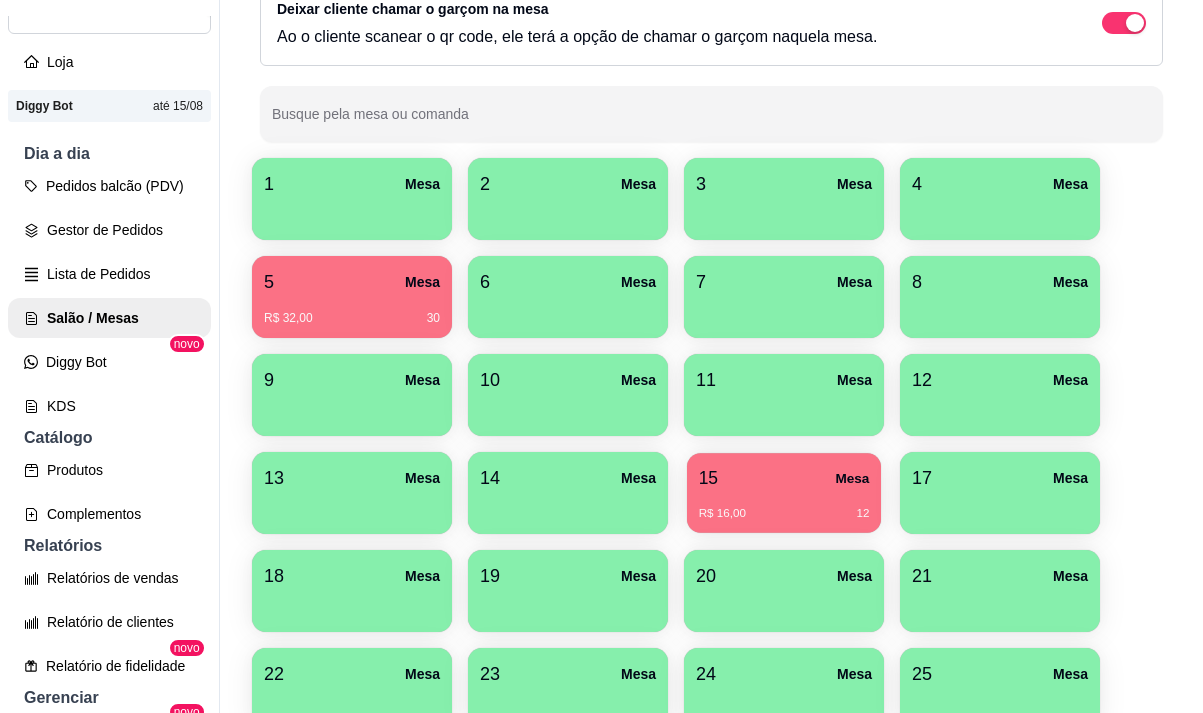 click on "R$ 16,00 12" at bounding box center (784, 514) 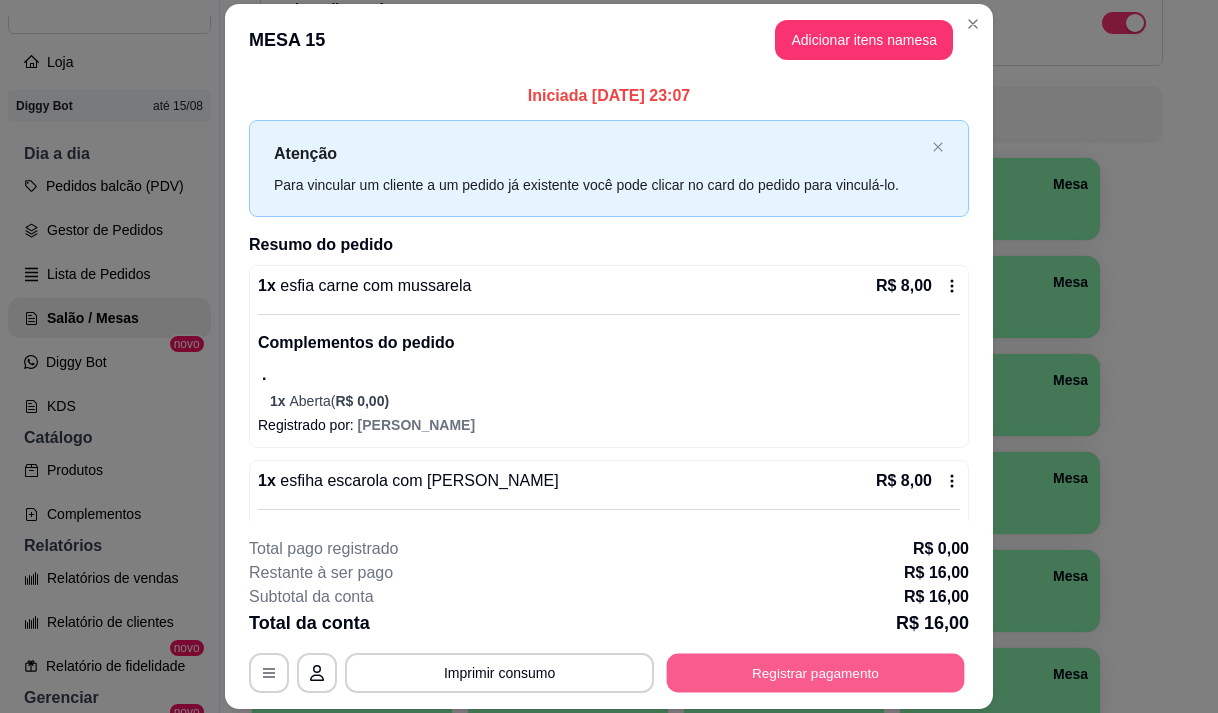 click on "Registrar pagamento" at bounding box center (816, 673) 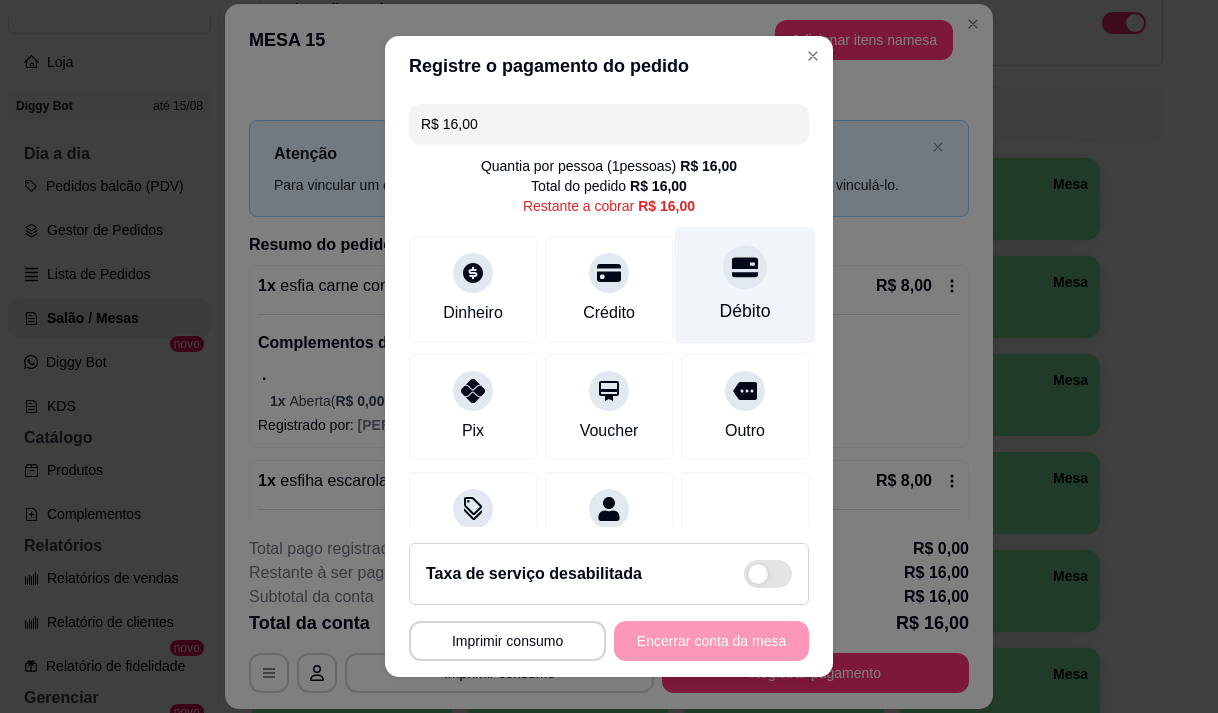 click on "Débito" at bounding box center [745, 284] 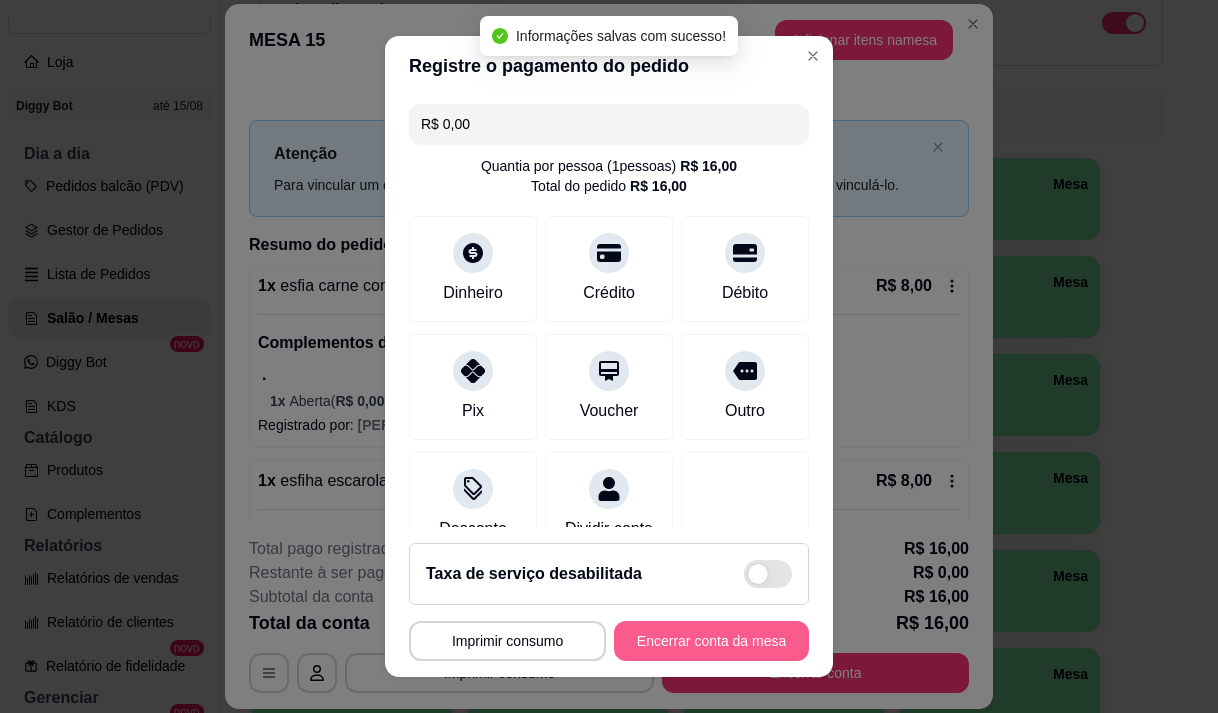 type on "R$ 0,00" 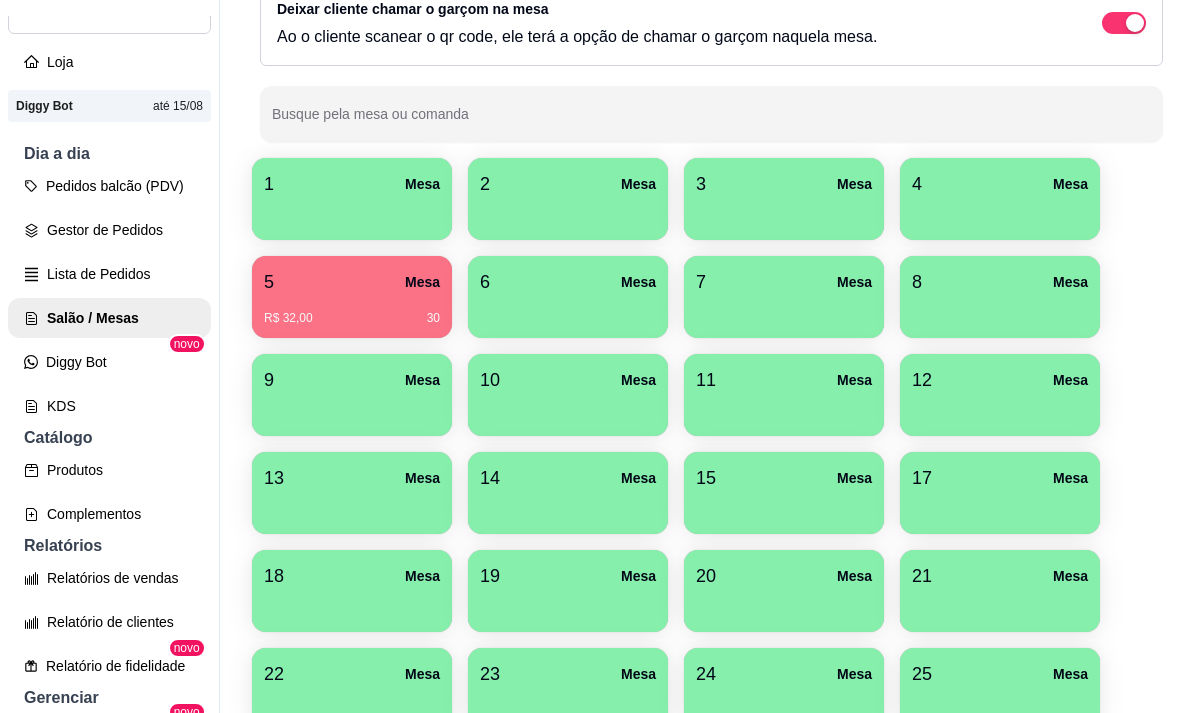 click on "R$ 32,00 30" at bounding box center (352, 311) 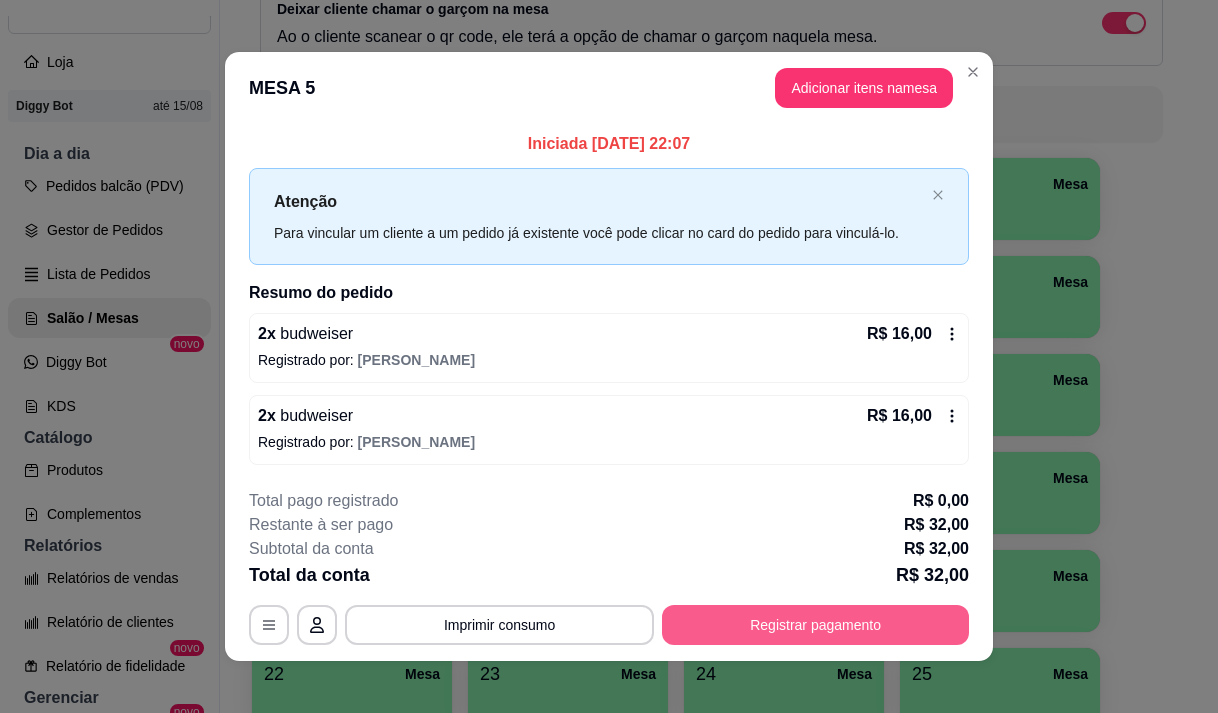 click on "Registrar pagamento" at bounding box center (815, 625) 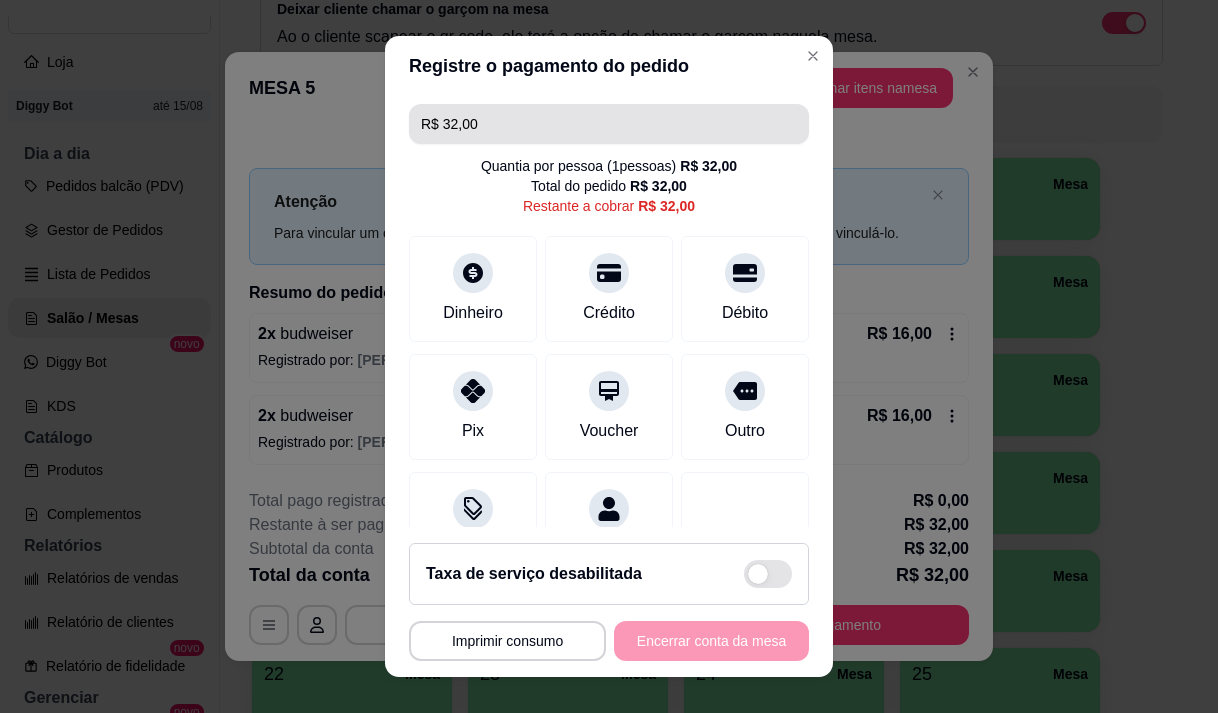 click on "R$ 32,00" at bounding box center (609, 124) 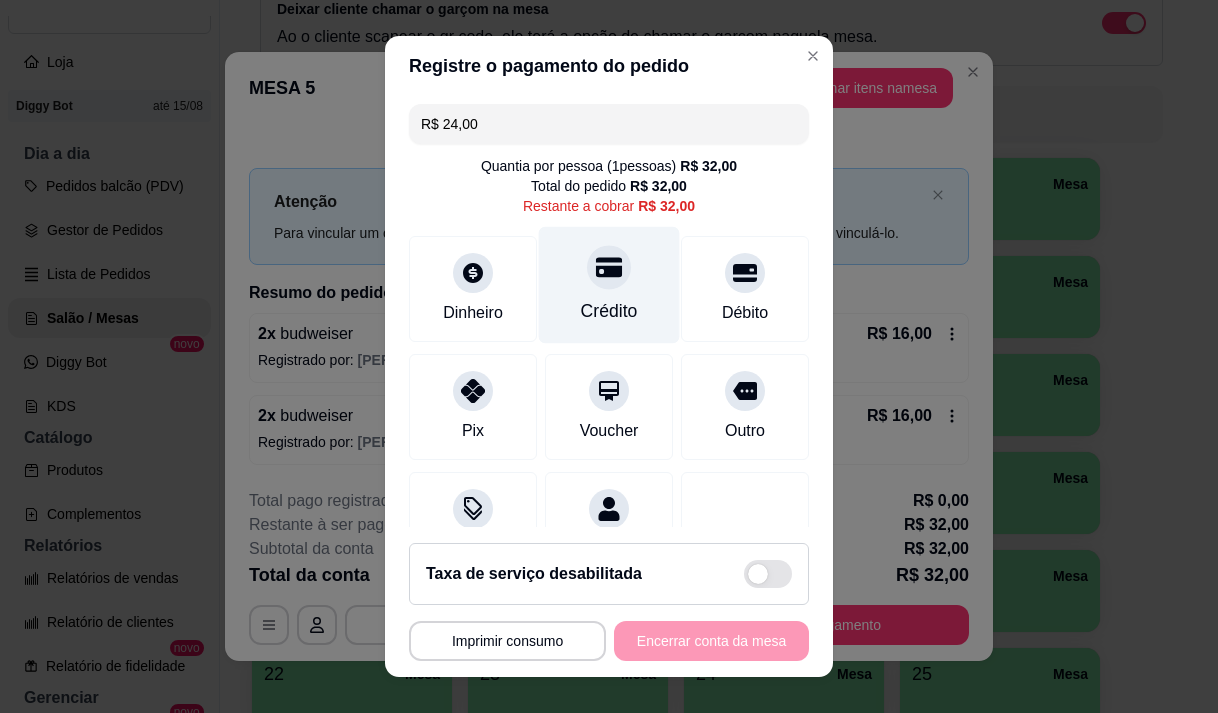 click on "Crédito" at bounding box center [609, 284] 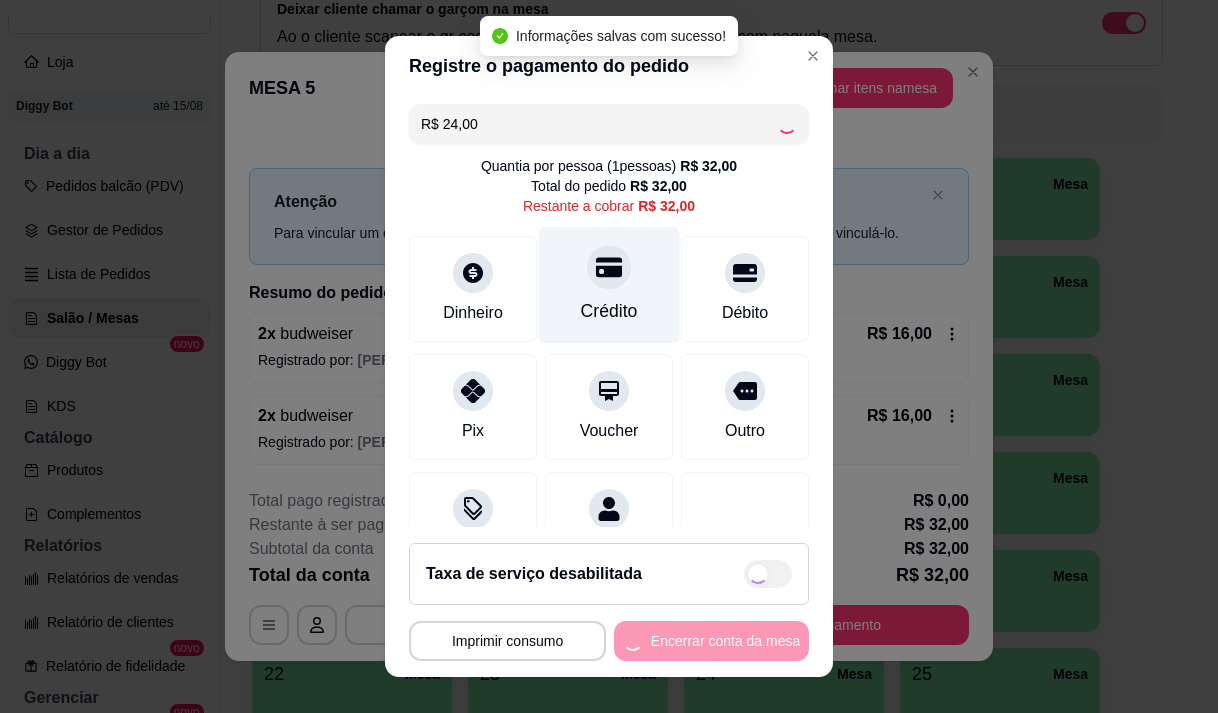 type on "R$ 8,00" 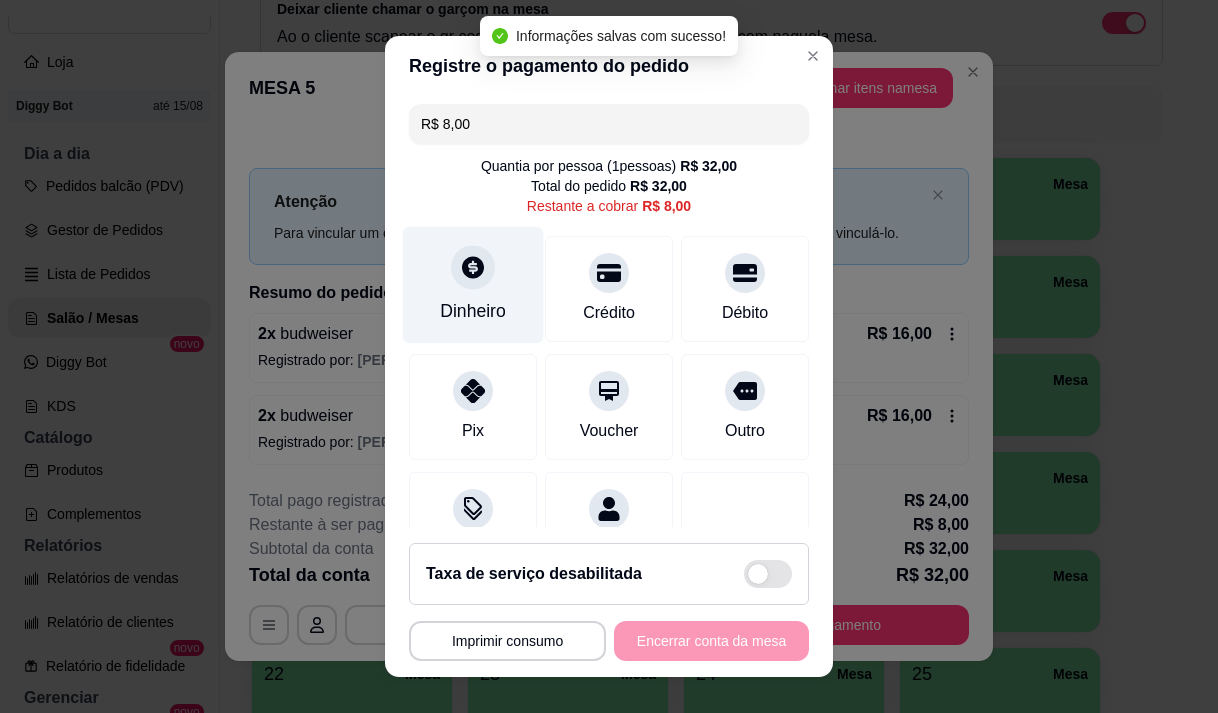click on "Dinheiro" at bounding box center [473, 311] 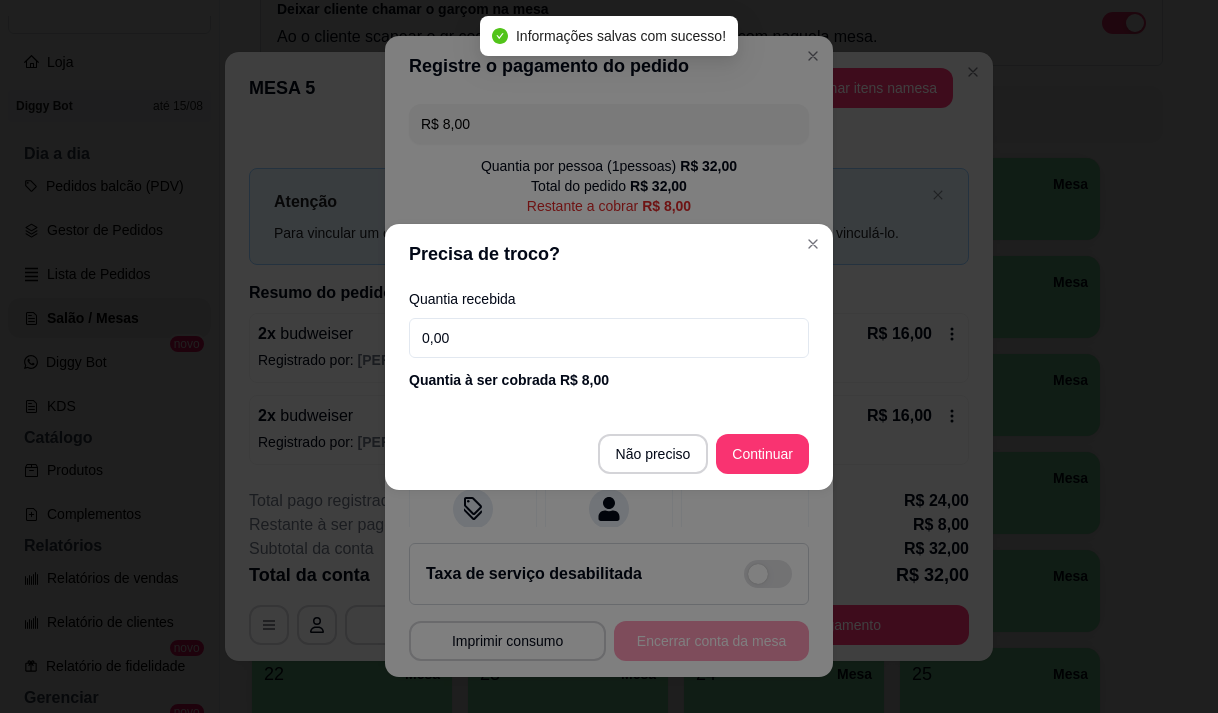 click on "0,00" at bounding box center (609, 338) 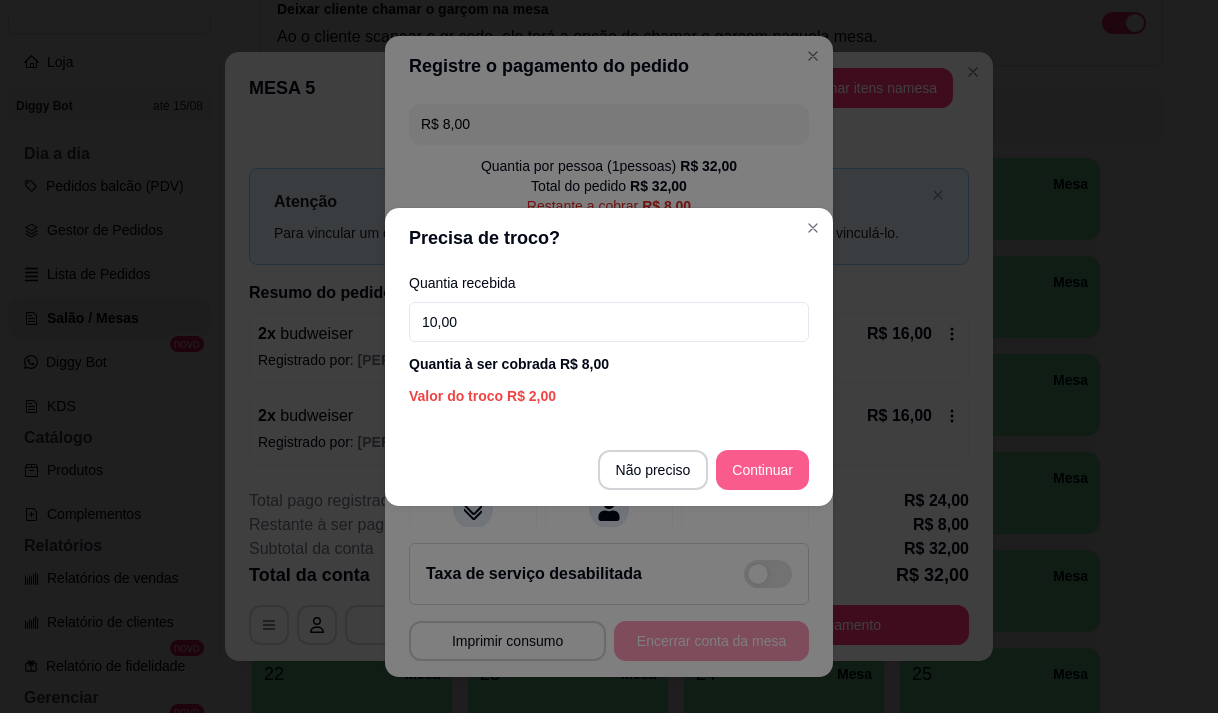 type on "10,00" 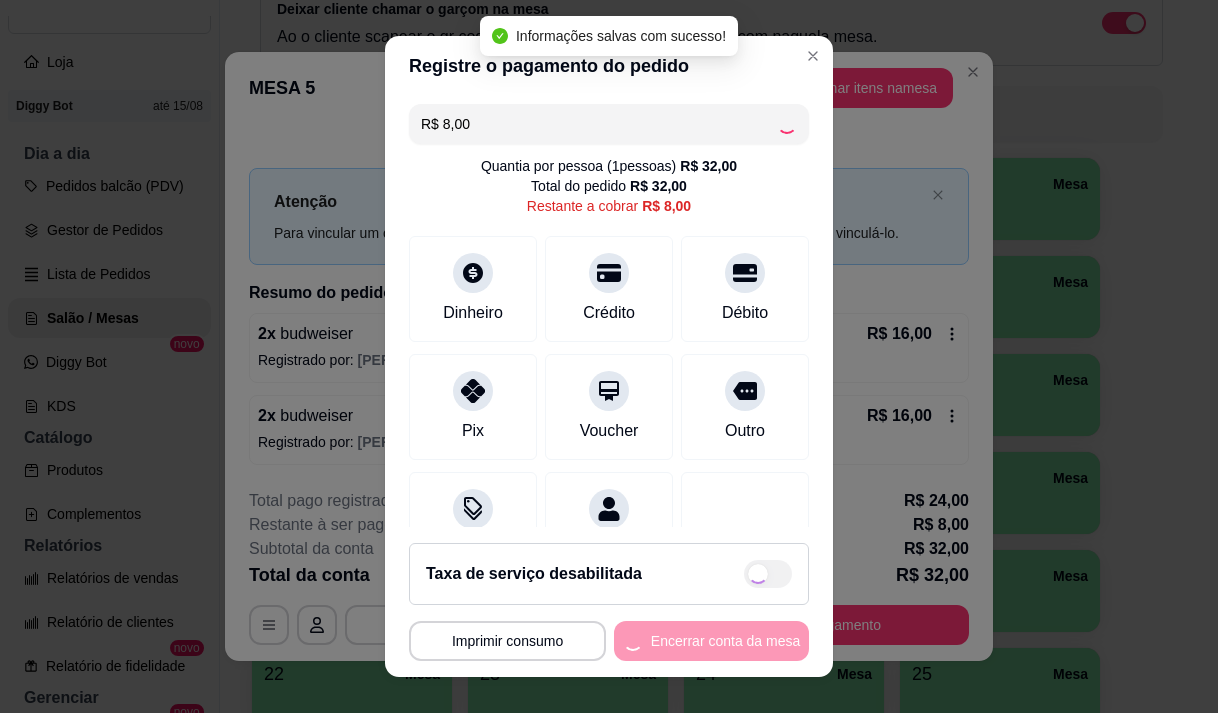 type on "R$ 0,00" 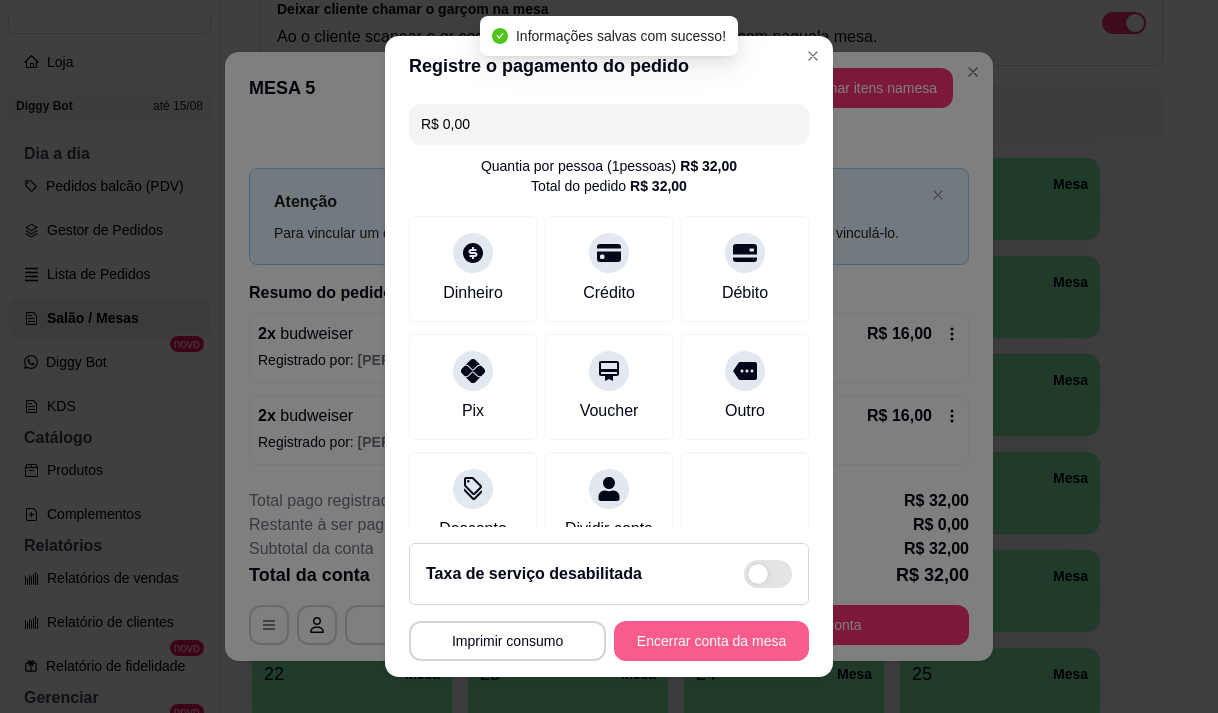 click on "Encerrar conta da mesa" at bounding box center (711, 641) 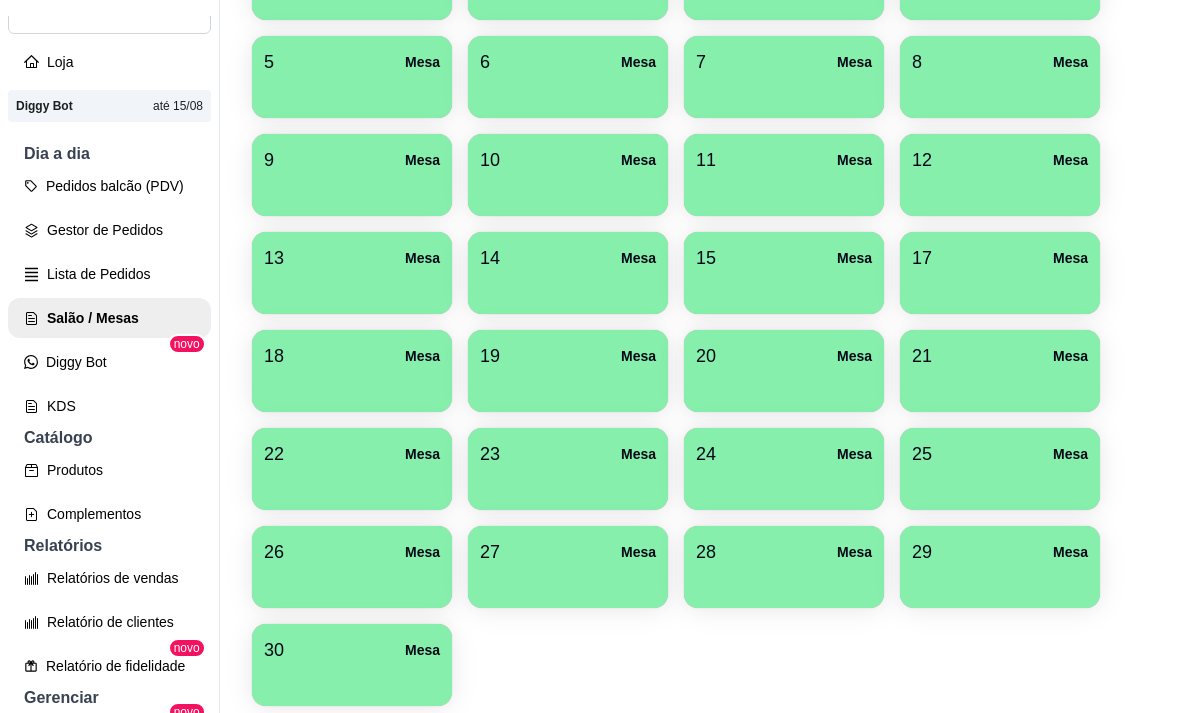 scroll, scrollTop: 508, scrollLeft: 0, axis: vertical 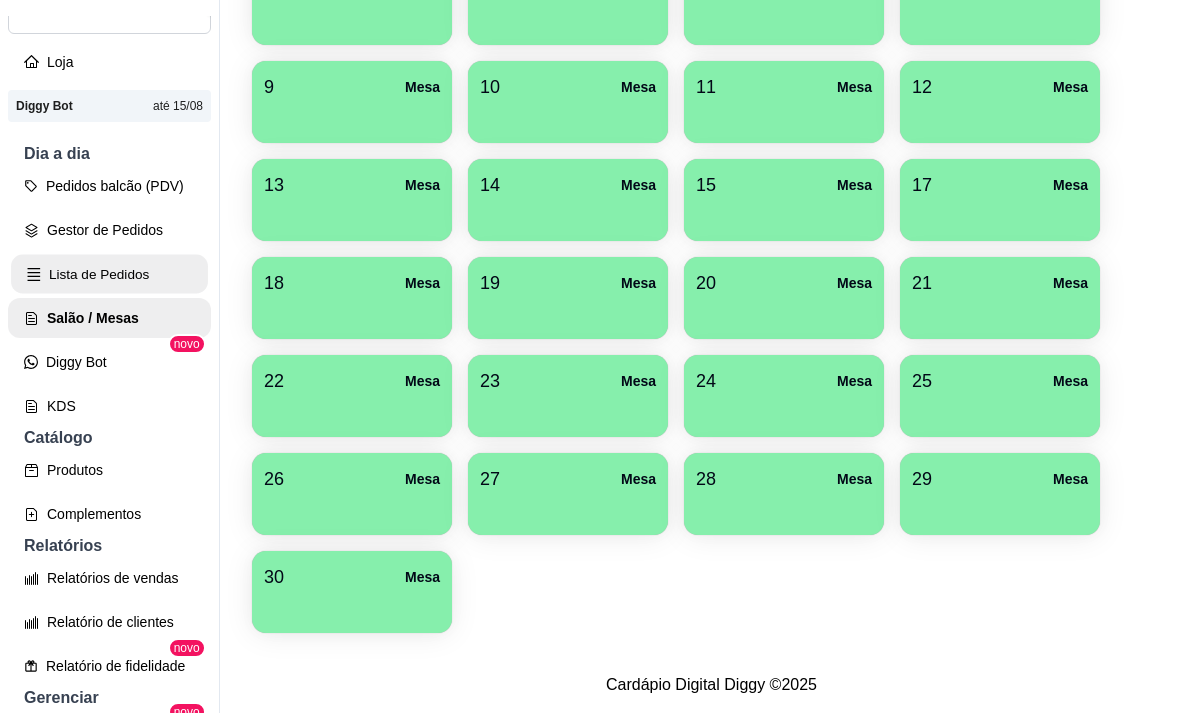 click on "Lista de Pedidos" at bounding box center [109, 274] 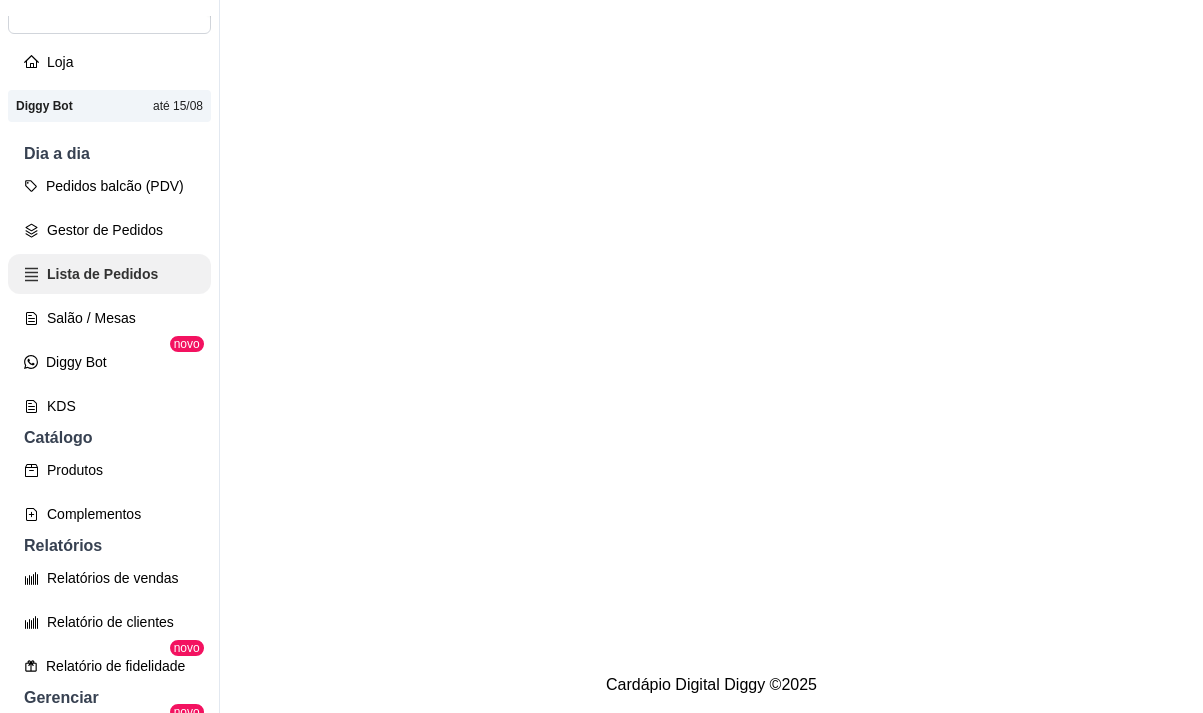 scroll, scrollTop: 0, scrollLeft: 0, axis: both 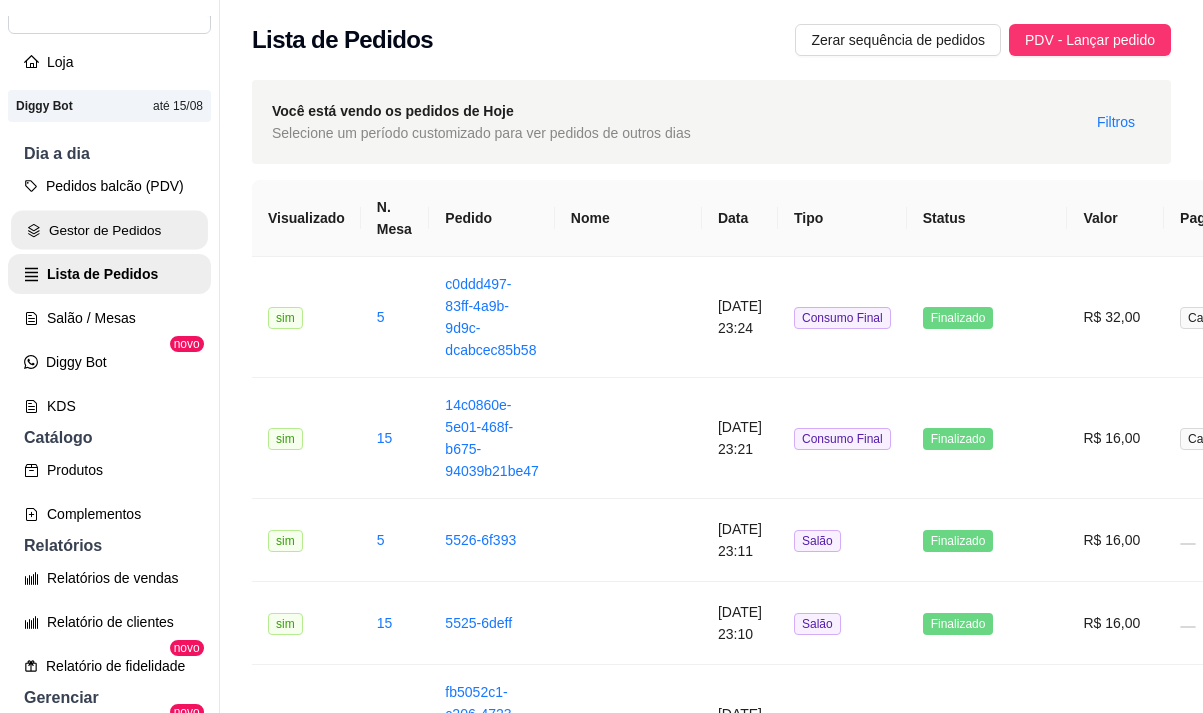 click on "Gestor de Pedidos" at bounding box center (109, 230) 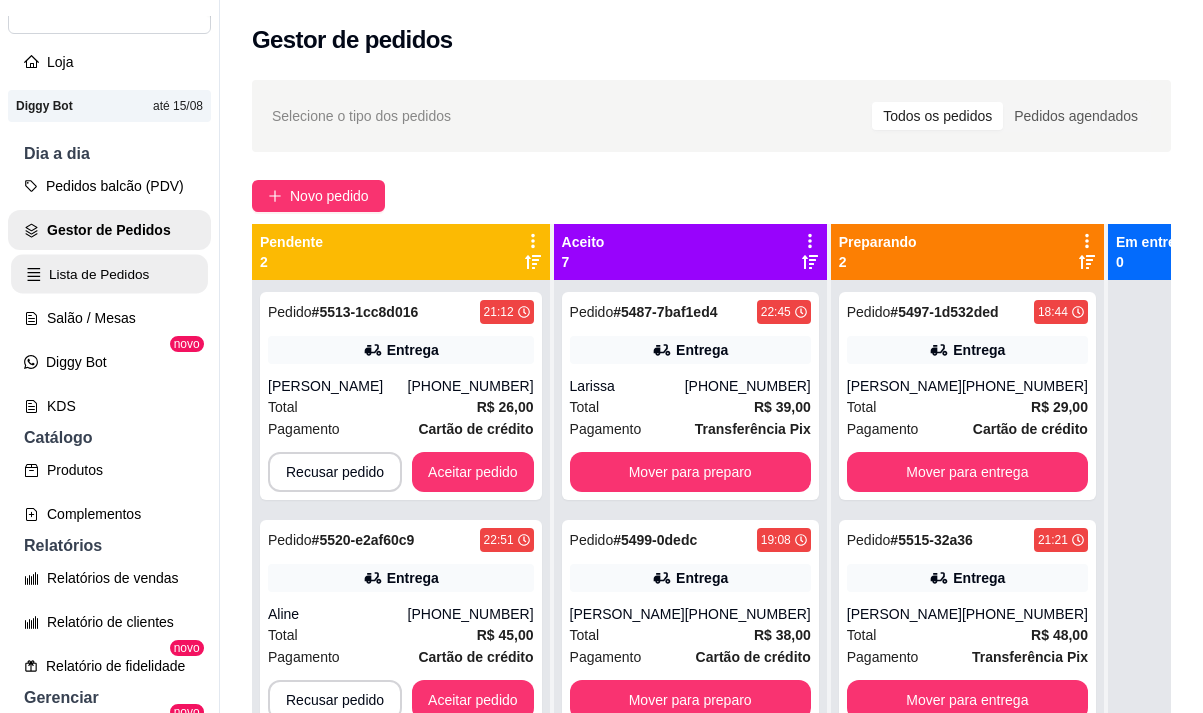 click on "Lista de Pedidos" at bounding box center [109, 274] 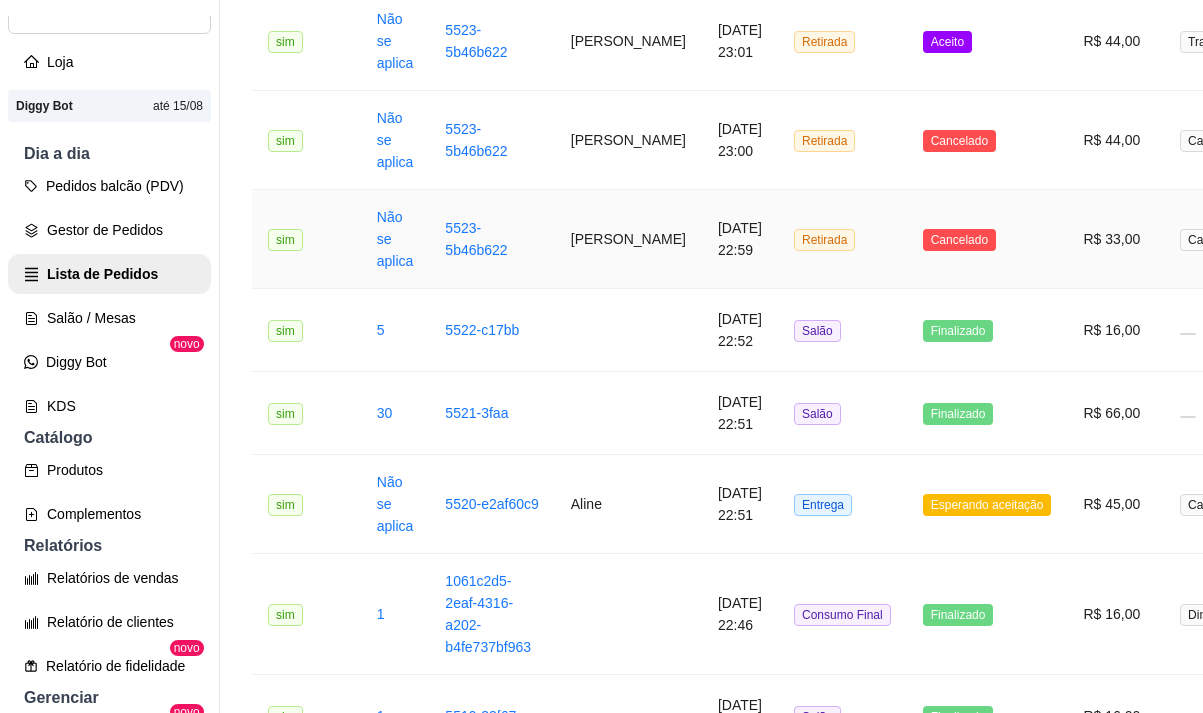 scroll, scrollTop: 1000, scrollLeft: 0, axis: vertical 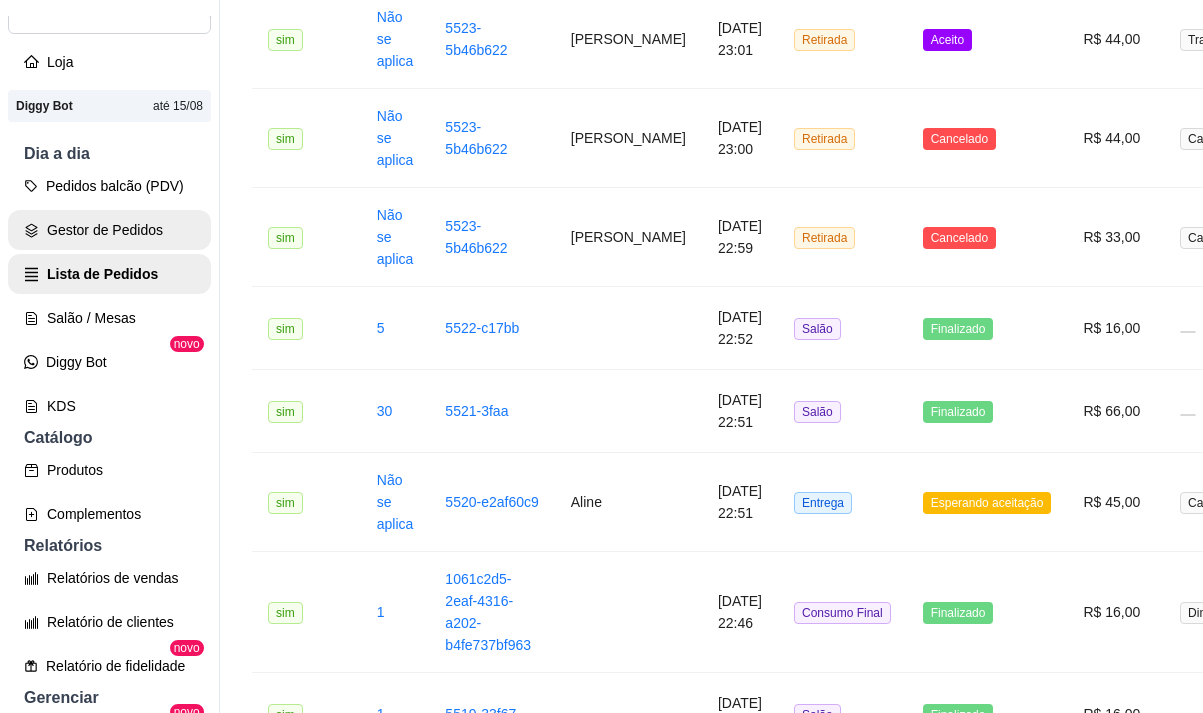 click on "Gestor de Pedidos" at bounding box center [109, 230] 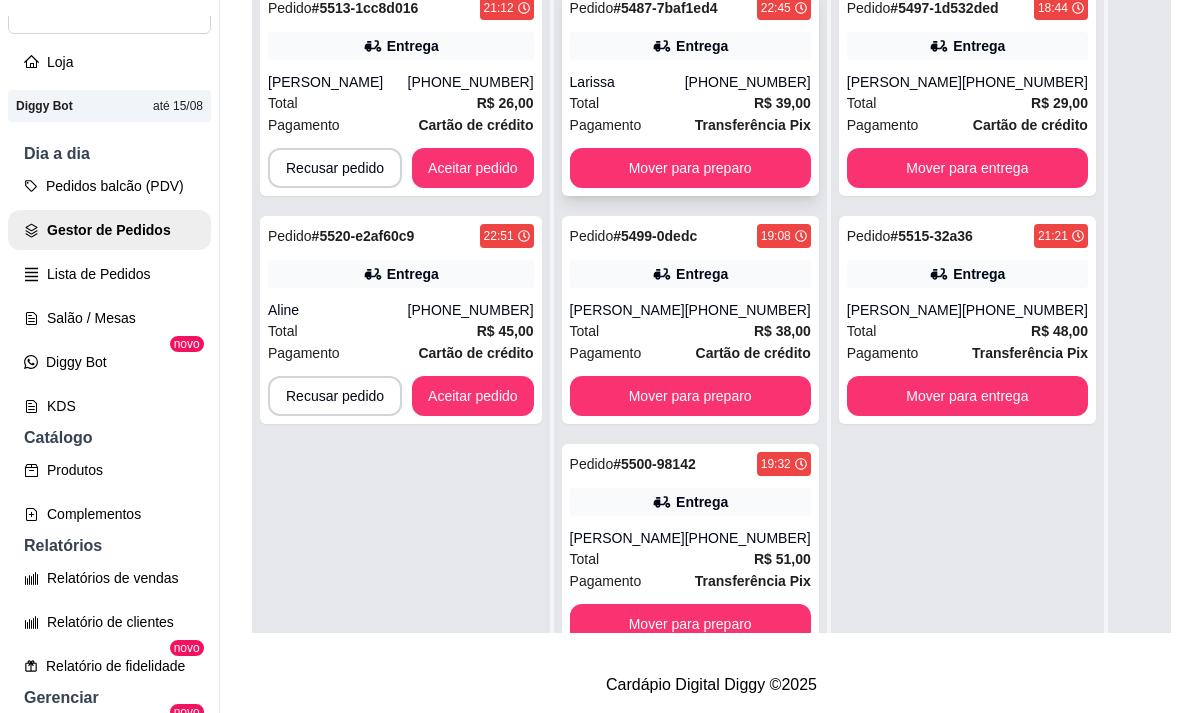scroll, scrollTop: 0, scrollLeft: 0, axis: both 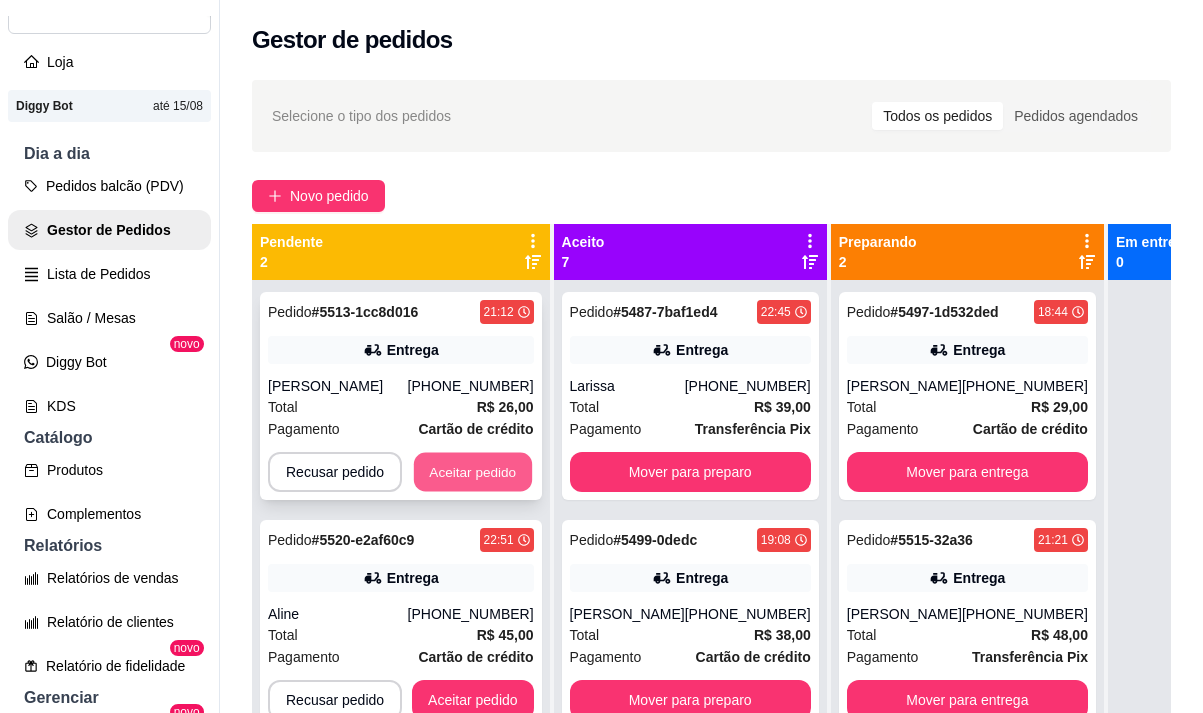 click on "Aceitar pedido" at bounding box center (473, 472) 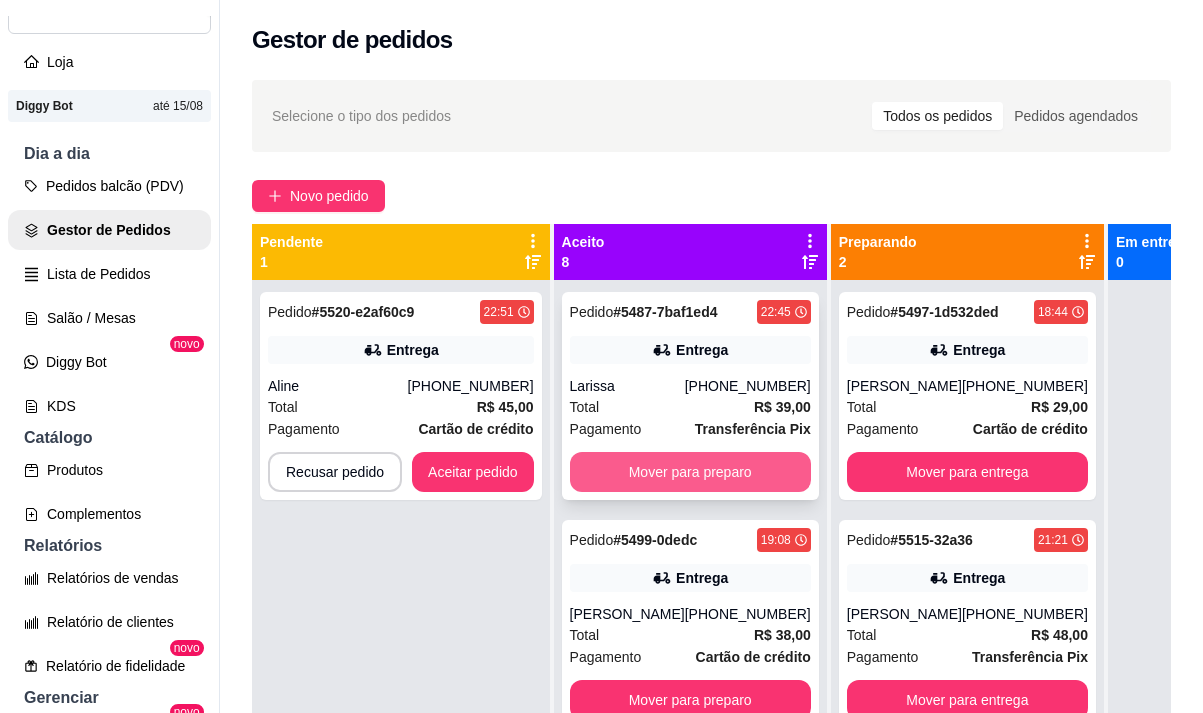 click on "Mover para preparo" at bounding box center [690, 472] 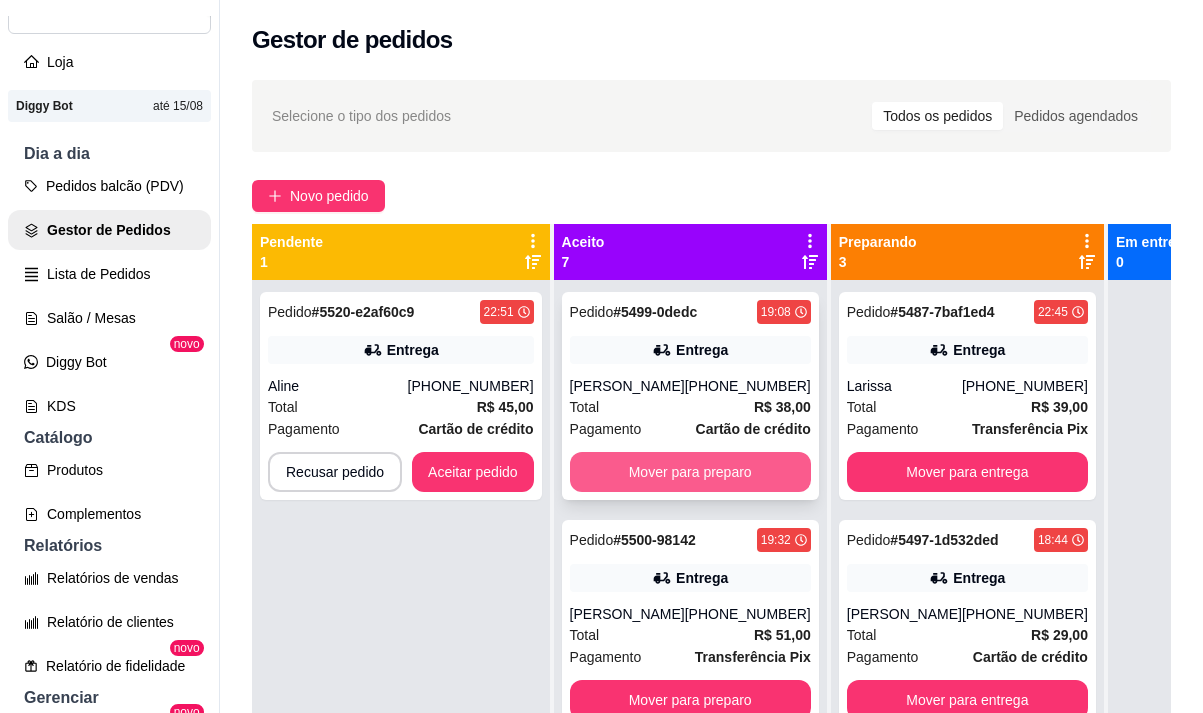 click on "Mover para preparo" at bounding box center [690, 472] 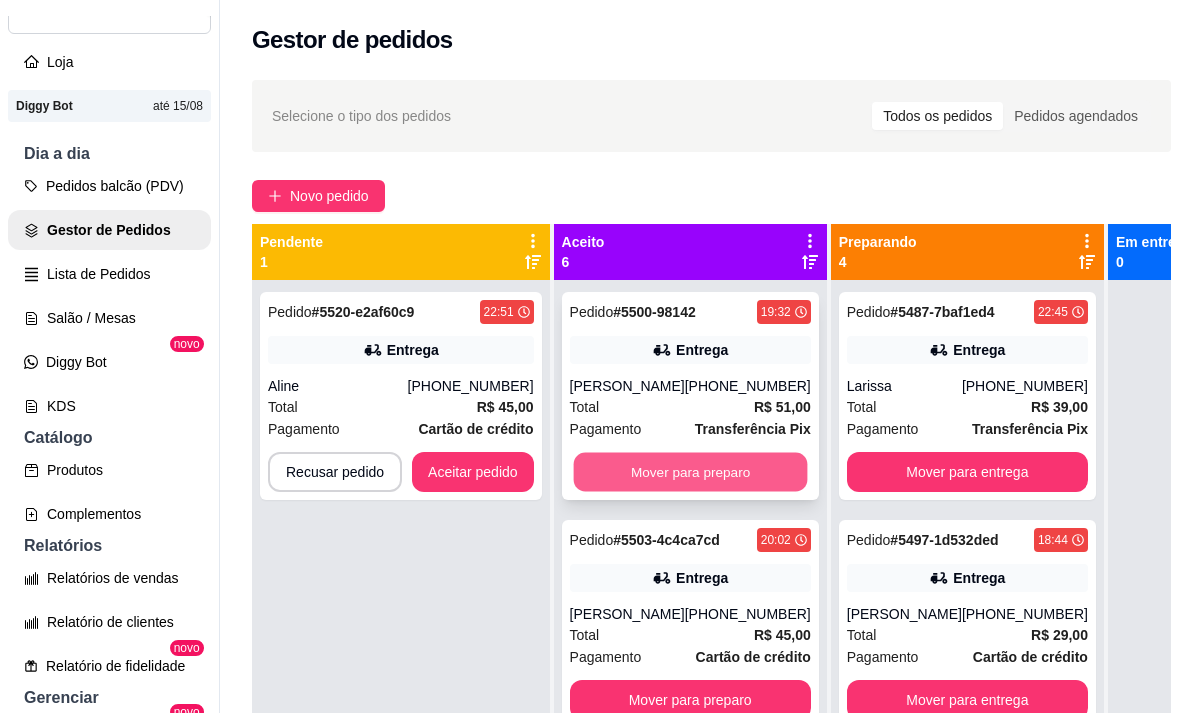 click on "Mover para preparo" at bounding box center [690, 472] 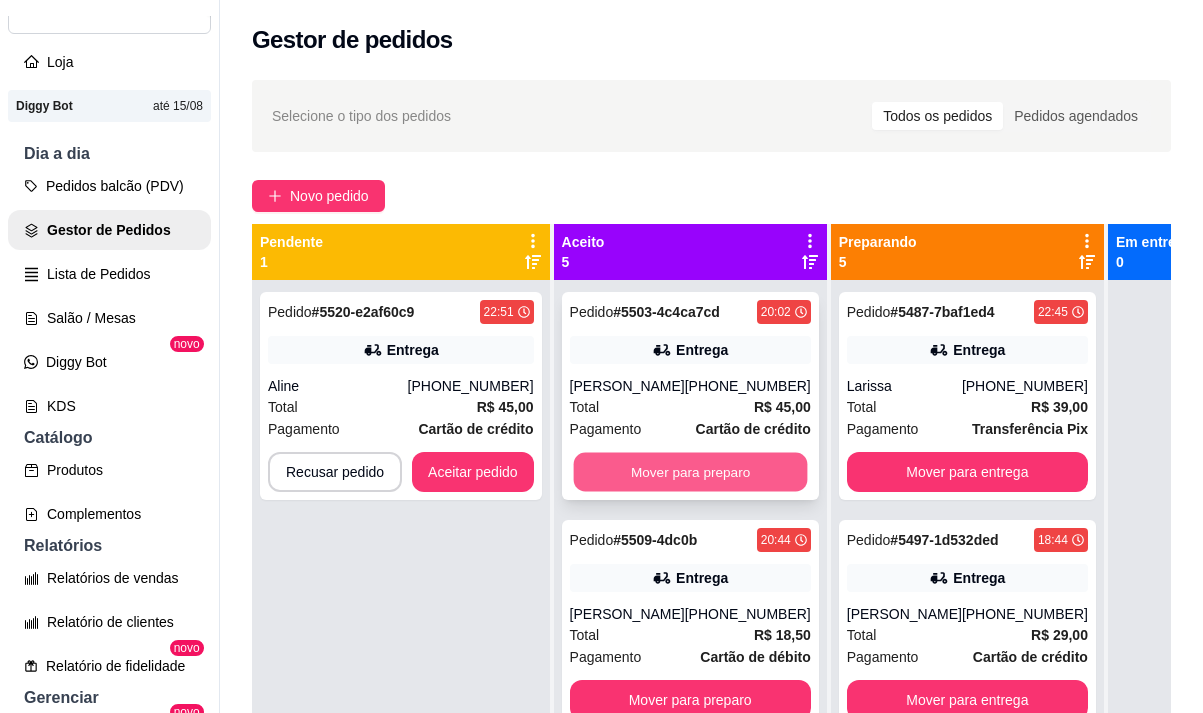 click on "Mover para preparo" at bounding box center [690, 472] 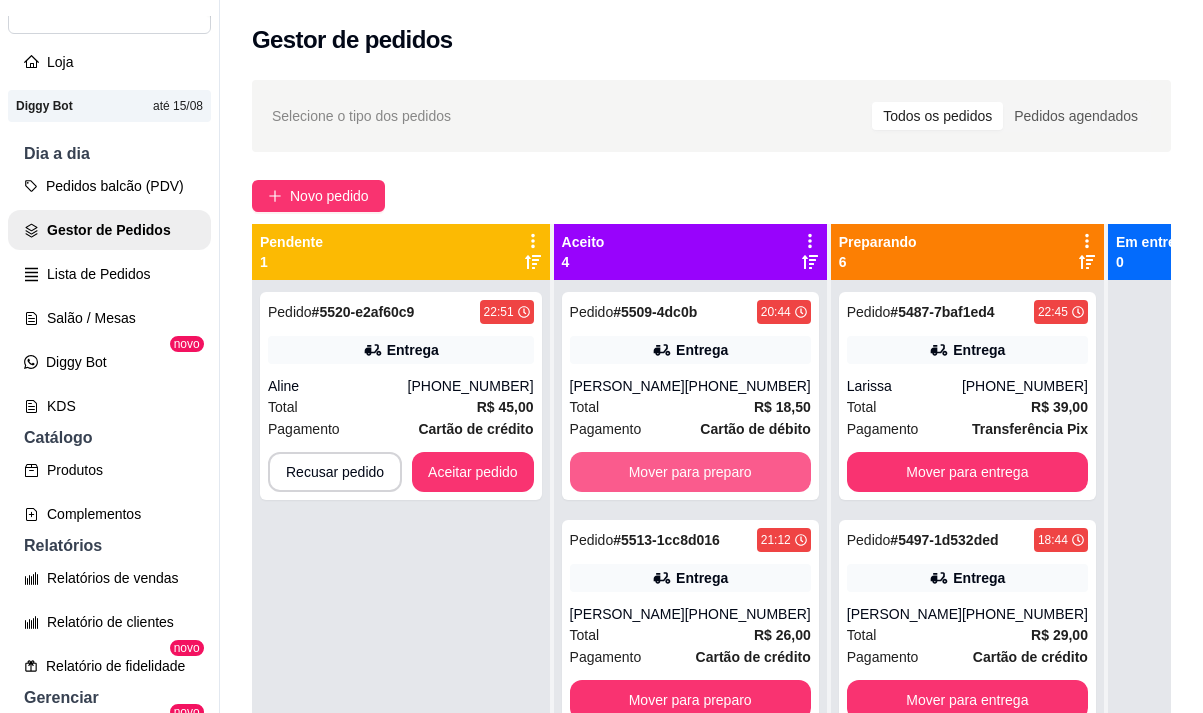 click on "Mover para preparo" at bounding box center (690, 472) 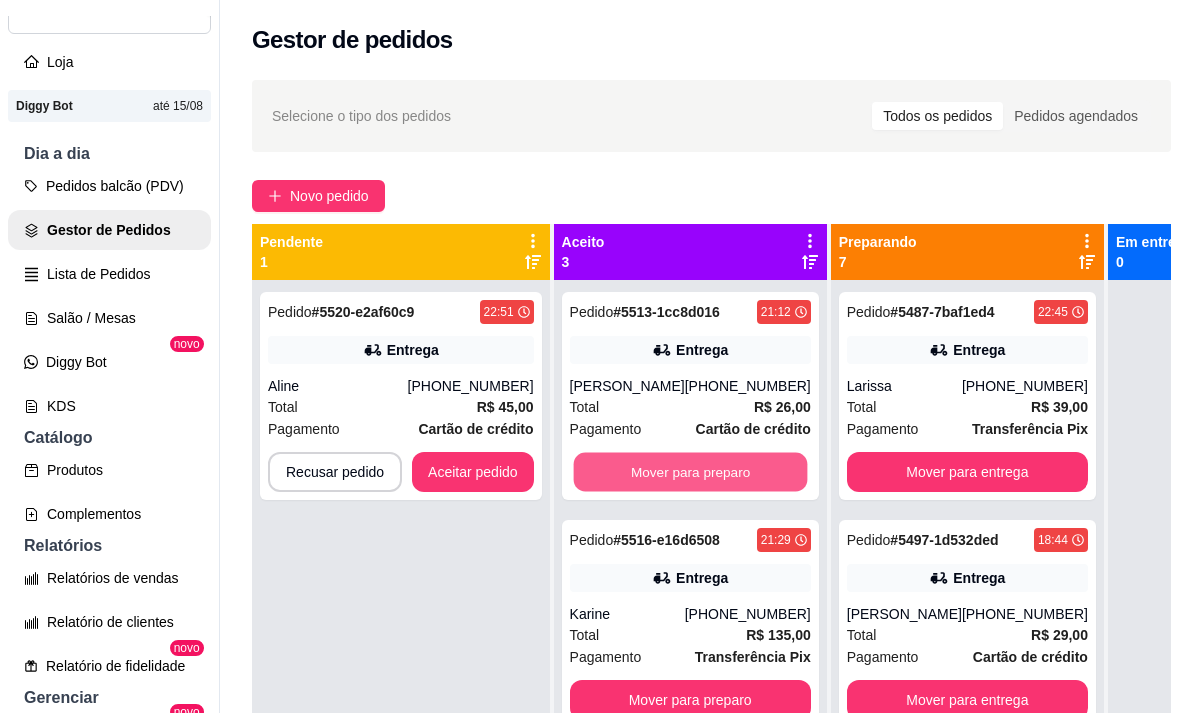 click on "Mover para preparo" at bounding box center (690, 472) 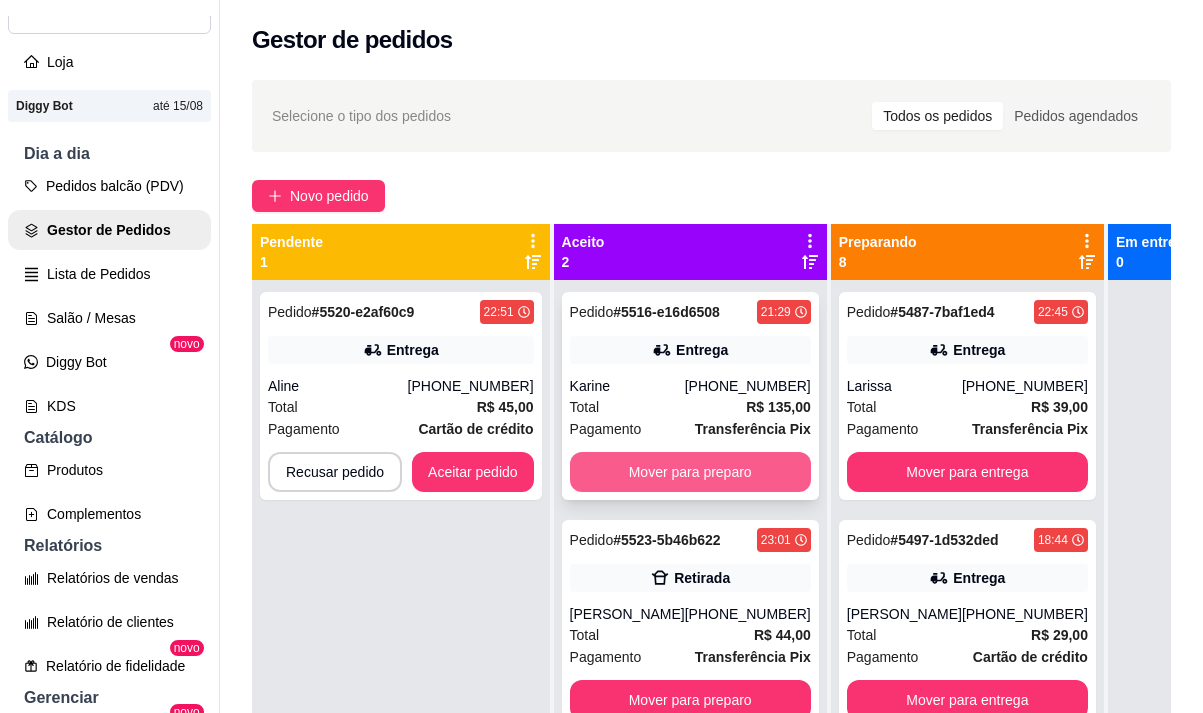 click on "Mover para preparo" at bounding box center [690, 472] 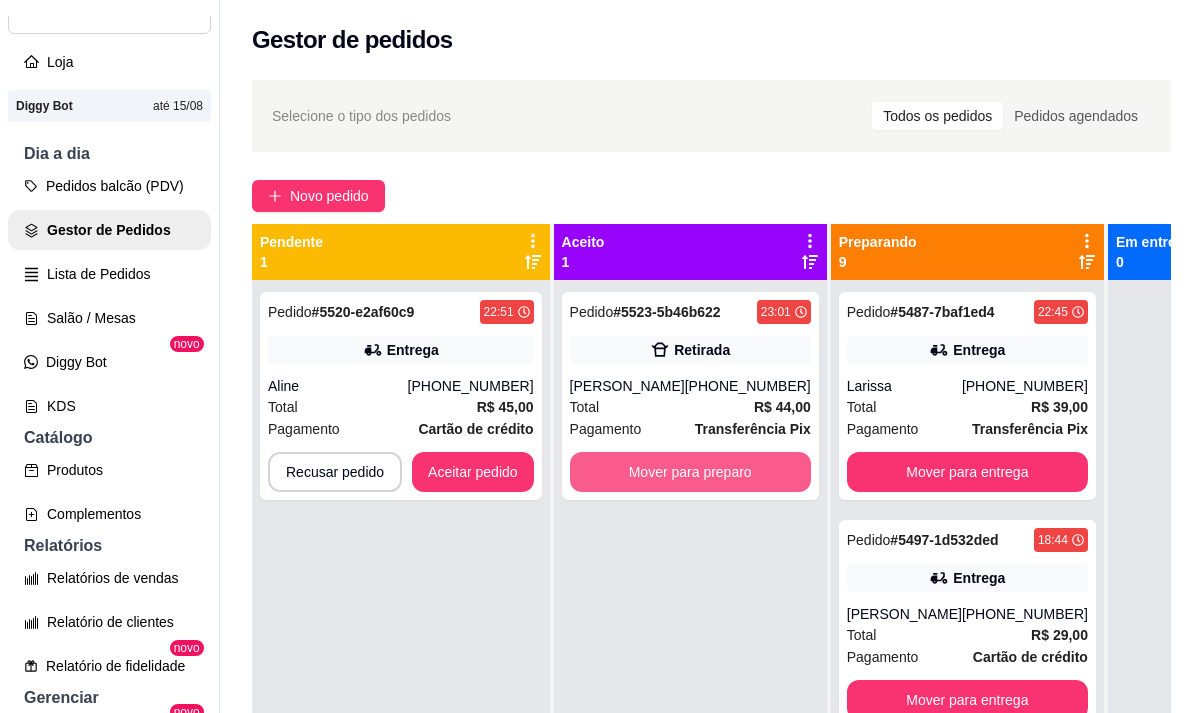click on "Mover para preparo" at bounding box center [690, 472] 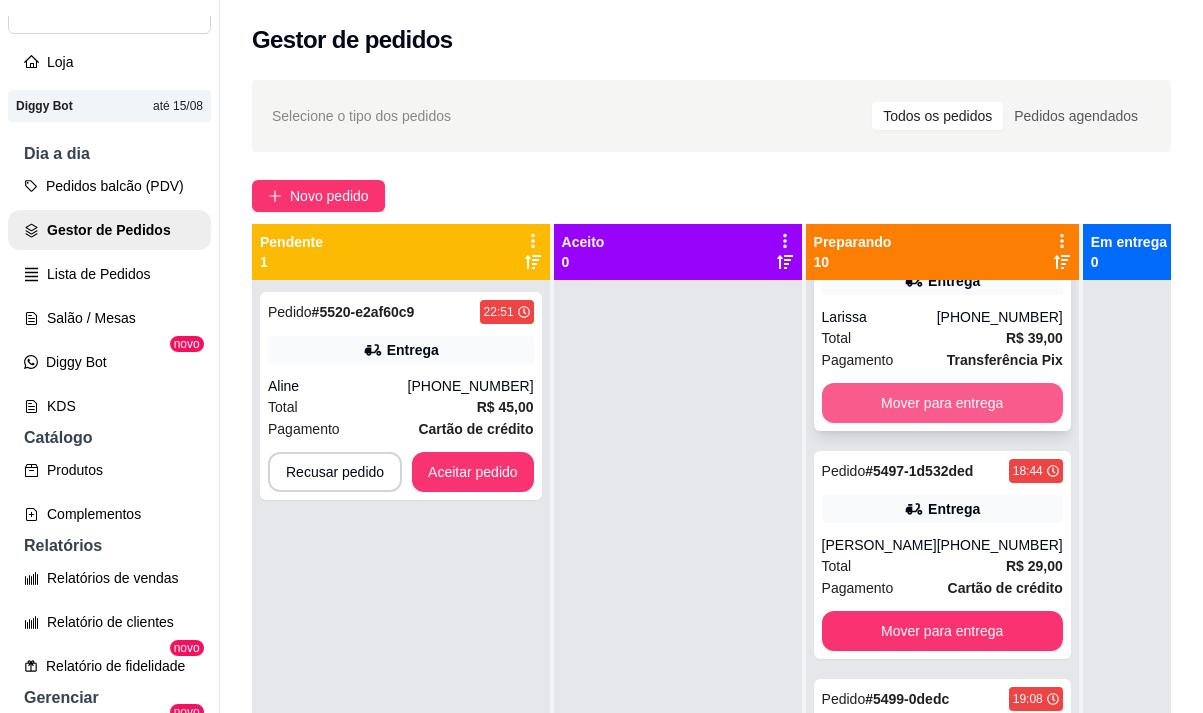 scroll, scrollTop: 100, scrollLeft: 0, axis: vertical 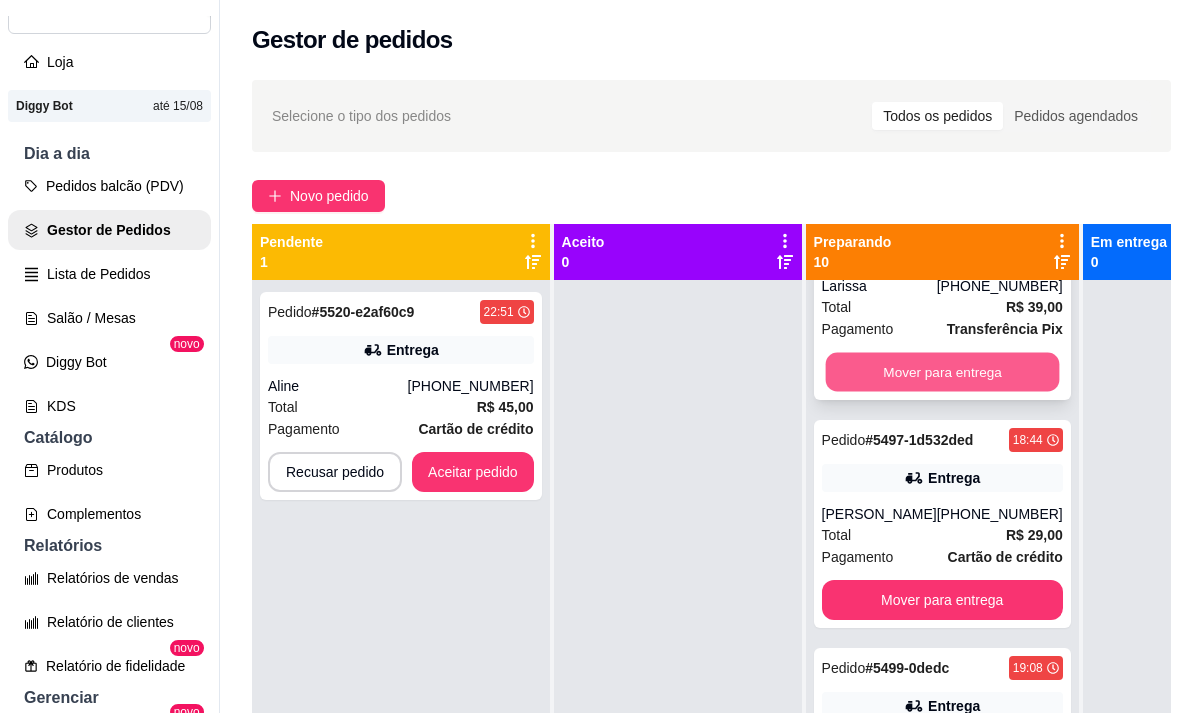 click on "Mover para entrega" at bounding box center (942, 372) 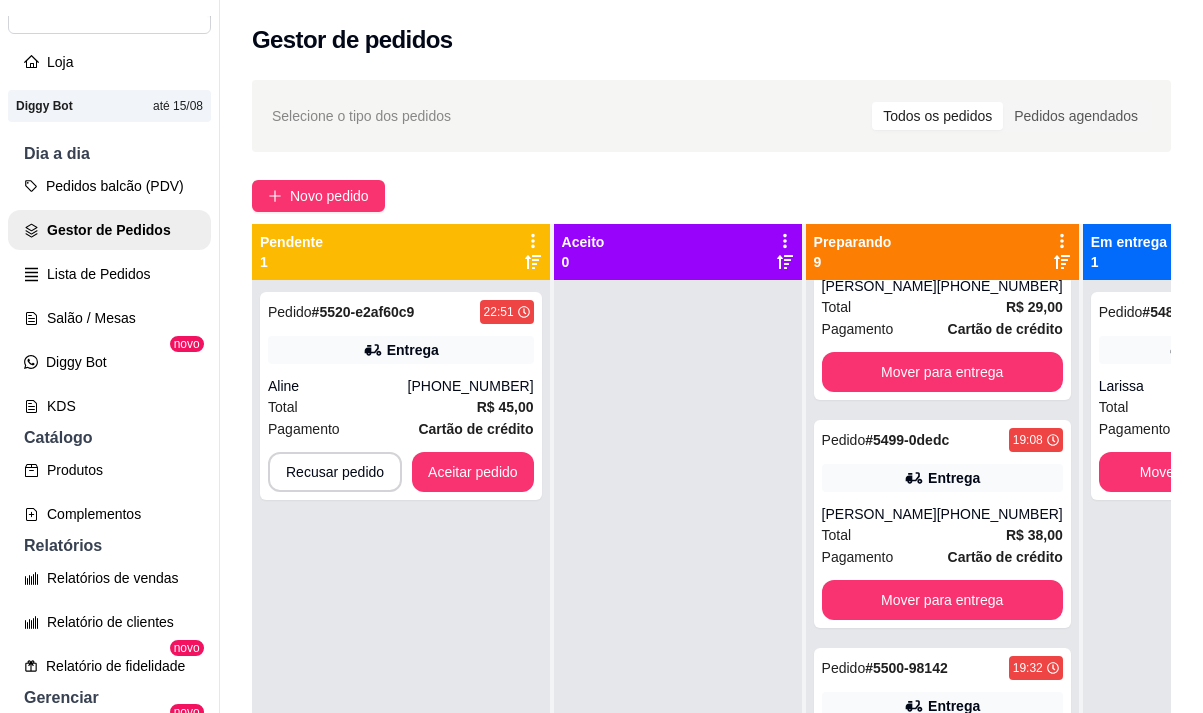scroll, scrollTop: 0, scrollLeft: 0, axis: both 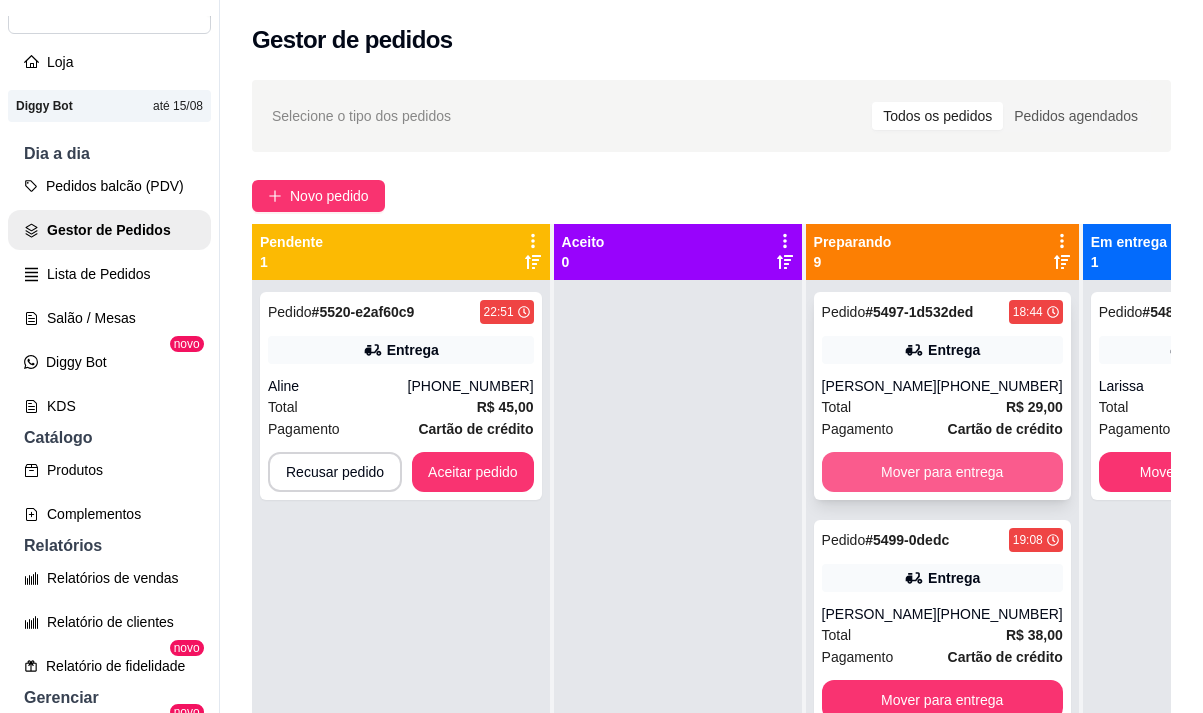 click on "Mover para entrega" at bounding box center (942, 472) 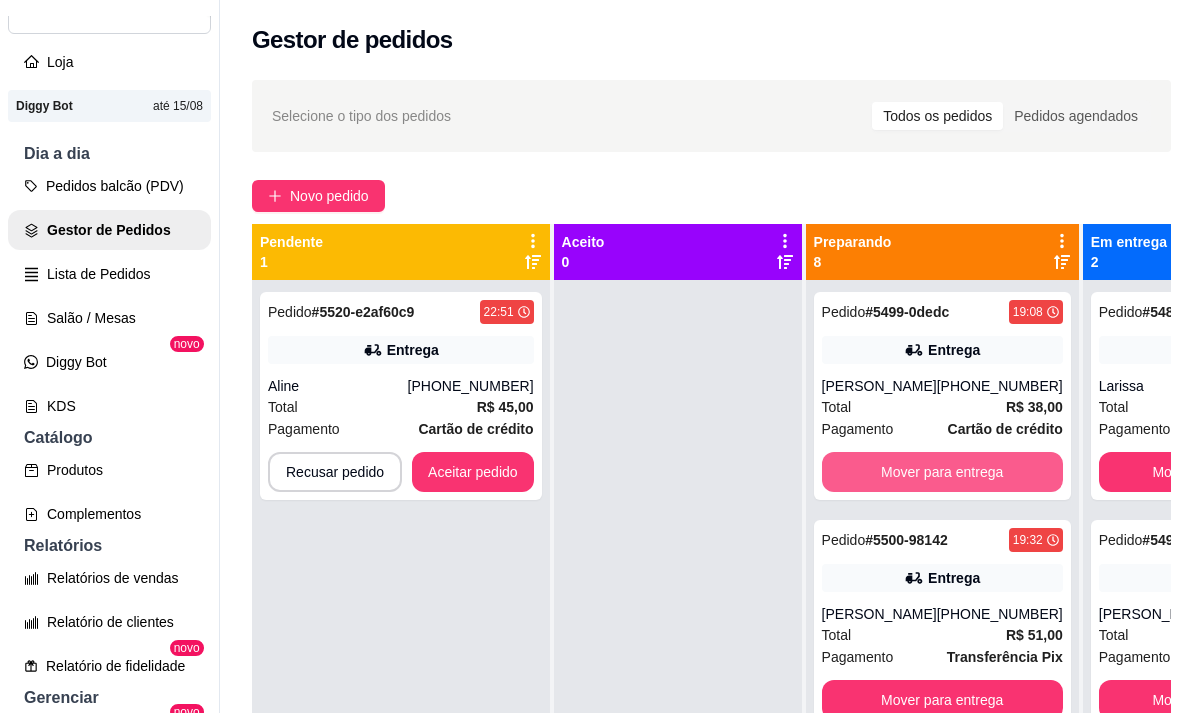 click on "Mover para entrega" at bounding box center [942, 472] 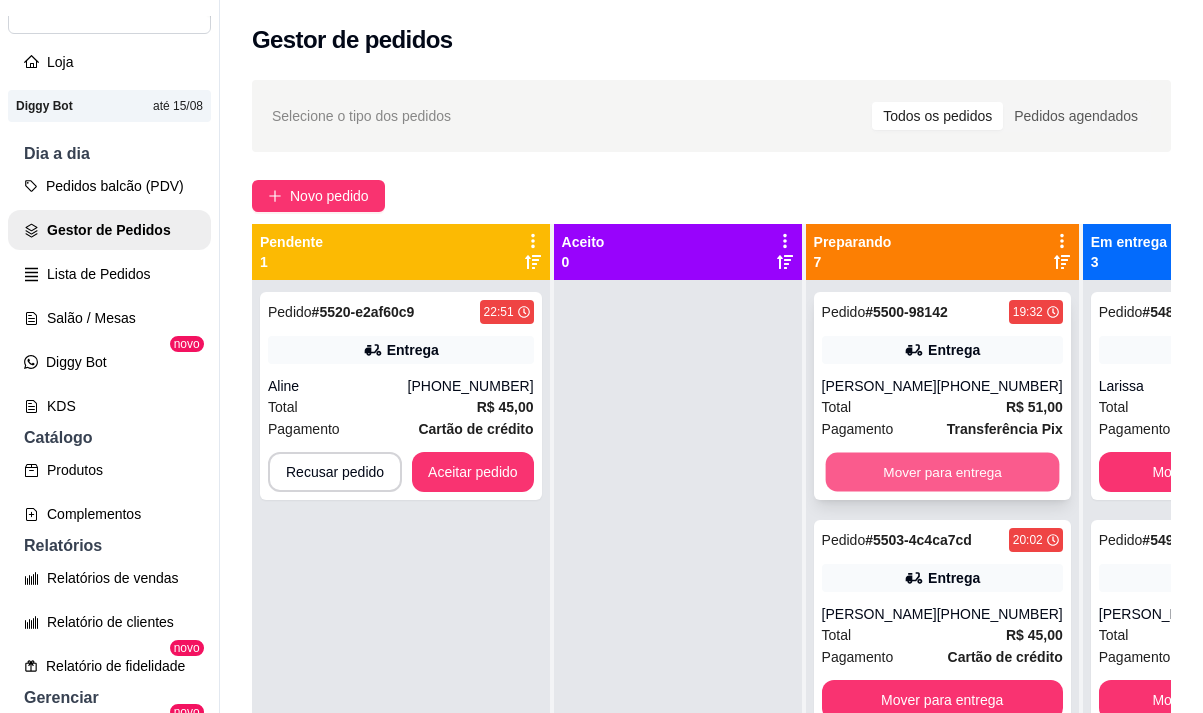 click on "Mover para entrega" at bounding box center [942, 472] 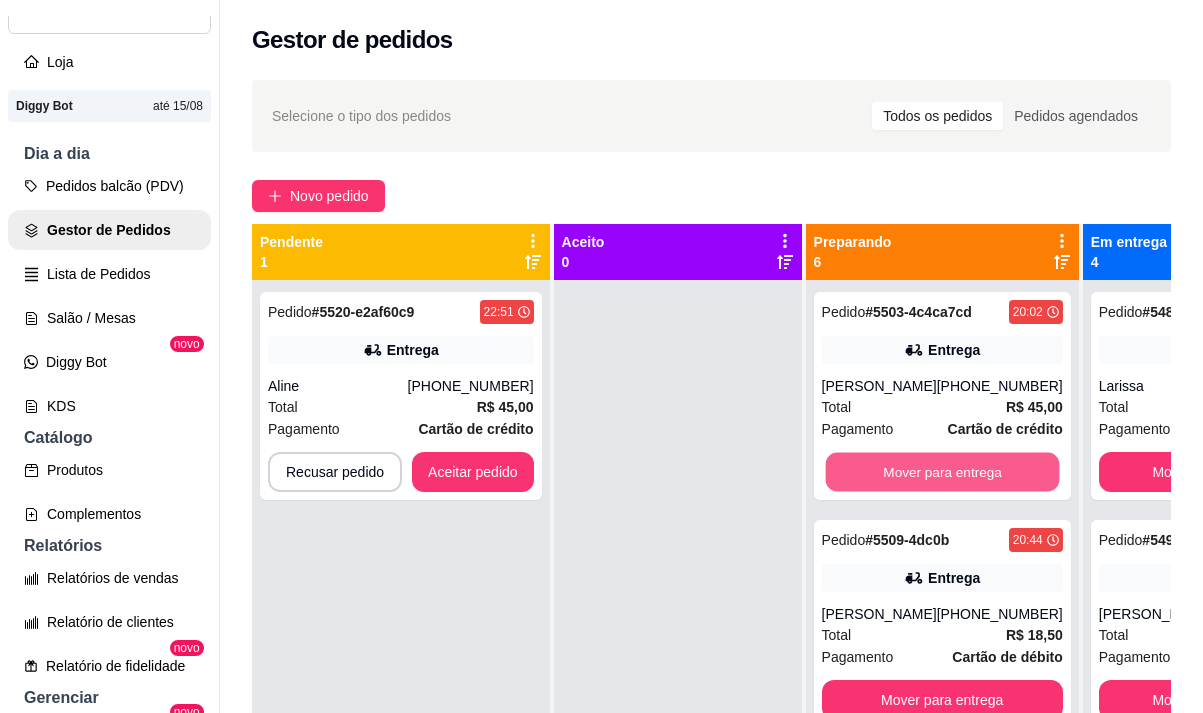 click on "Mover para entrega" at bounding box center [942, 472] 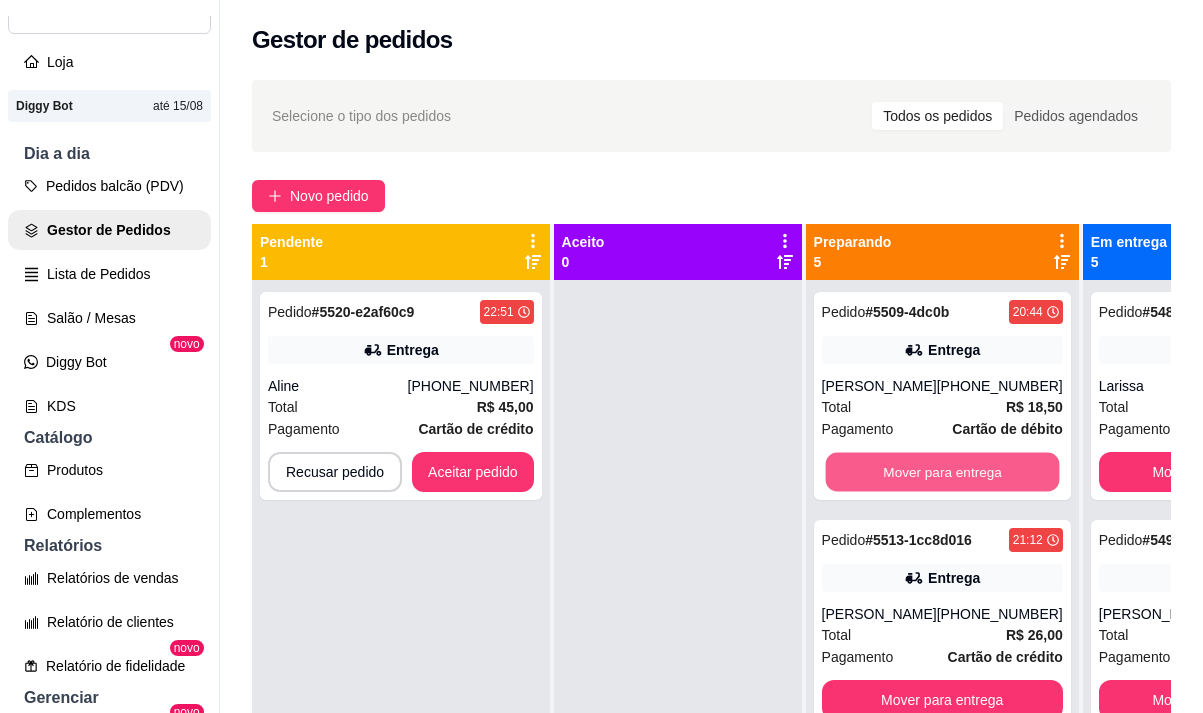 click on "Mover para entrega" at bounding box center [942, 472] 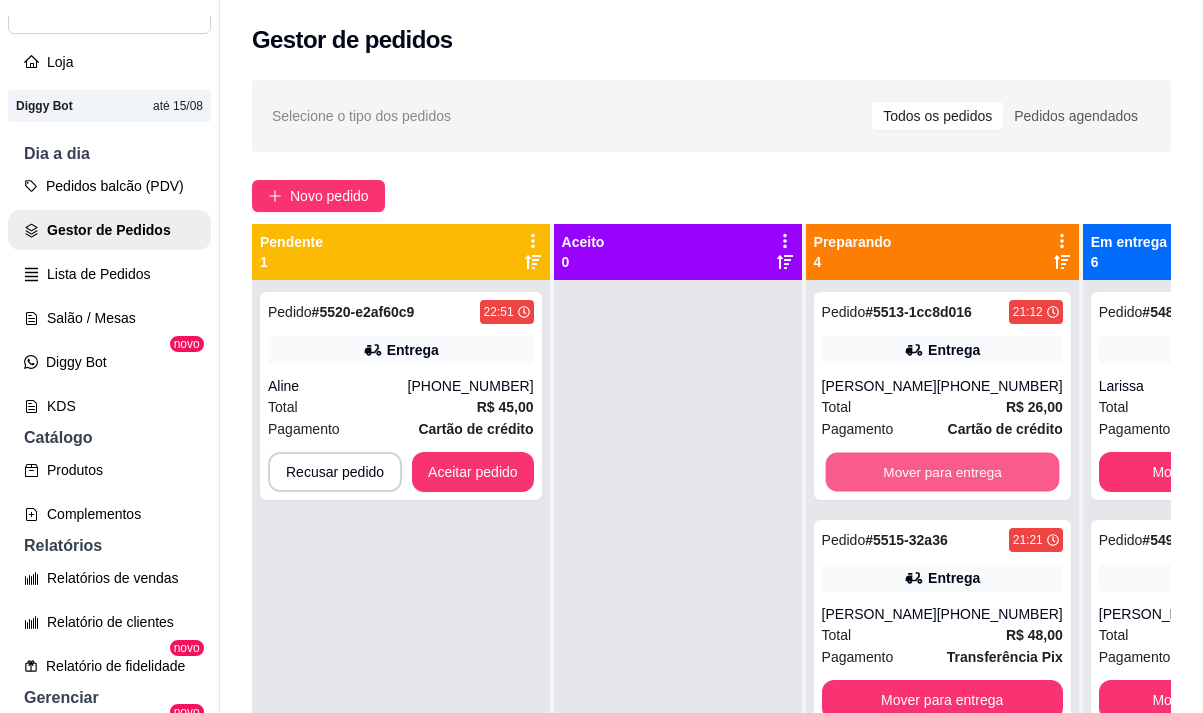 click on "Mover para entrega" at bounding box center (942, 472) 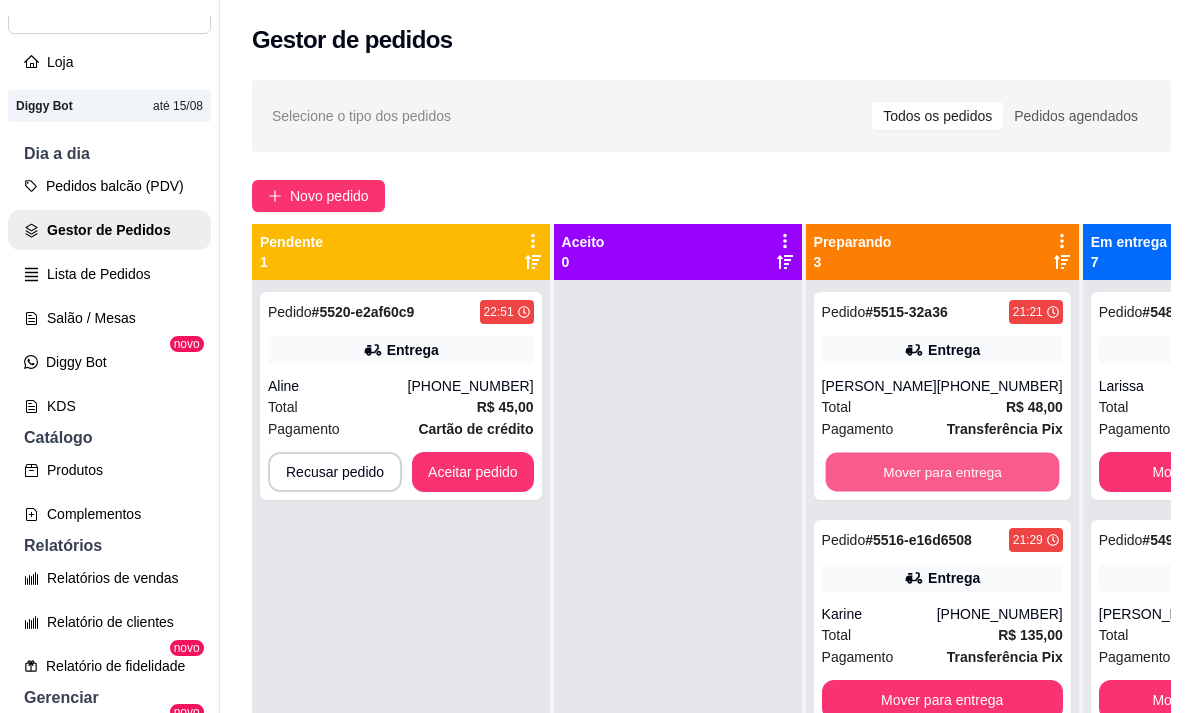 click on "Mover para entrega" at bounding box center [942, 472] 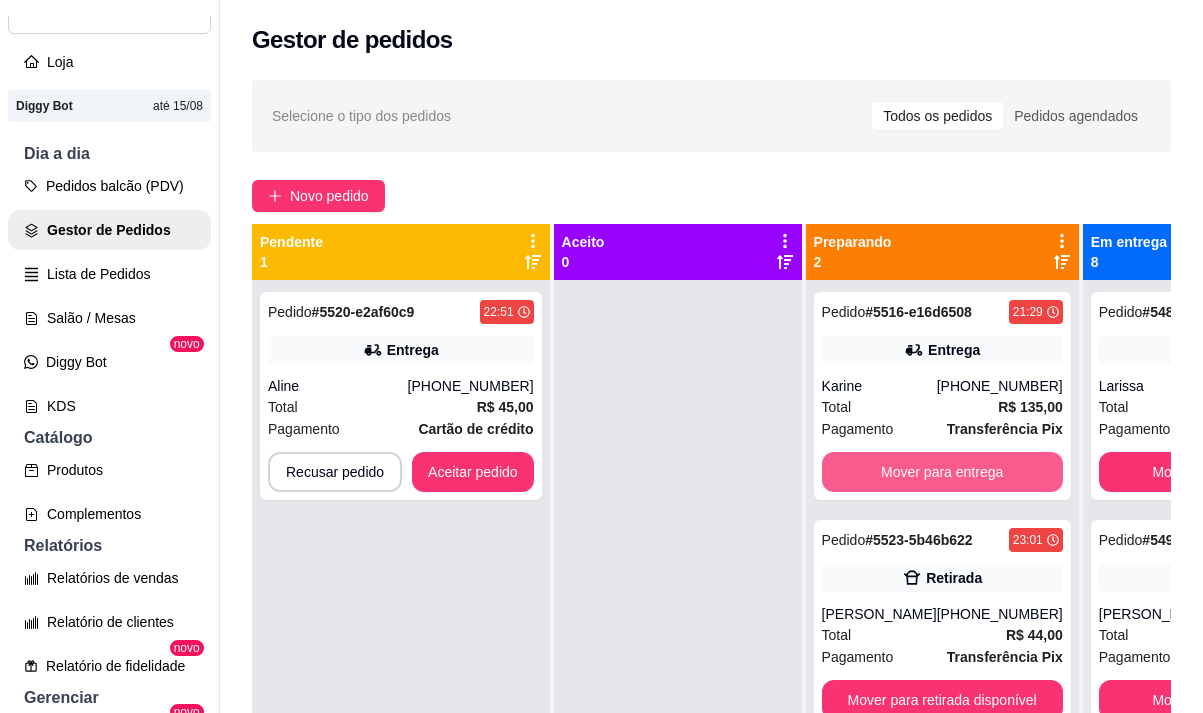 click on "Mover para entrega" at bounding box center [942, 472] 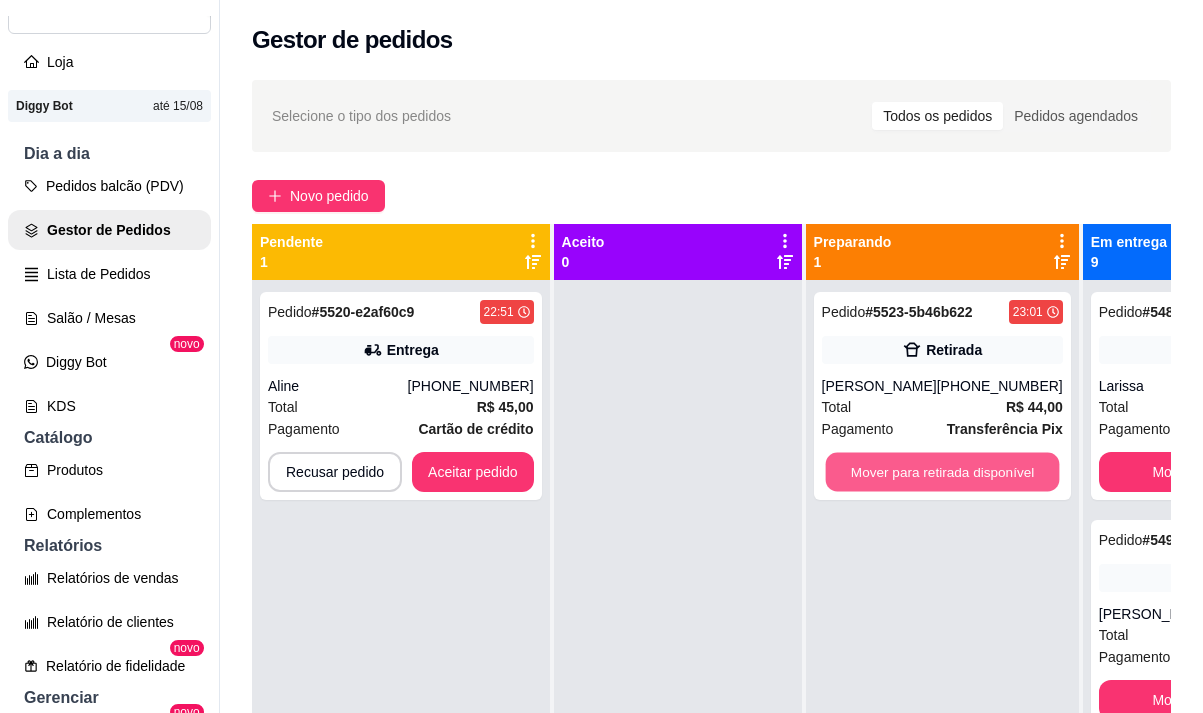 click on "Mover para retirada disponível" at bounding box center (942, 472) 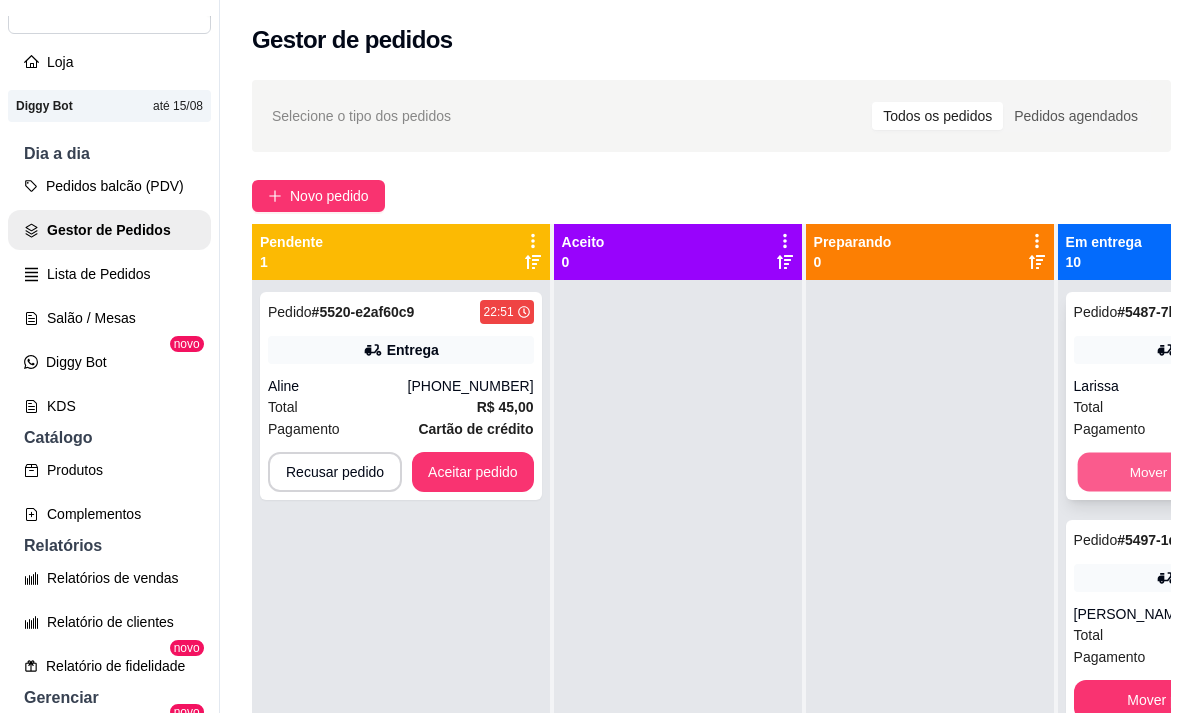 click on "Mover para finalizado" at bounding box center (1194, 472) 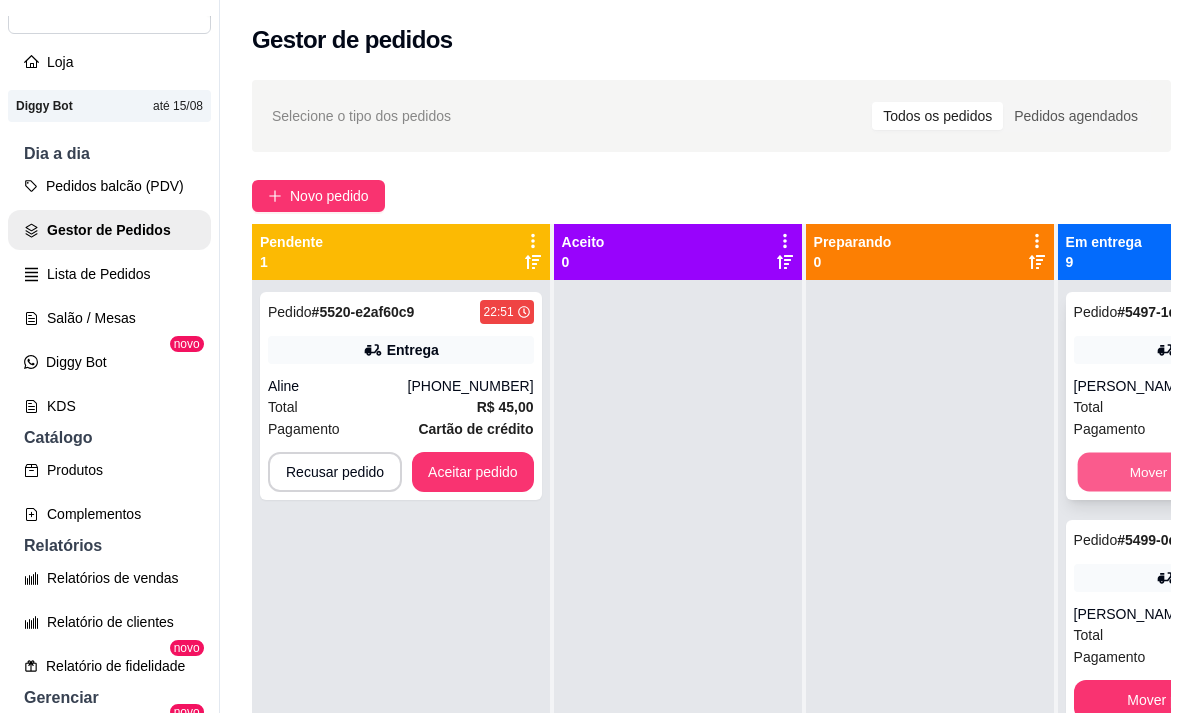 click on "Mover para finalizado" at bounding box center [1194, 472] 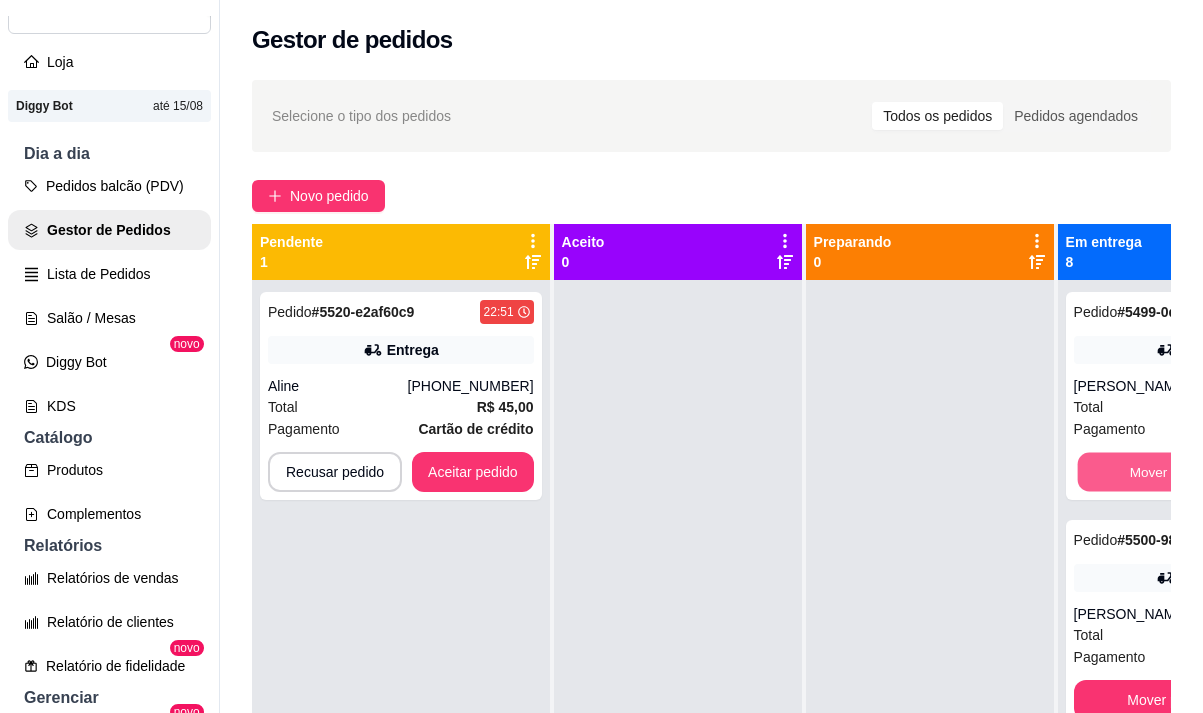 click on "Mover para finalizado" at bounding box center [1194, 472] 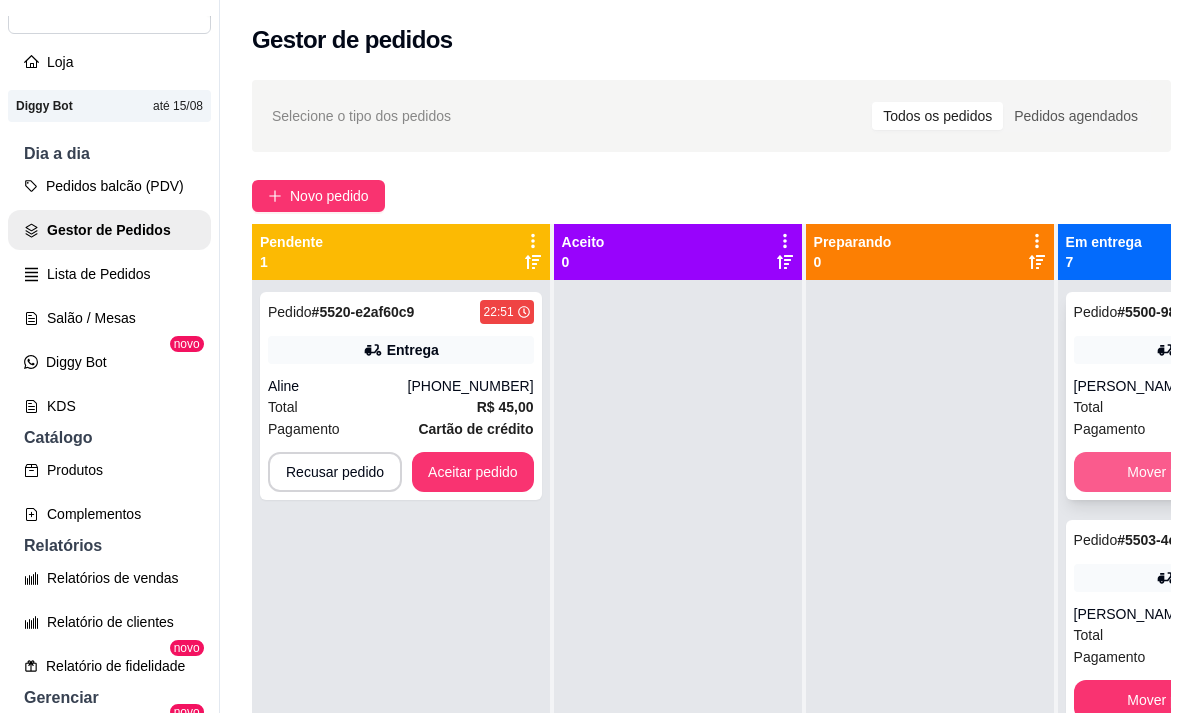 click on "Mover para finalizado" at bounding box center [1194, 472] 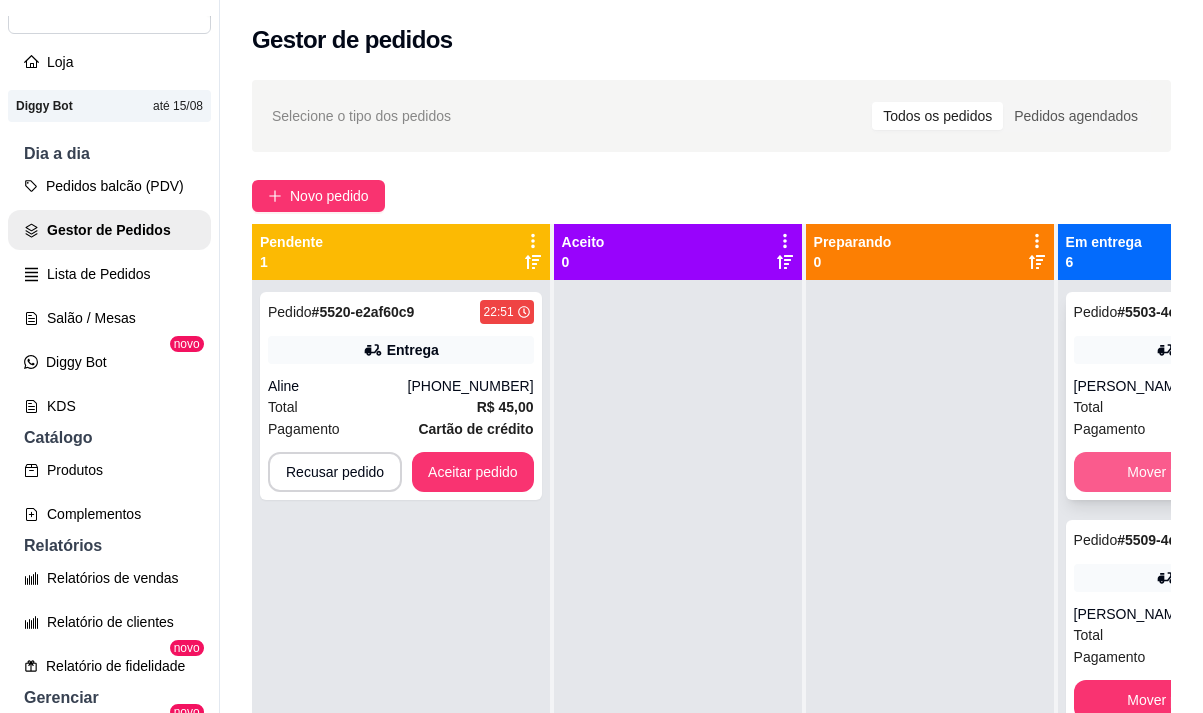 click on "Mover para finalizado" at bounding box center (1194, 472) 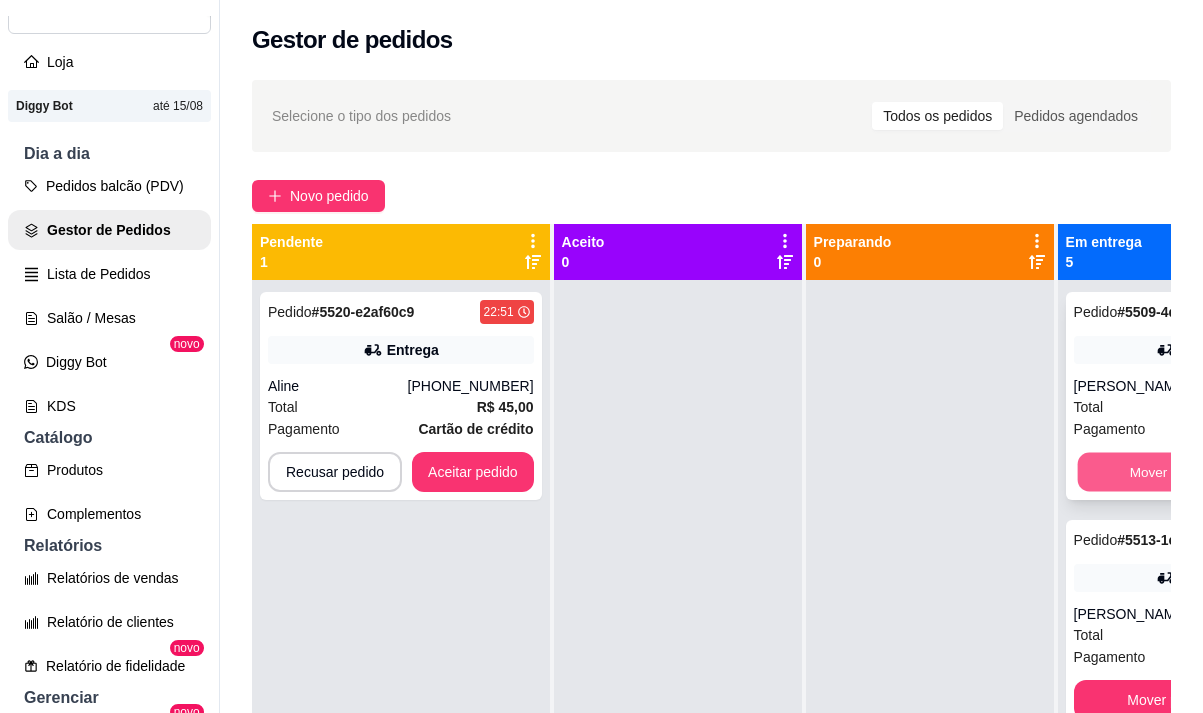 click on "Mover para finalizado" at bounding box center [1194, 472] 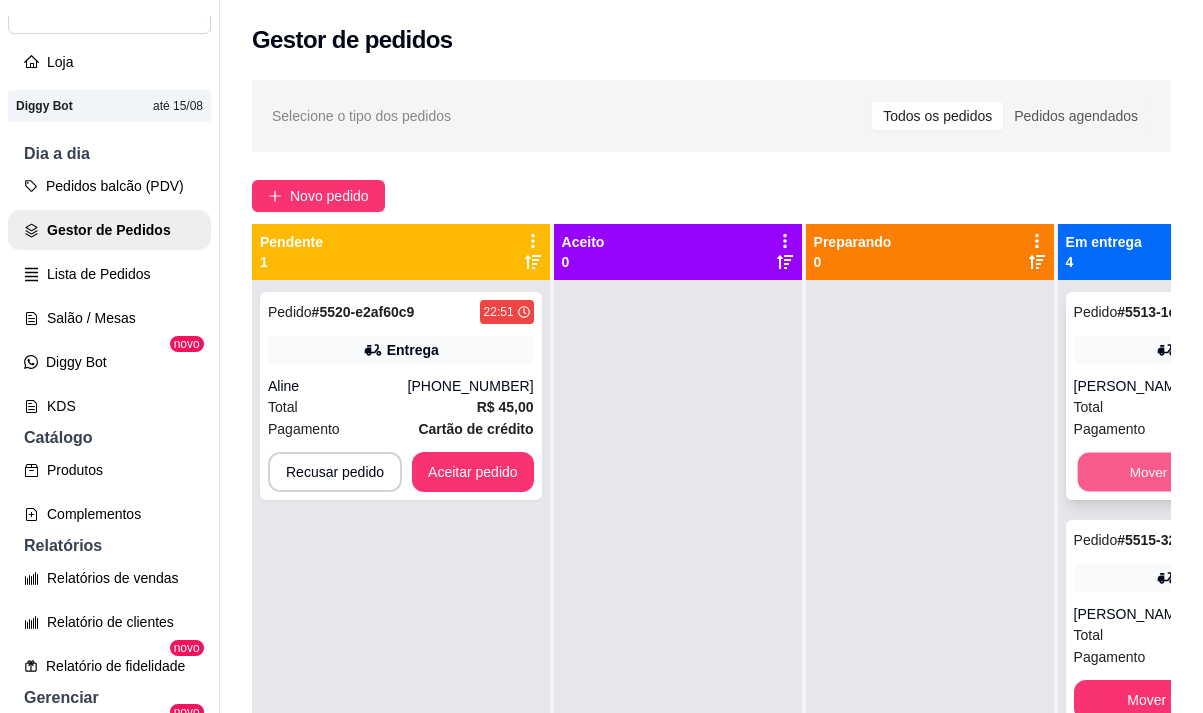 click on "Mover para finalizado" at bounding box center [1194, 472] 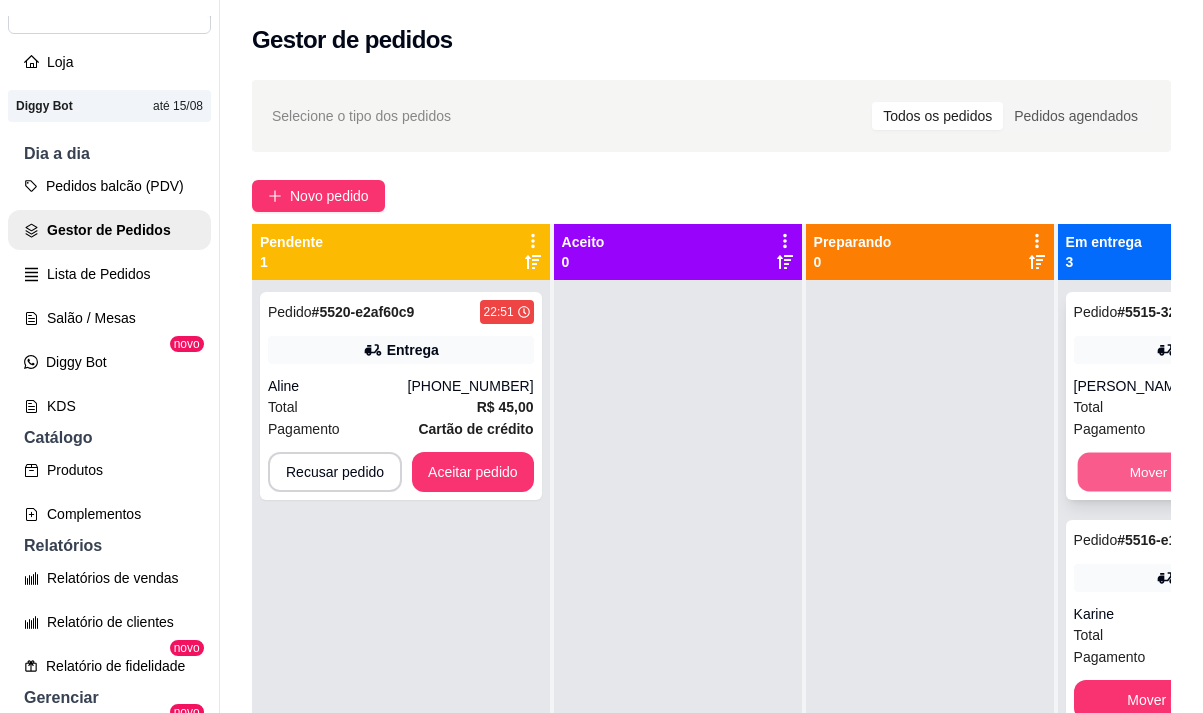 click on "Mover para finalizado" at bounding box center (1194, 472) 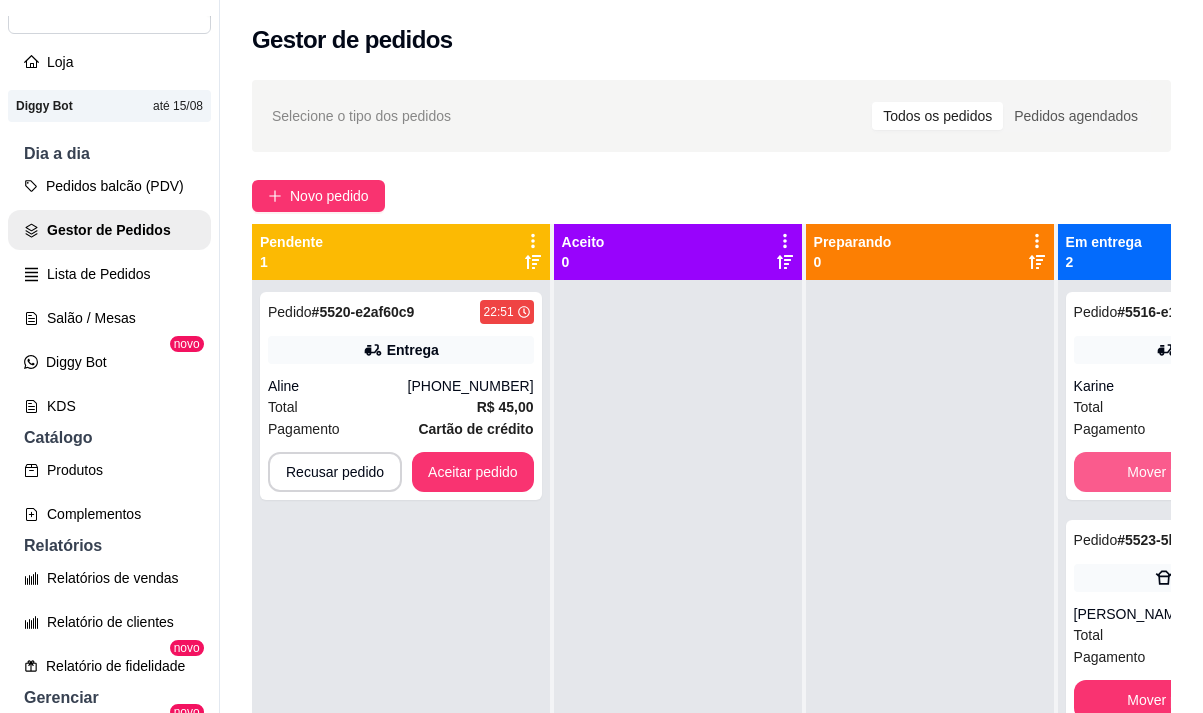 click on "Mover para finalizado" at bounding box center (1194, 472) 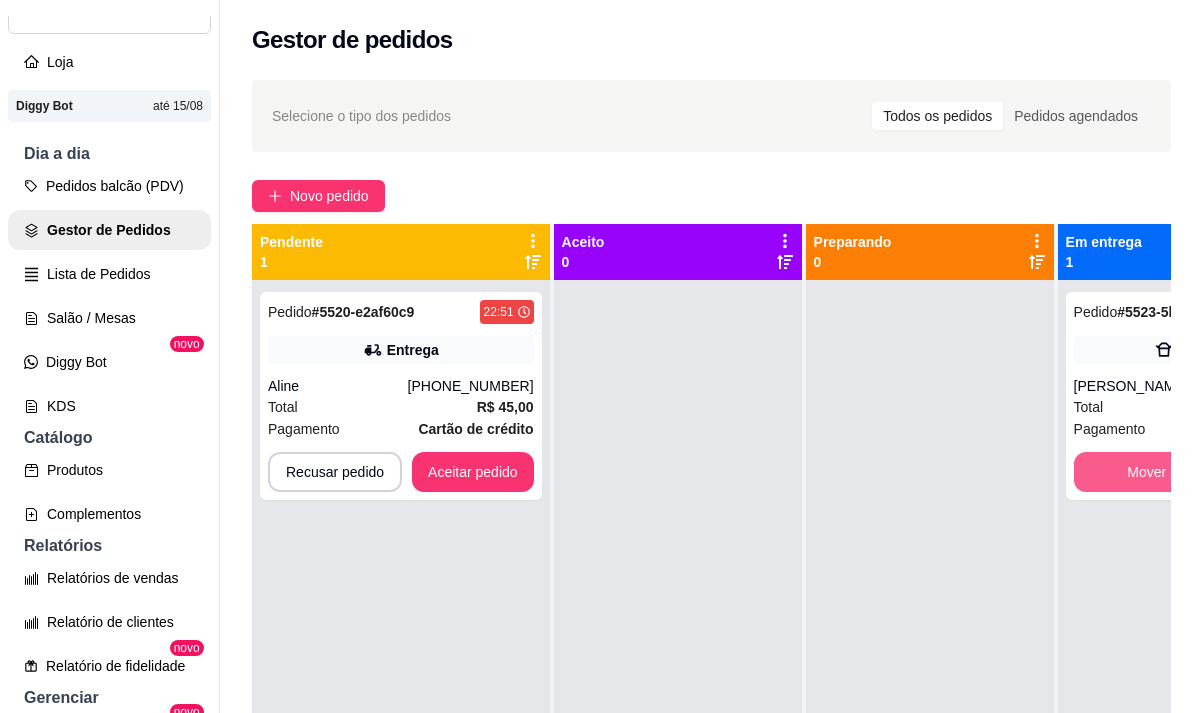 click on "Mover para finalizado" at bounding box center (1194, 472) 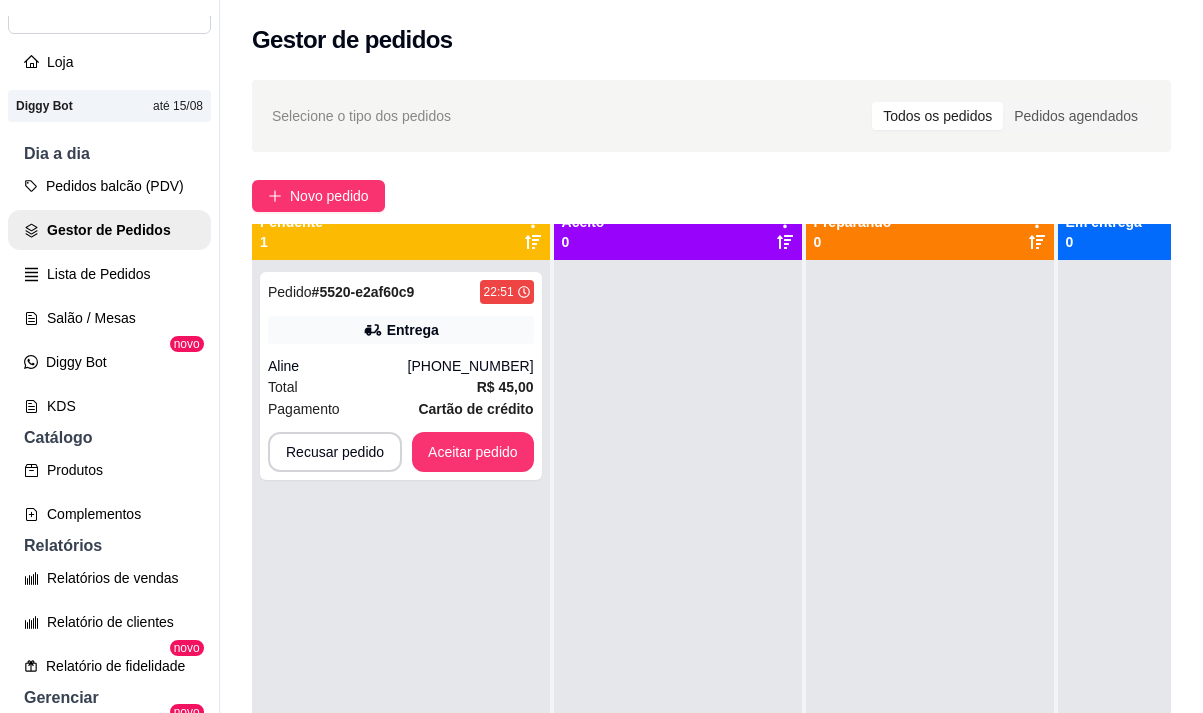 scroll, scrollTop: 0, scrollLeft: 0, axis: both 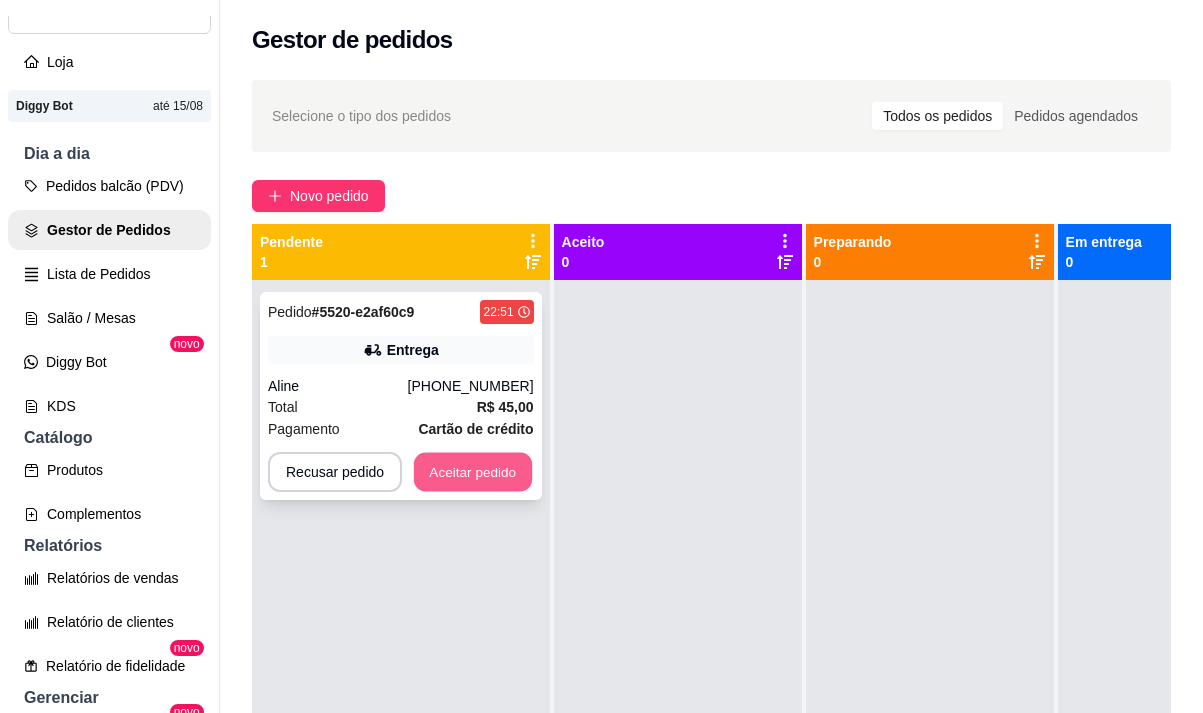 click on "Aceitar pedido" at bounding box center (473, 472) 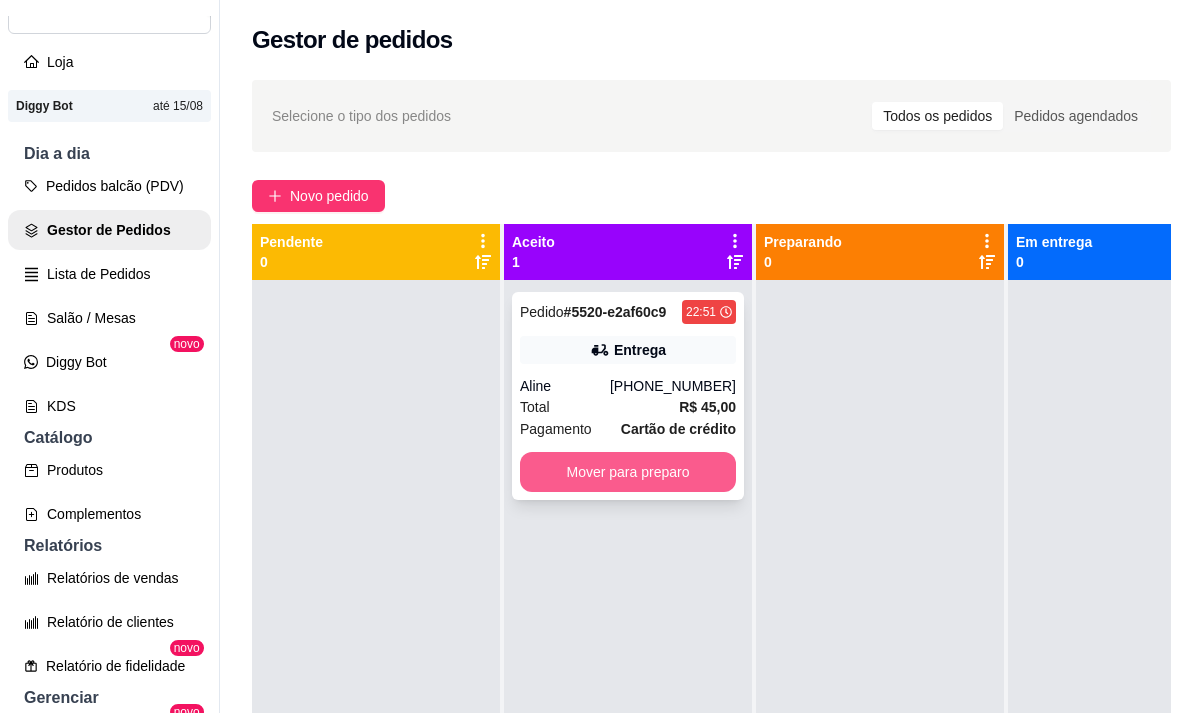 click on "Mover para preparo" at bounding box center [628, 472] 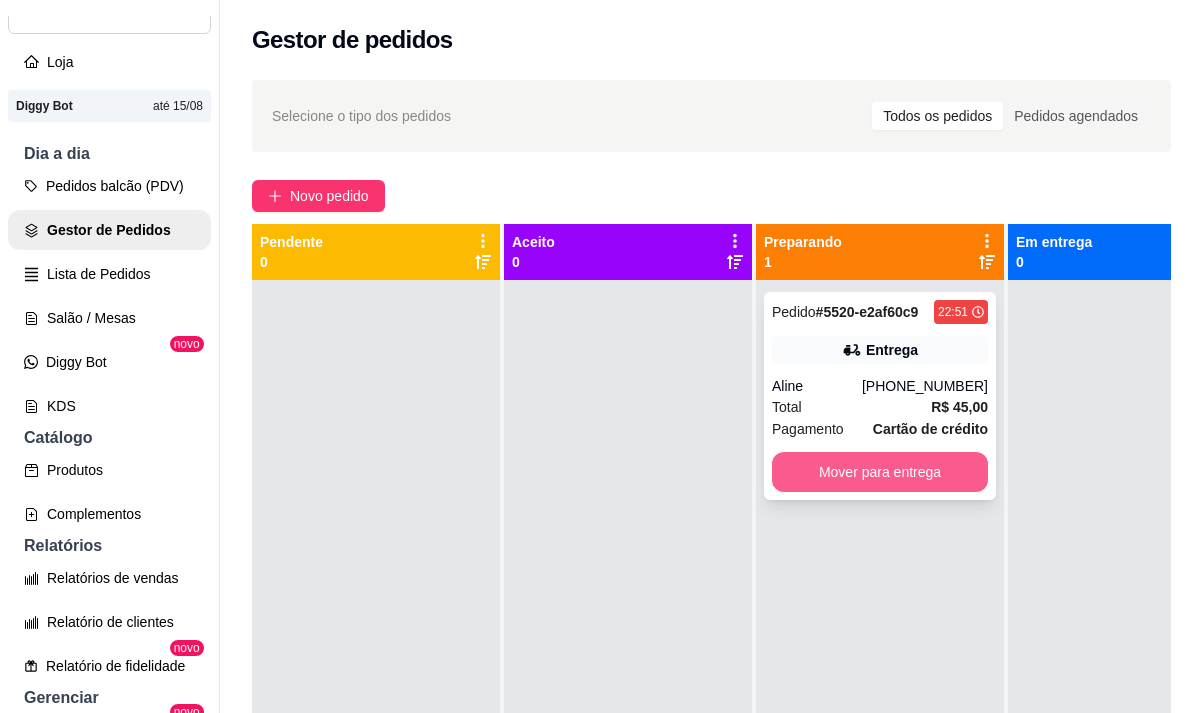 click on "Mover para entrega" at bounding box center (880, 472) 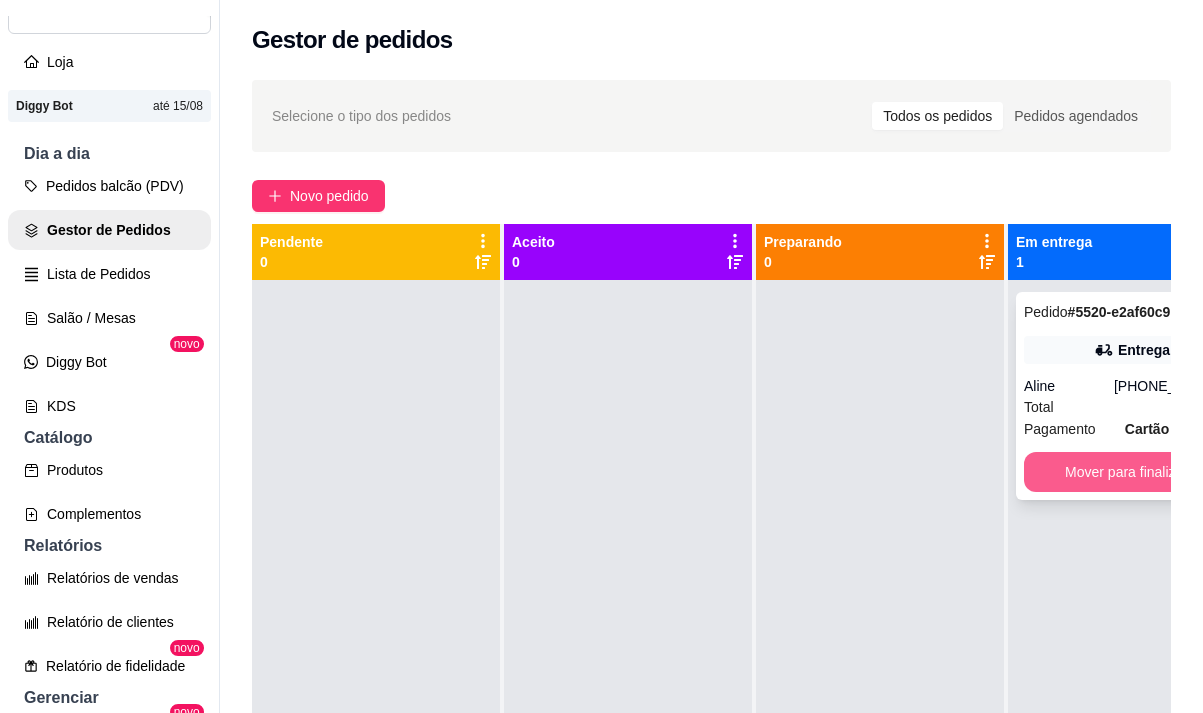 click on "Mover para finalizado" at bounding box center (1132, 472) 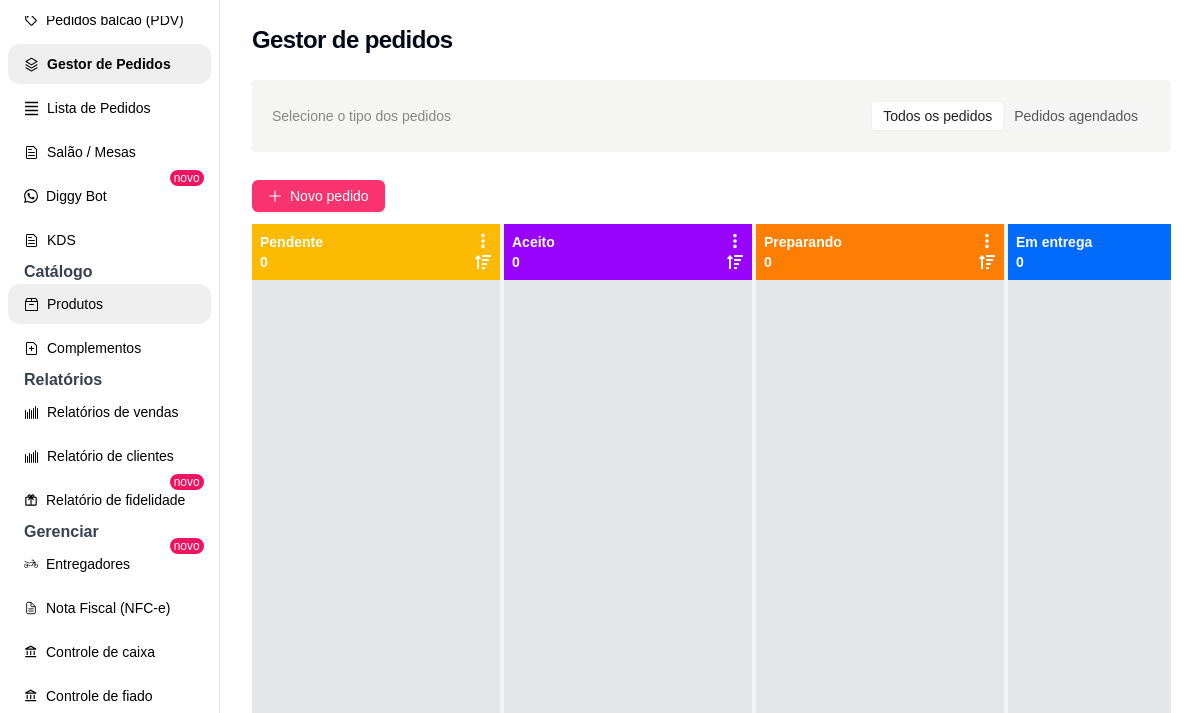 scroll, scrollTop: 300, scrollLeft: 0, axis: vertical 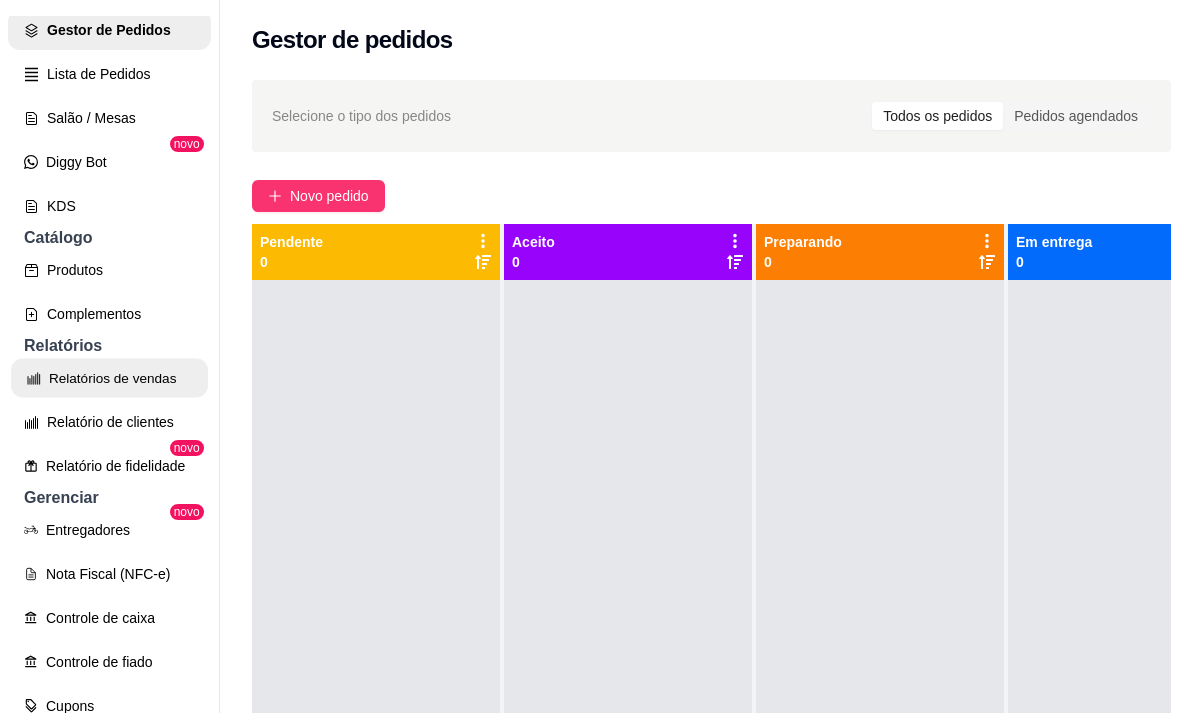click on "Relatórios de vendas" at bounding box center (109, 378) 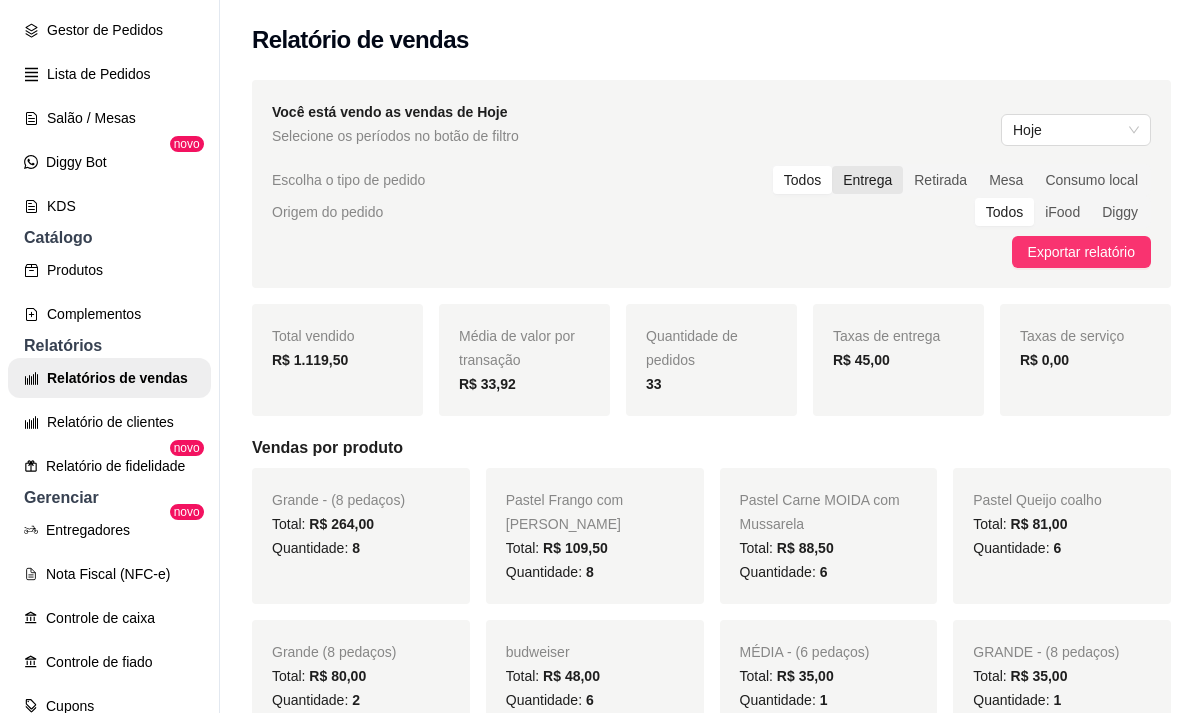click on "Entrega" at bounding box center (867, 180) 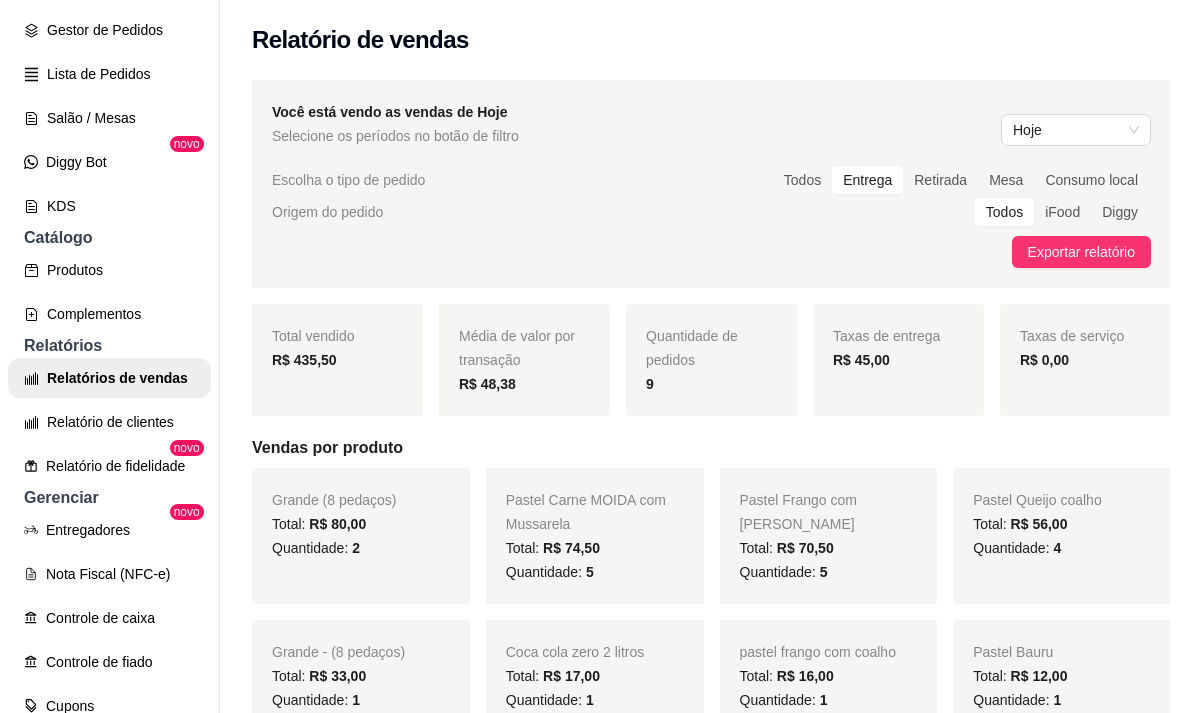 click on "Você está vendo as vendas de   Hoje Selecione os períodos no botão de filtro Hoje Escolha o tipo de pedido Todos Entrega Retirada Mesa Consumo local Origem do pedido Todos iFood Diggy Exportar relatório Total vendido R$ 435,50 Média de valor por transação R$ 48,38 Quantidade de pedidos 9 Taxas de entrega R$ 45,00 Taxas de serviço R$ 0,00 Vendas por produto Grande (8 pedaços) Total:   R$ 80,00 Quantidade:   2 Pastel Carne  MOIDA com Mussarela Total:   R$ 74,50 Quantidade:   5 Pastel Frango com mussarela Total:   R$ 70,50 Quantidade:   5 Pastel Queijo coalho Total:   R$ 56,00 Quantidade:   4 Grande - (8 pedaços) Total:   R$ 33,00 Quantidade:   1 Coca cola zero 2 litros Total:   R$ 17,00 Quantidade:   1 pastel frango com coalho Total:   R$ 16,00 Quantidade:   1 Pastel Bauru Total:   R$ 12,00 Quantidade:   1 Pastel  Mussarela Total:   R$ 11,00 Quantidade:   1 Esfiha de Frango Total:   R$ 7,50 Quantidade:   1 Suco Acerola Total:   R$ 7,00 Quantidade:   1 são [PERSON_NAME]  Total:     1" at bounding box center (711, 1113) 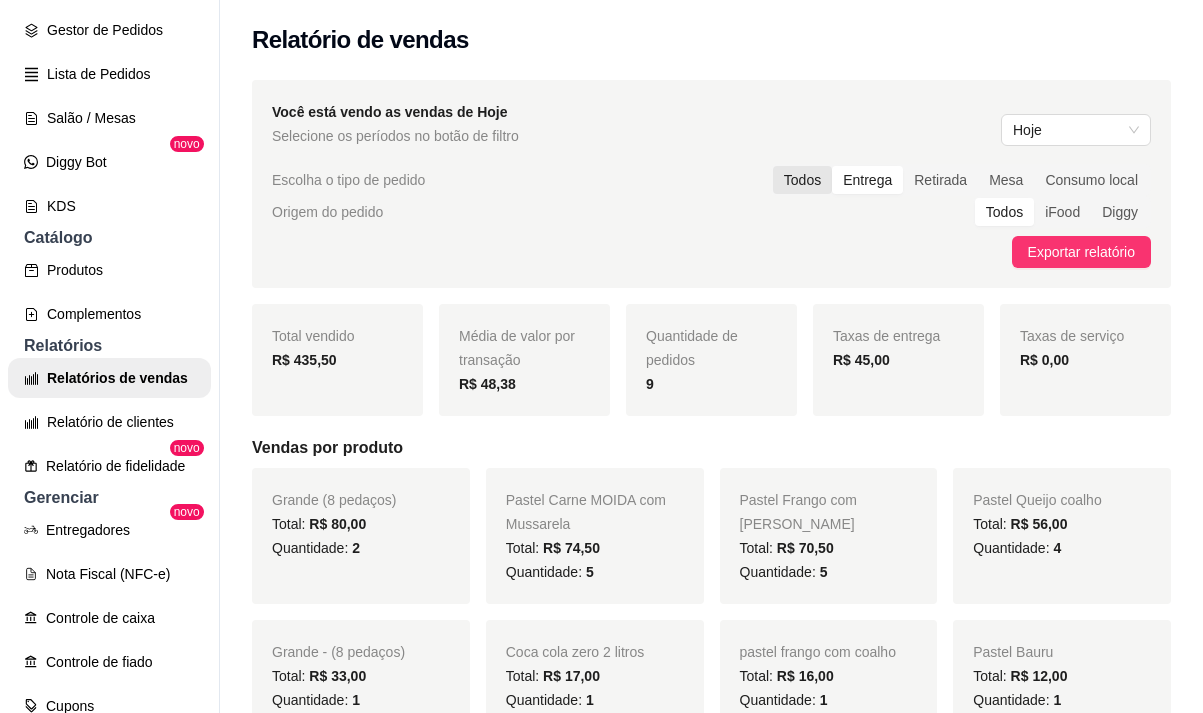 click on "Todos" at bounding box center (802, 180) 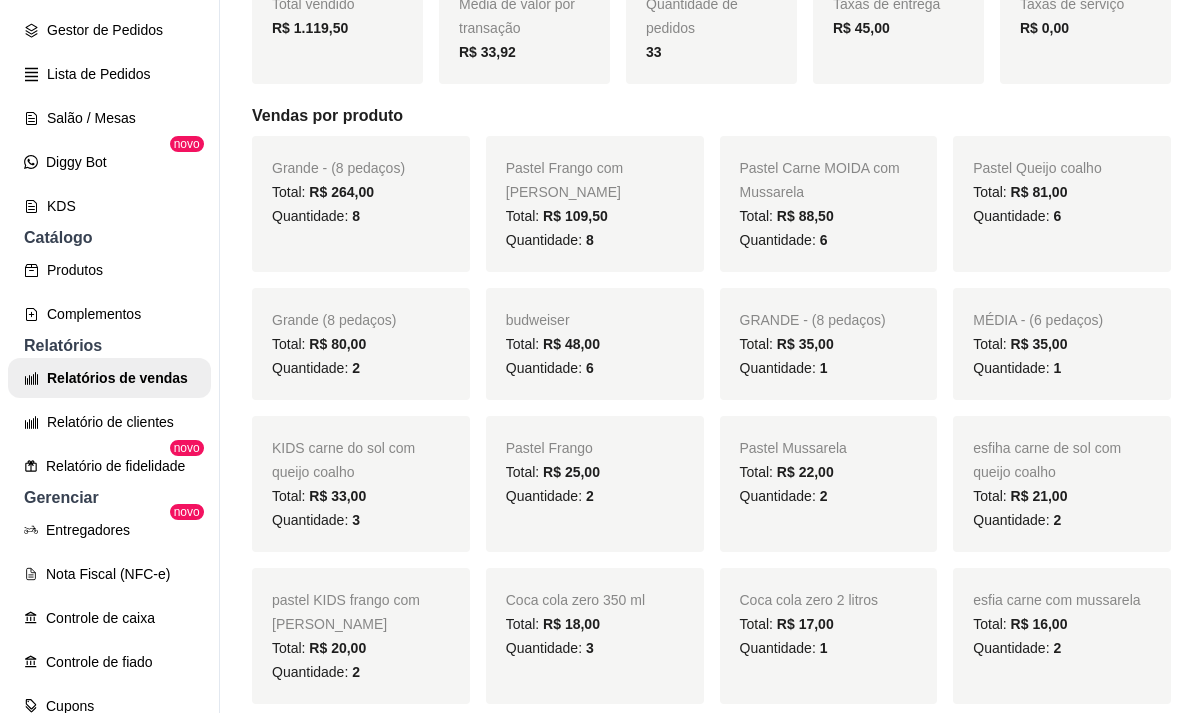 scroll, scrollTop: 0, scrollLeft: 0, axis: both 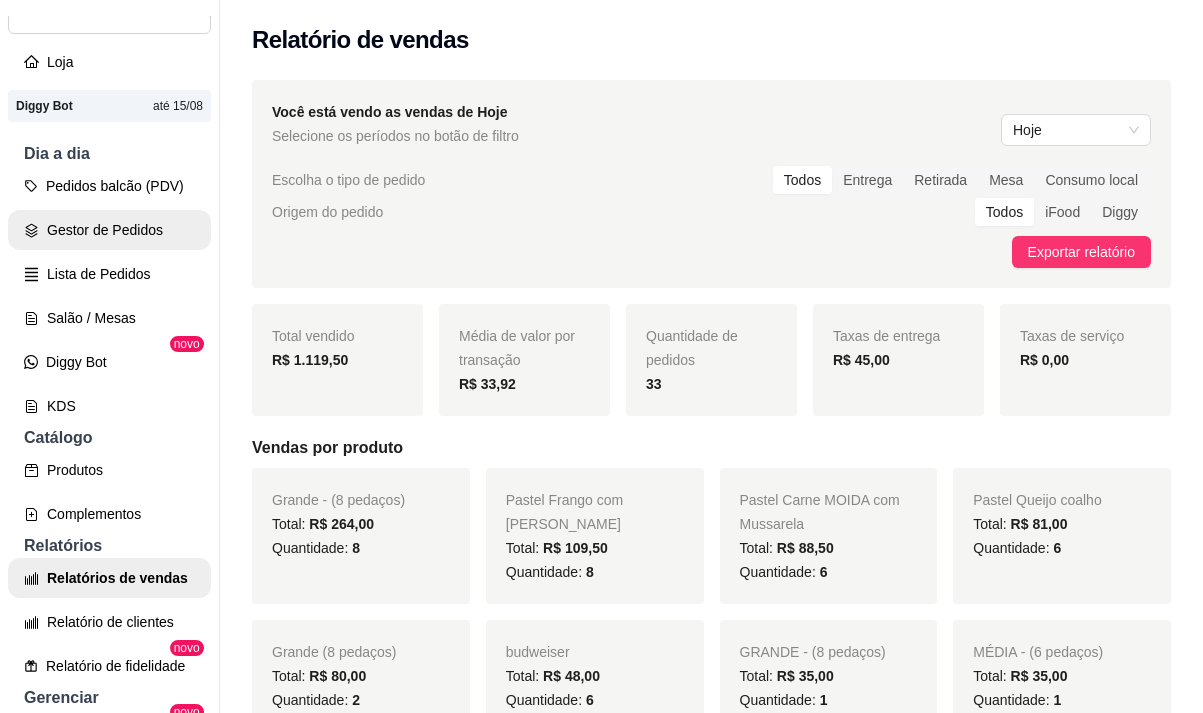click on "Gestor de Pedidos" at bounding box center (109, 230) 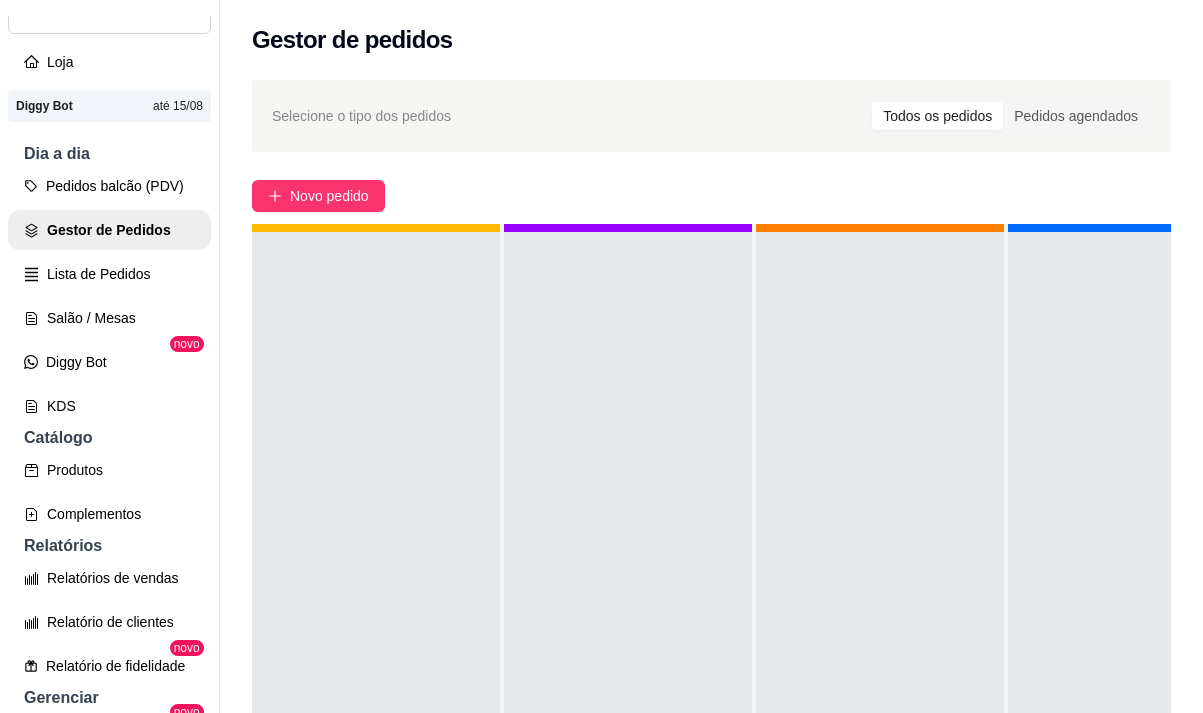 scroll, scrollTop: 71, scrollLeft: 0, axis: vertical 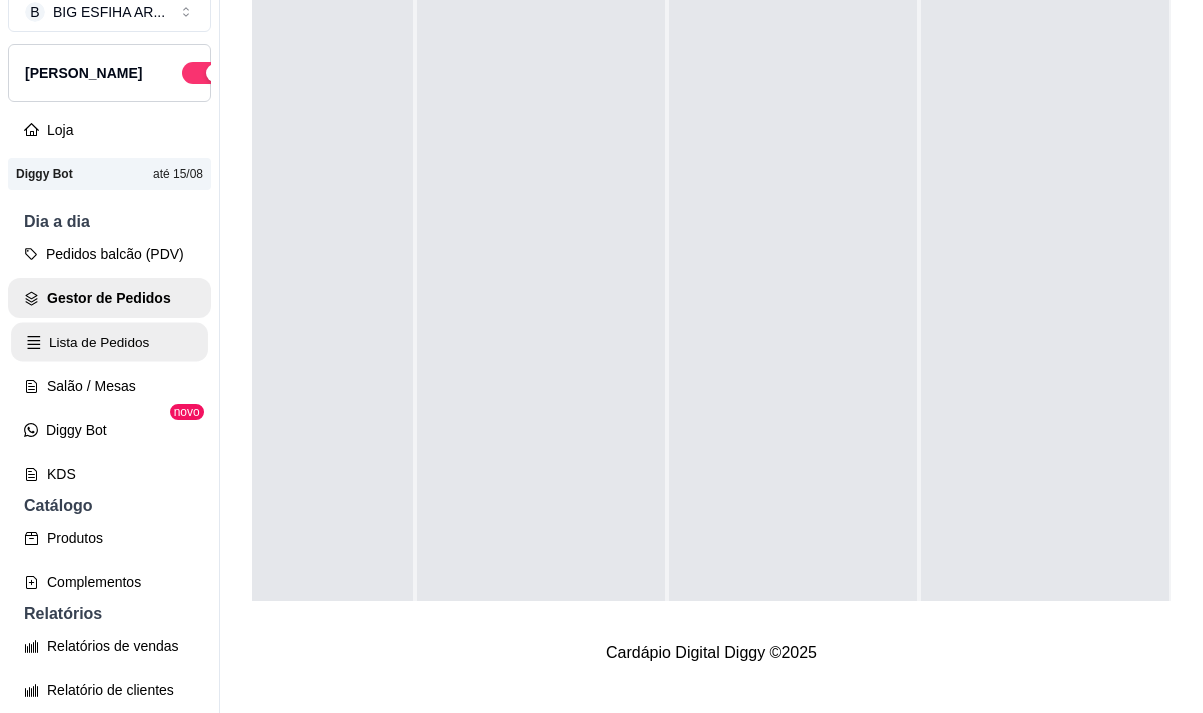 click on "Lista de Pedidos" at bounding box center [109, 342] 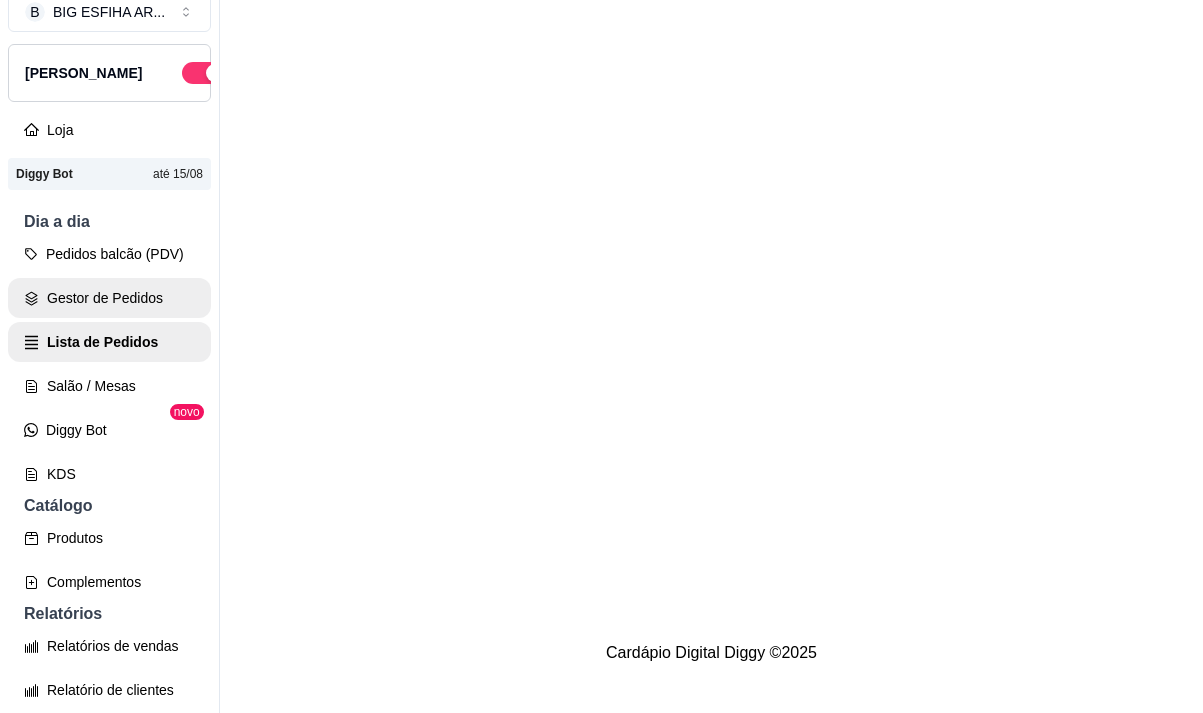 scroll, scrollTop: 0, scrollLeft: 0, axis: both 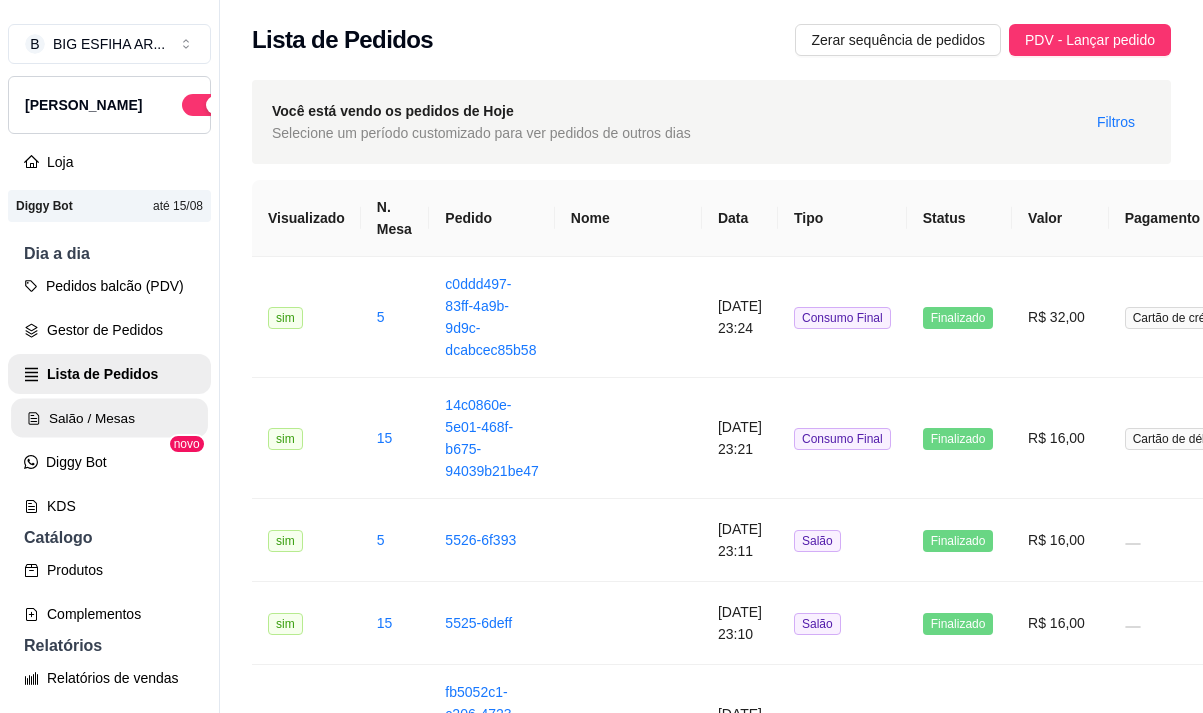 click on "Salão / Mesas" at bounding box center [109, 418] 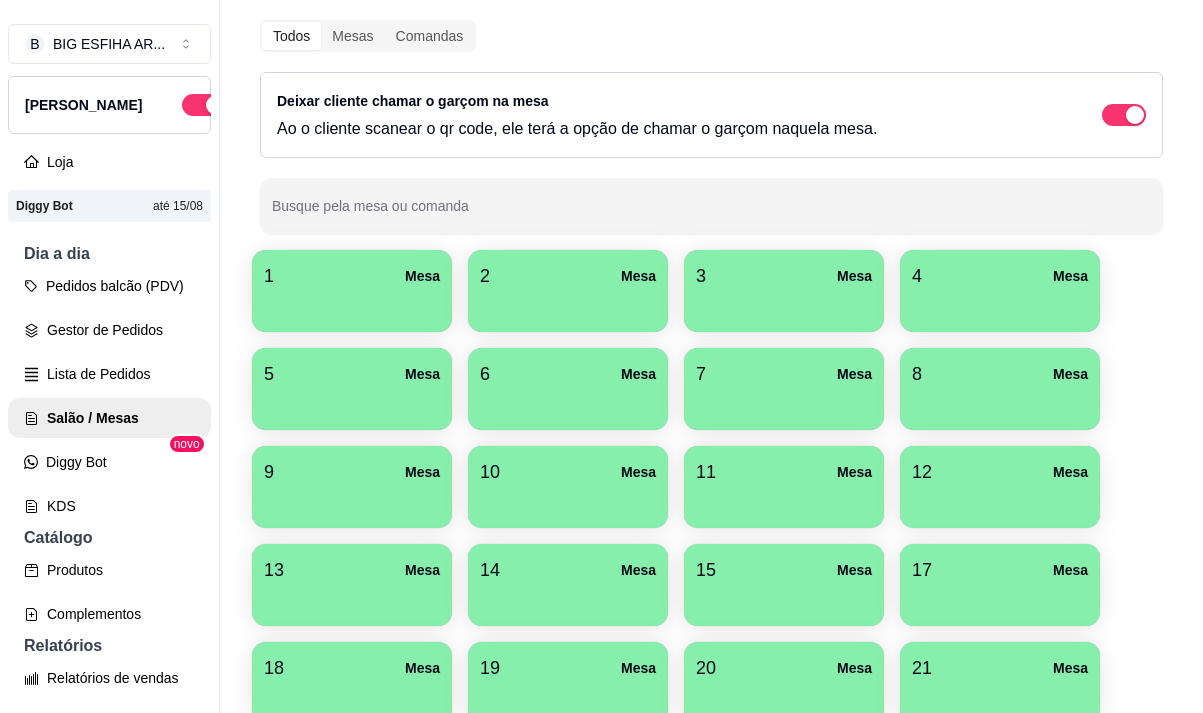 scroll, scrollTop: 0, scrollLeft: 0, axis: both 